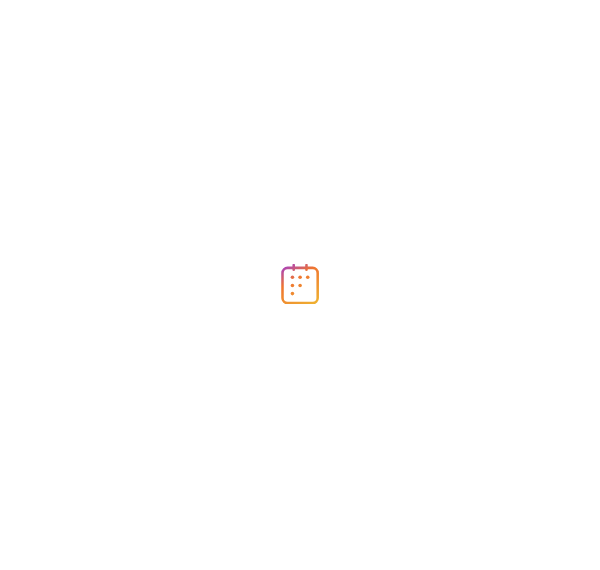 scroll, scrollTop: 0, scrollLeft: 0, axis: both 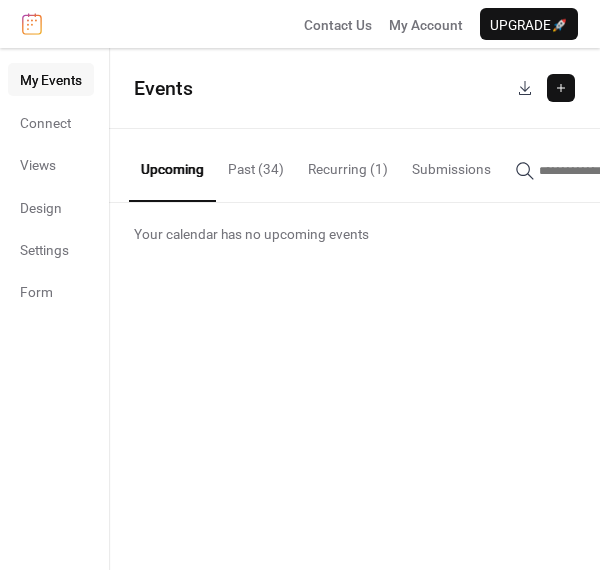 click on "Past (34)" at bounding box center [256, 164] 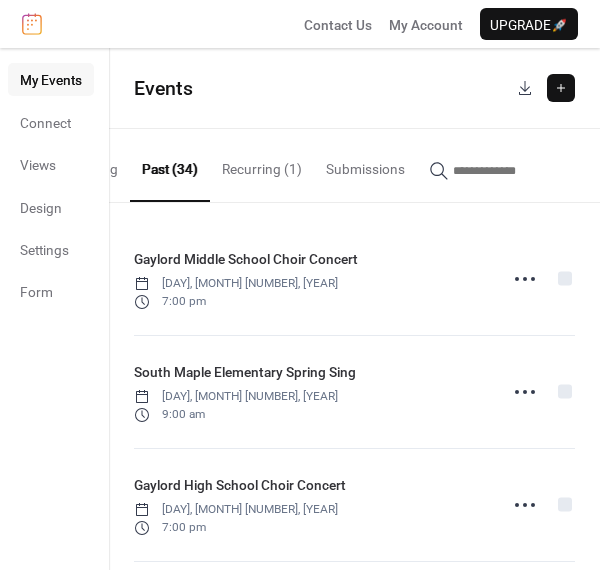 scroll, scrollTop: 0, scrollLeft: 0, axis: both 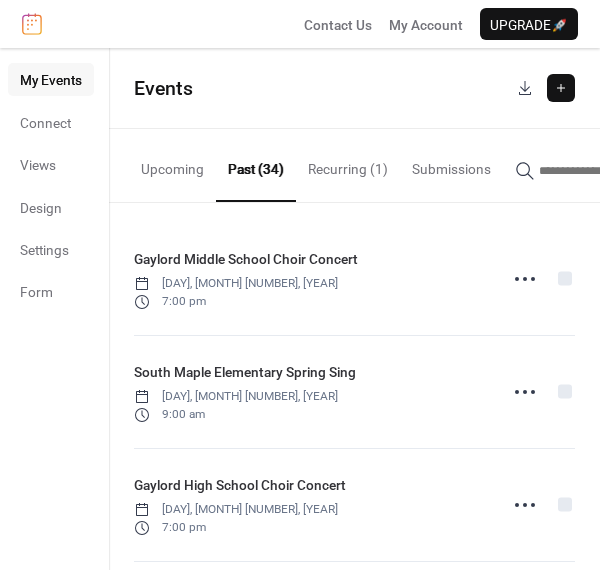 click at bounding box center (561, 88) 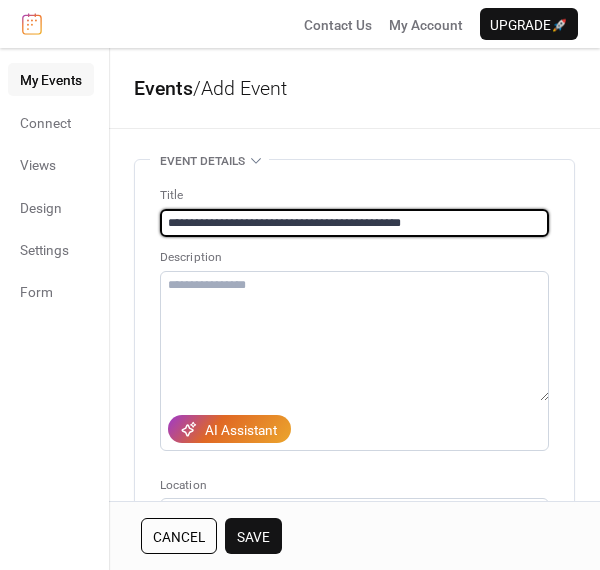 type on "**********" 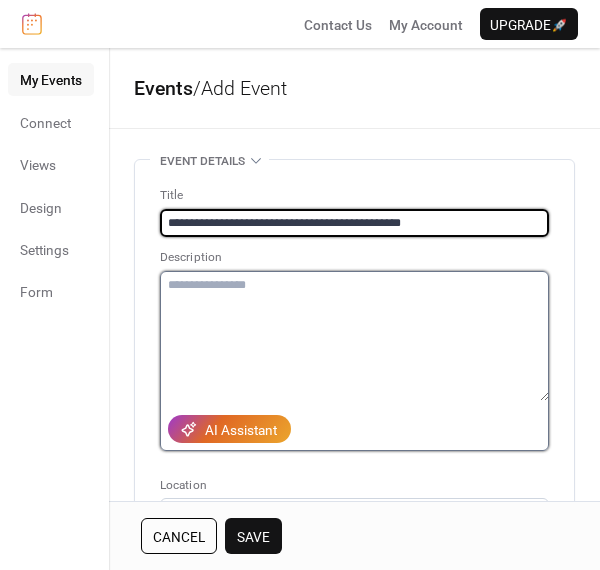 click at bounding box center (354, 336) 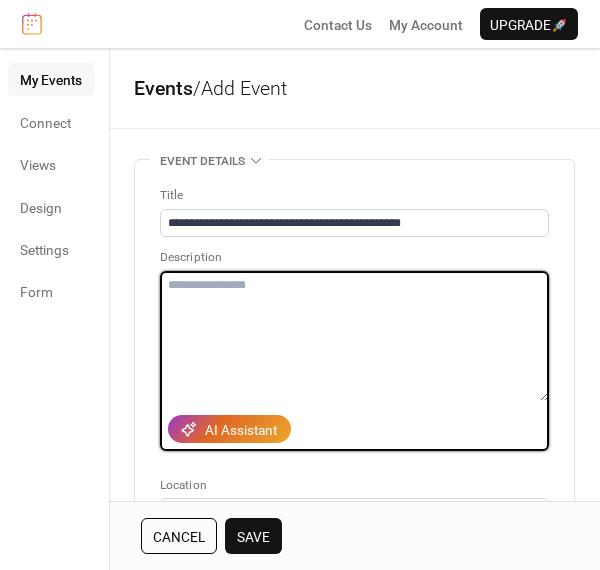 click at bounding box center [354, 336] 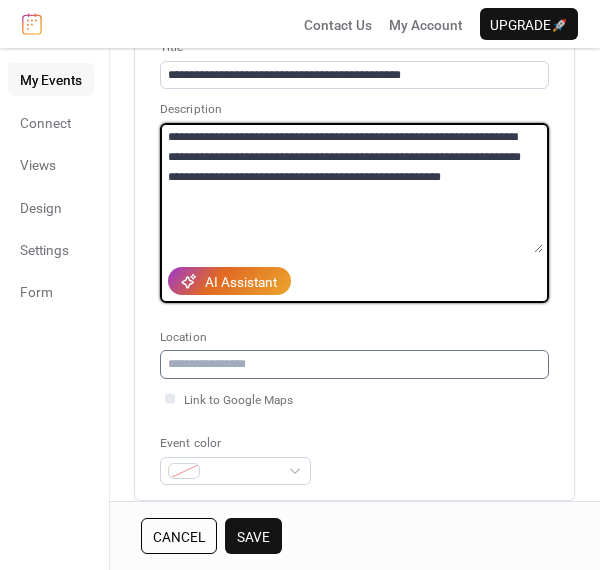scroll, scrollTop: 150, scrollLeft: 0, axis: vertical 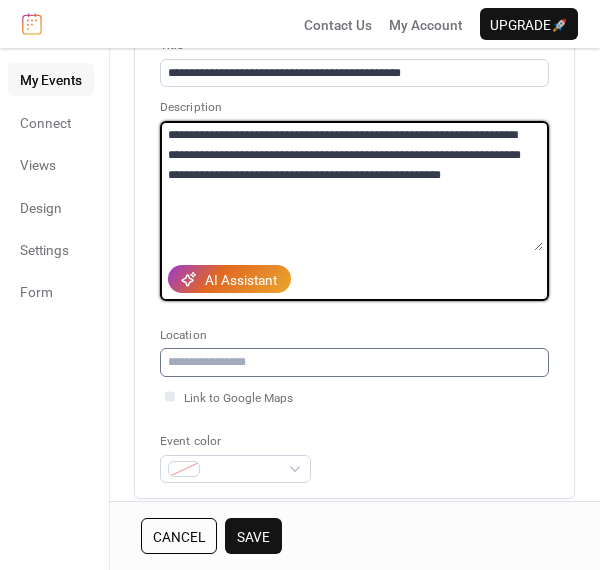 type on "**********" 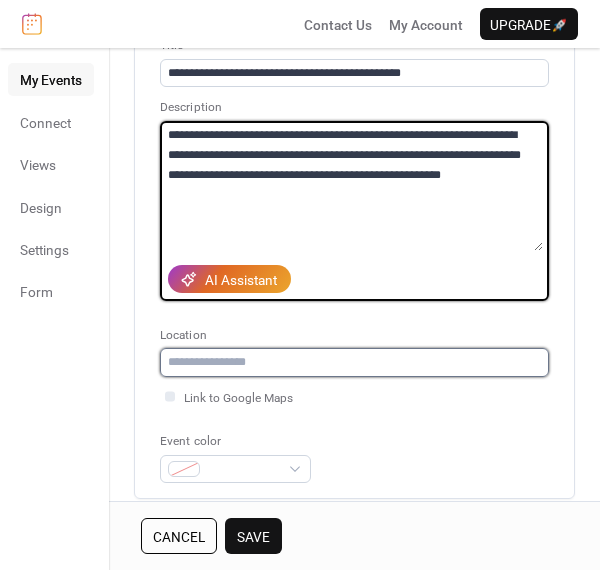 click at bounding box center (354, 362) 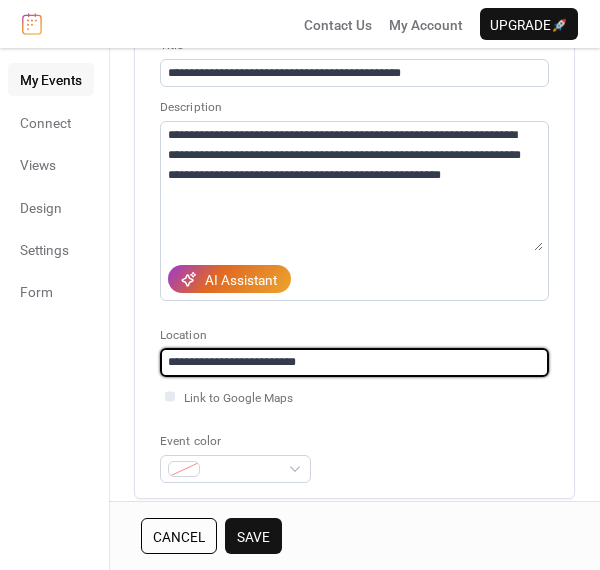 drag, startPoint x: 327, startPoint y: 365, endPoint x: 146, endPoint y: 363, distance: 181.01105 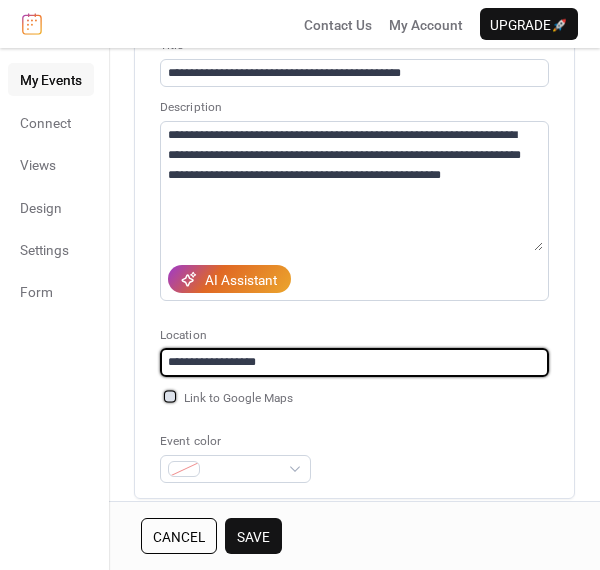 click at bounding box center (170, 396) 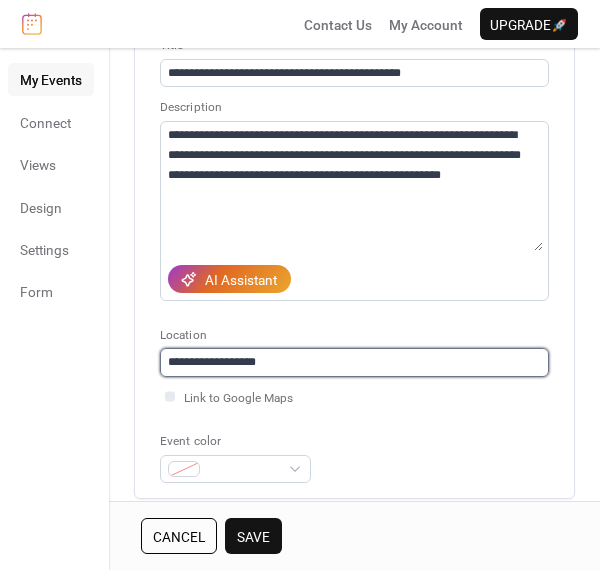 click on "**********" at bounding box center (354, 362) 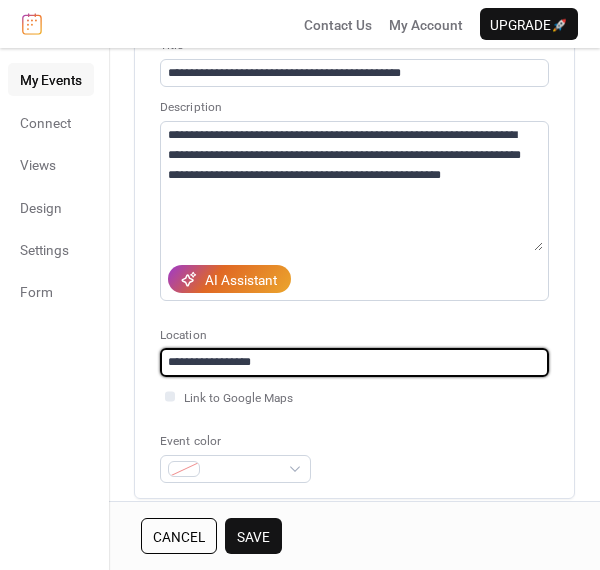 click on "**********" at bounding box center [354, 362] 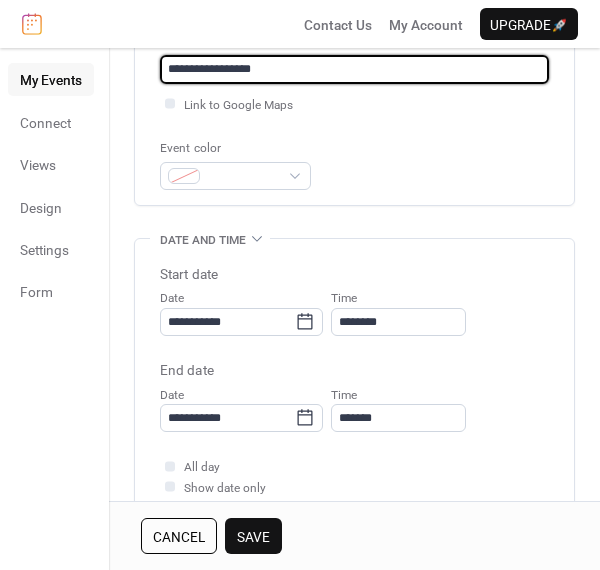 scroll, scrollTop: 460, scrollLeft: 0, axis: vertical 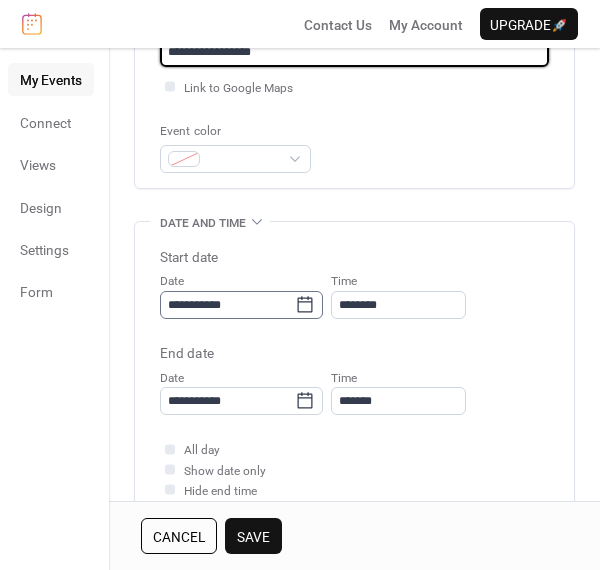 type on "**********" 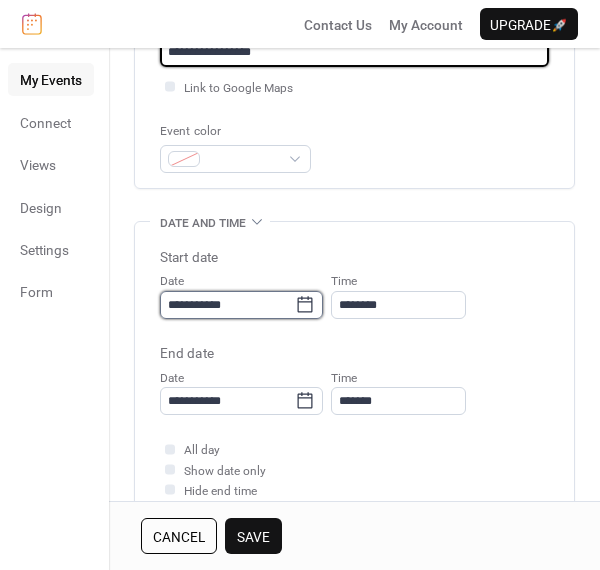 click on "**********" at bounding box center [227, 305] 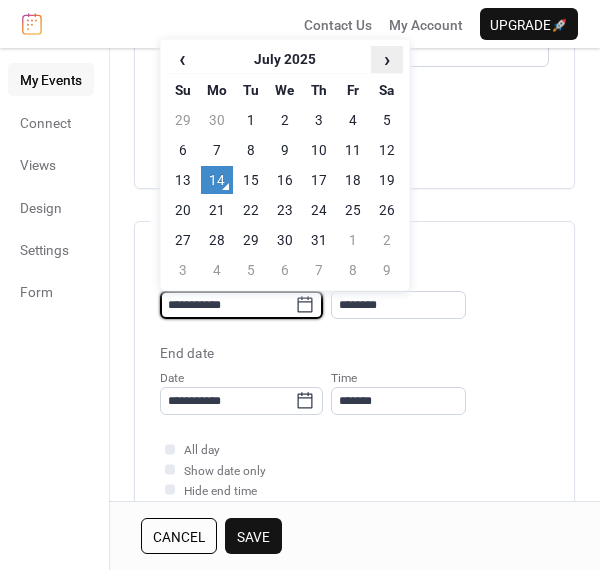 click on "›" at bounding box center (387, 59) 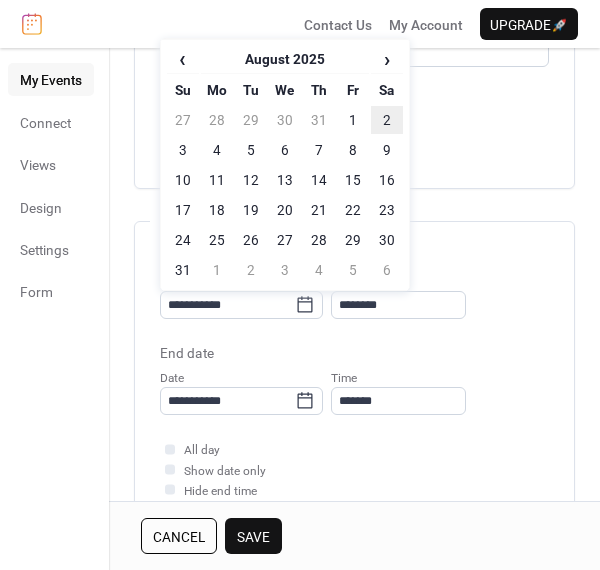 click on "2" at bounding box center (387, 120) 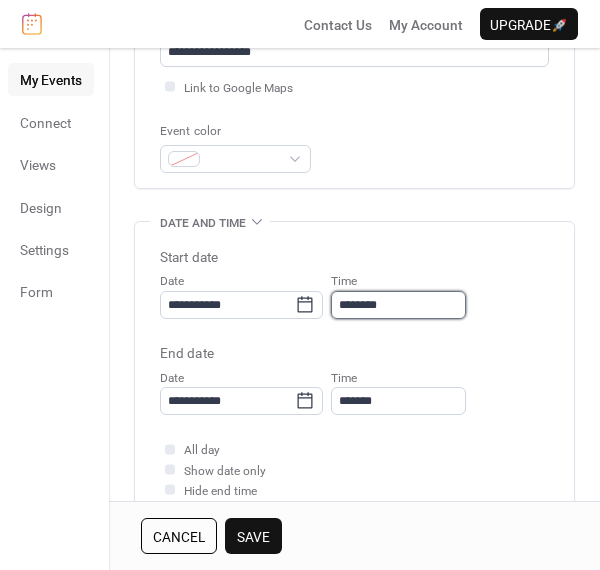 click on "********" at bounding box center [398, 305] 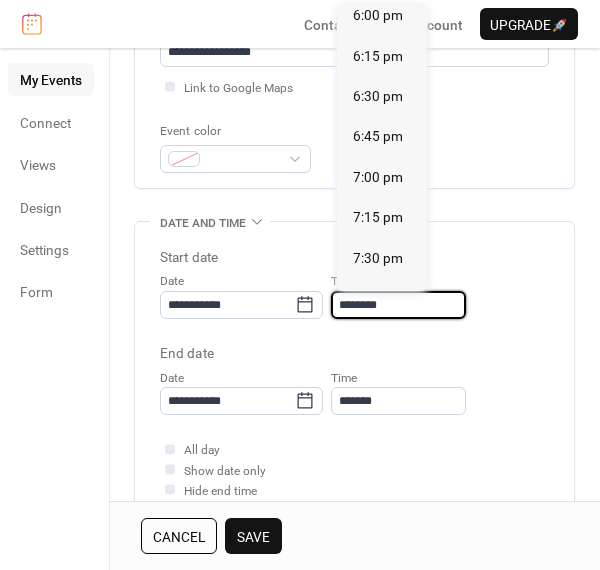 scroll, scrollTop: 2920, scrollLeft: 0, axis: vertical 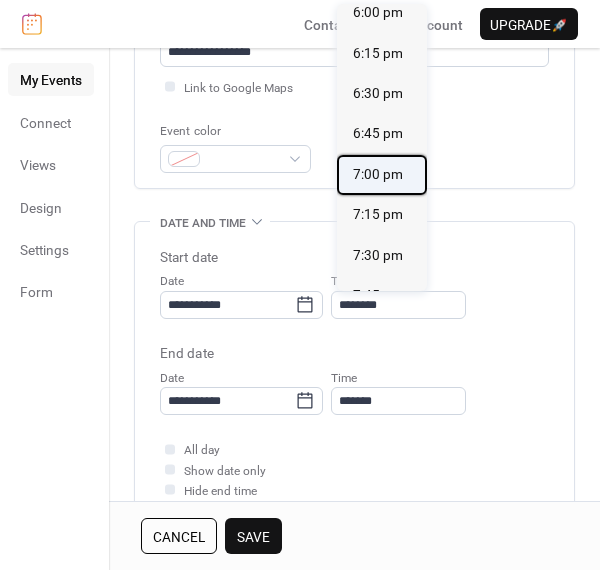 click on "7:00 pm" at bounding box center [378, 174] 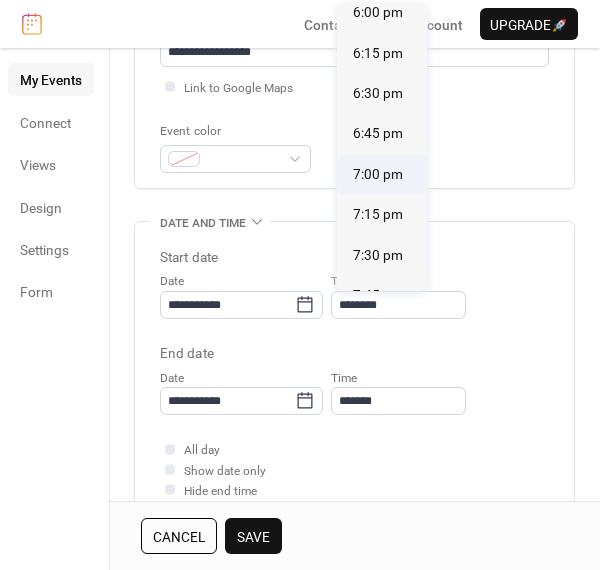 type on "*******" 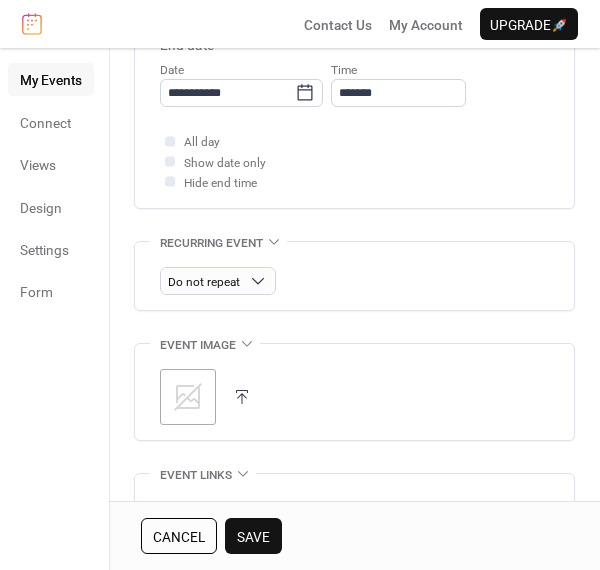scroll, scrollTop: 833, scrollLeft: 0, axis: vertical 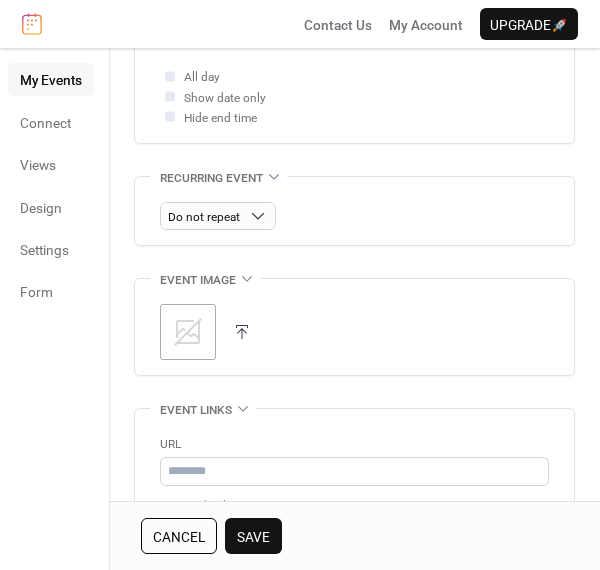 click 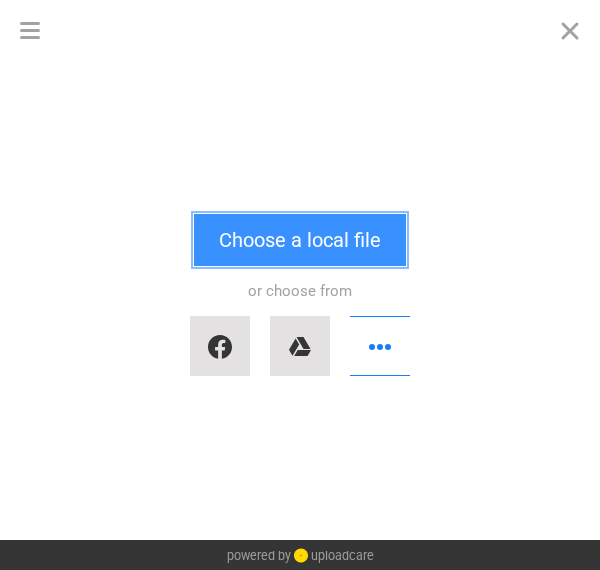 click on "Choose a local file" at bounding box center (300, 240) 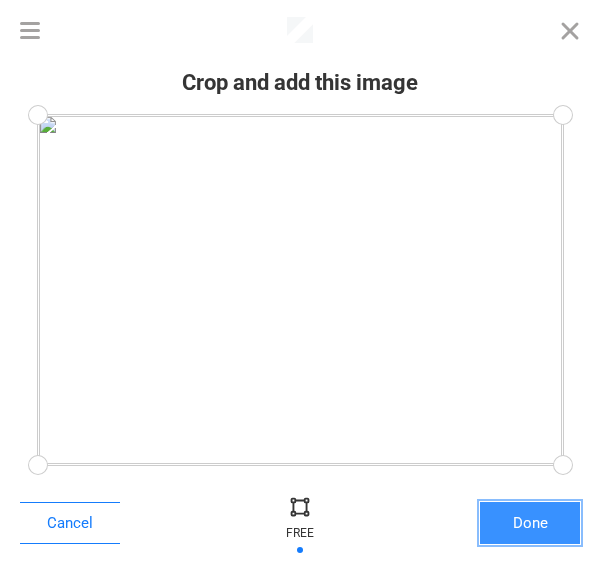 click on "Done" at bounding box center [530, 523] 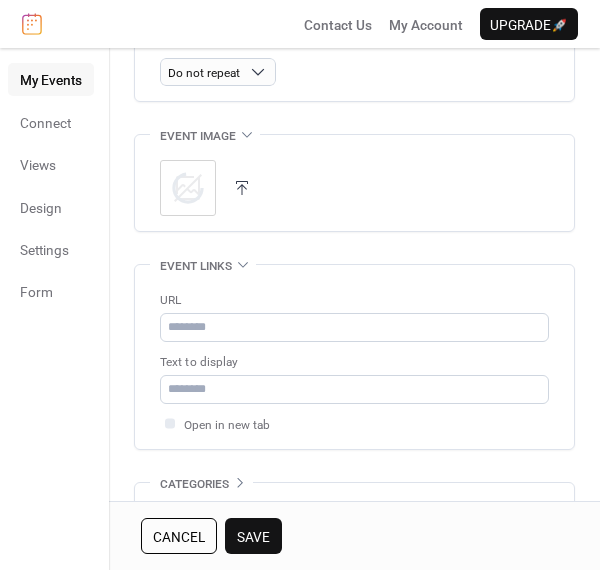 scroll, scrollTop: 993, scrollLeft: 0, axis: vertical 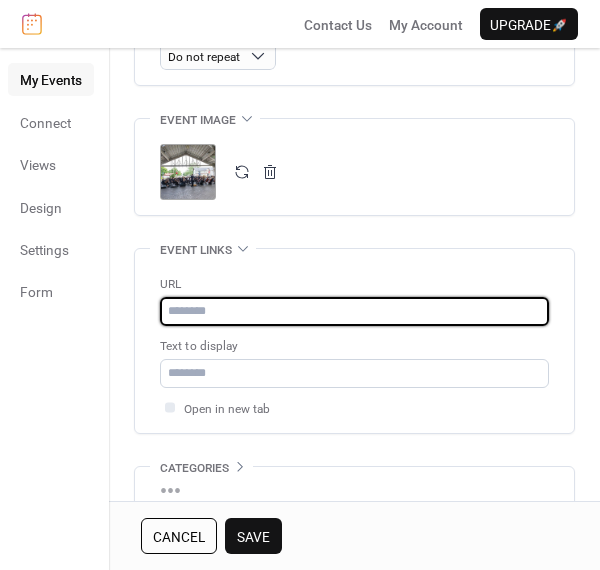 click at bounding box center (354, 311) 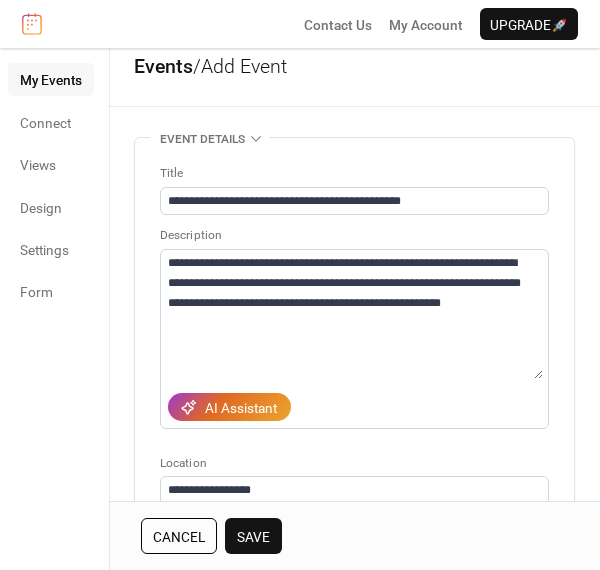 scroll, scrollTop: 0, scrollLeft: 0, axis: both 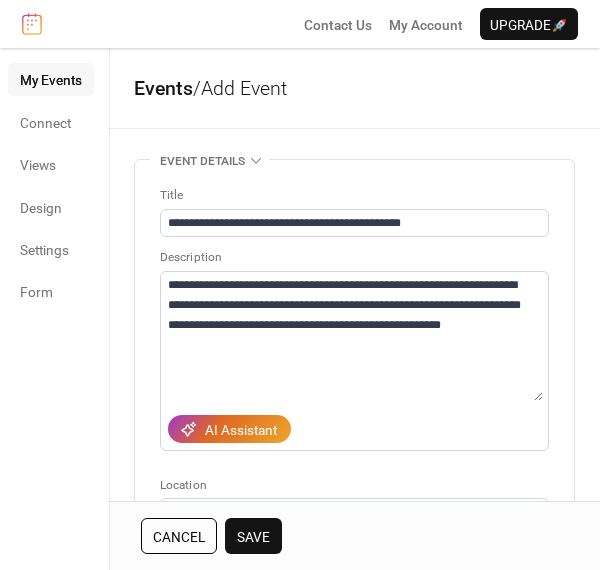type on "**********" 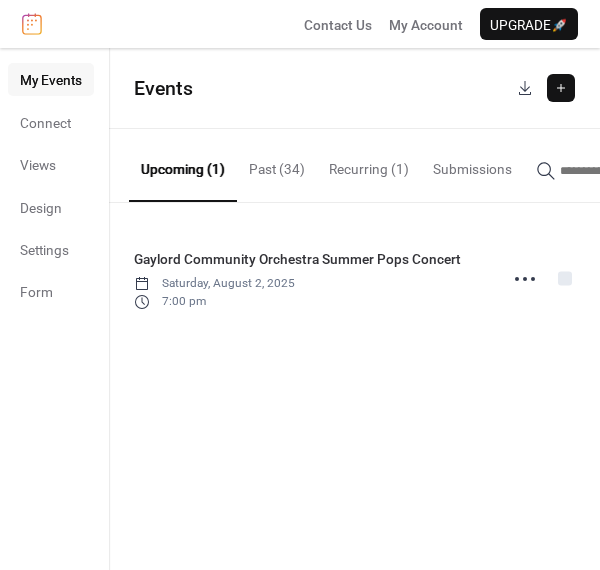 click on "Recurring (1)" at bounding box center (369, 164) 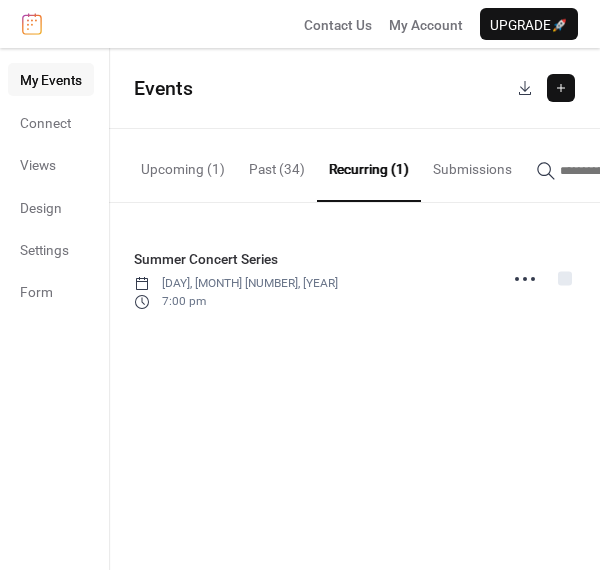 click on "Upcoming (1)" at bounding box center [183, 164] 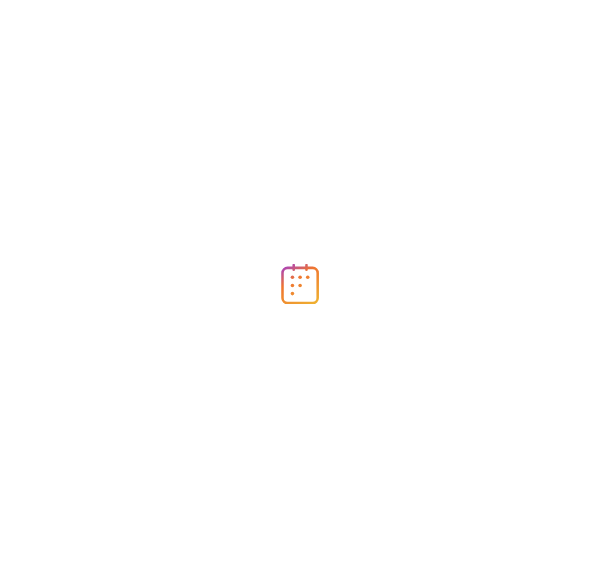 scroll, scrollTop: 0, scrollLeft: 0, axis: both 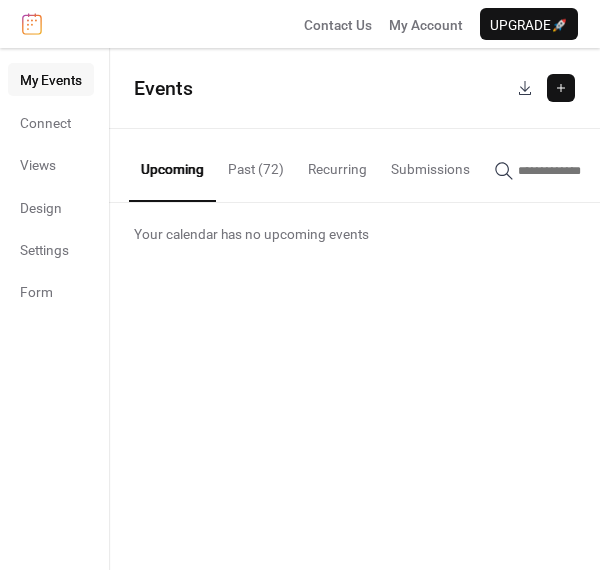 click on "Past (72)" at bounding box center (256, 164) 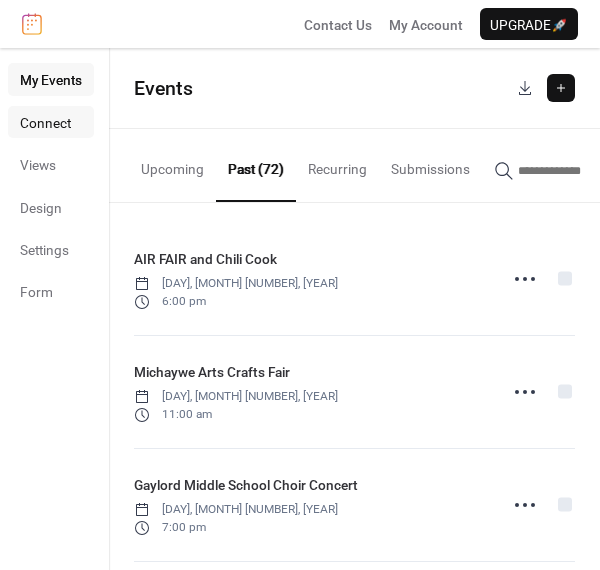 click on "Connect" at bounding box center [45, 123] 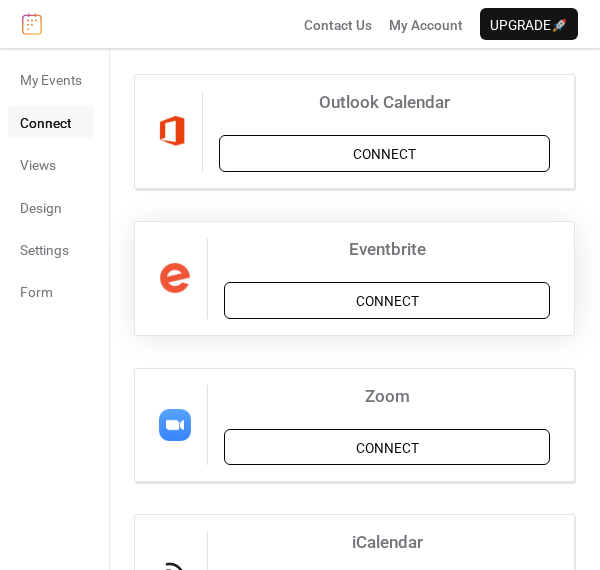 scroll, scrollTop: 0, scrollLeft: 0, axis: both 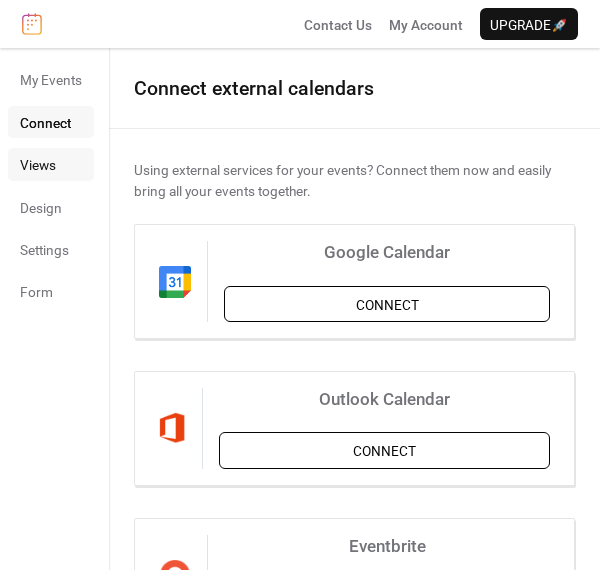 click on "Views" at bounding box center [51, 164] 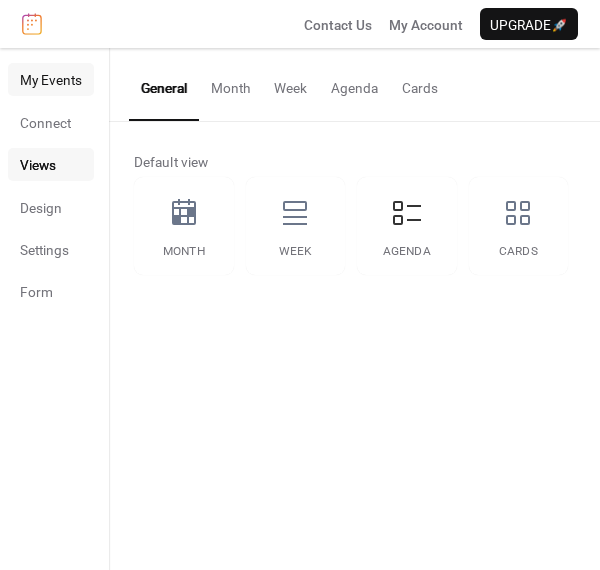 click on "My Events" at bounding box center [51, 80] 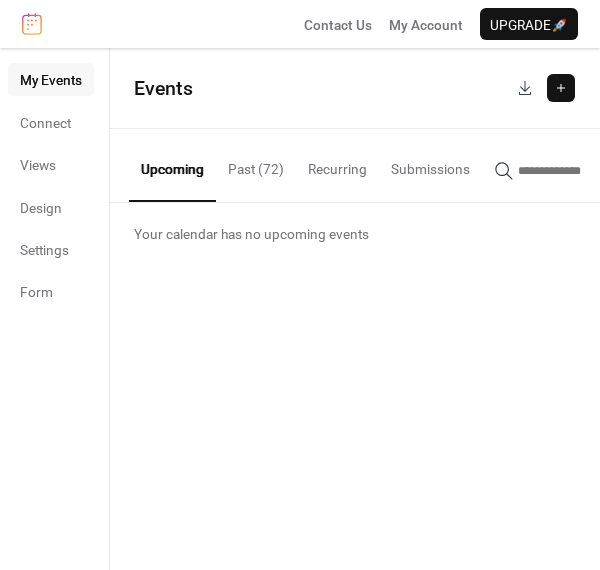 click at bounding box center (561, 88) 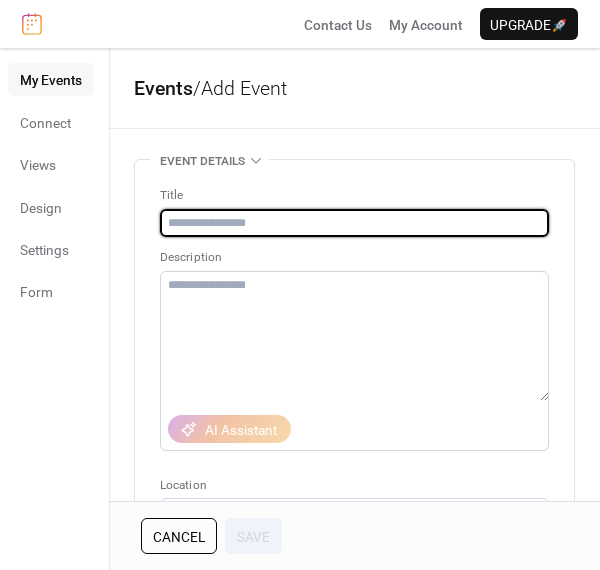 click at bounding box center [354, 223] 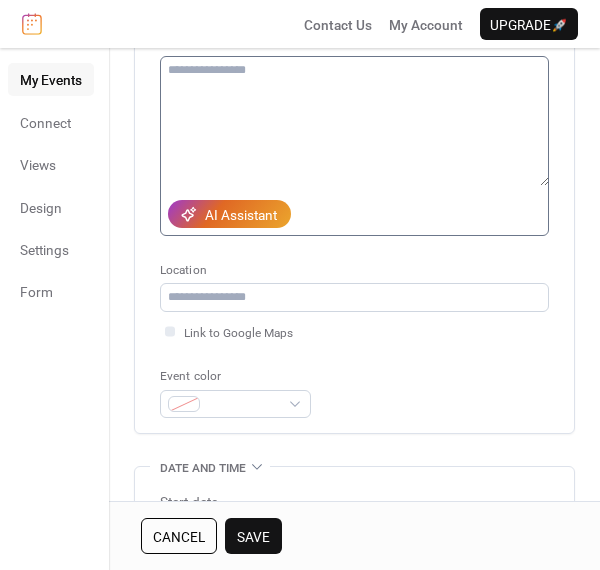 scroll, scrollTop: 220, scrollLeft: 0, axis: vertical 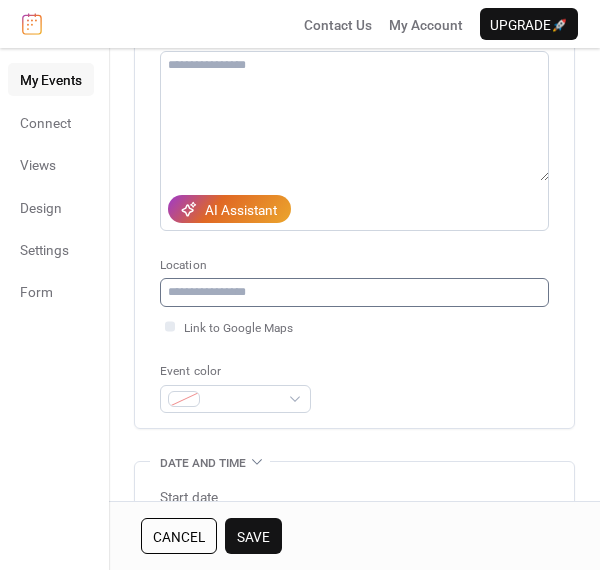 type on "**********" 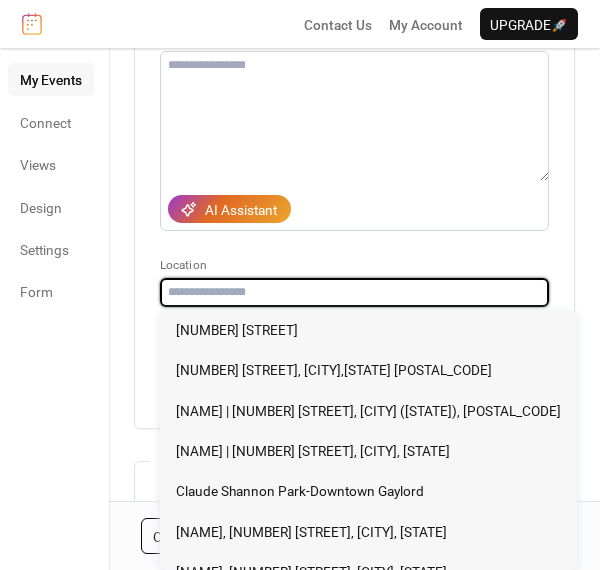 click at bounding box center [354, 292] 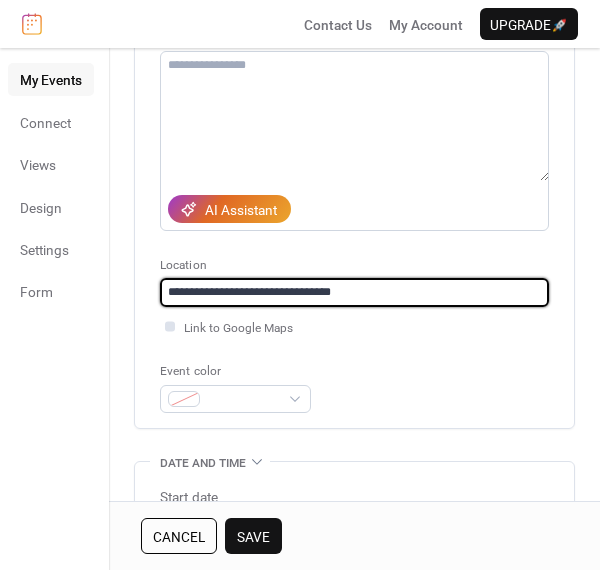 type on "**********" 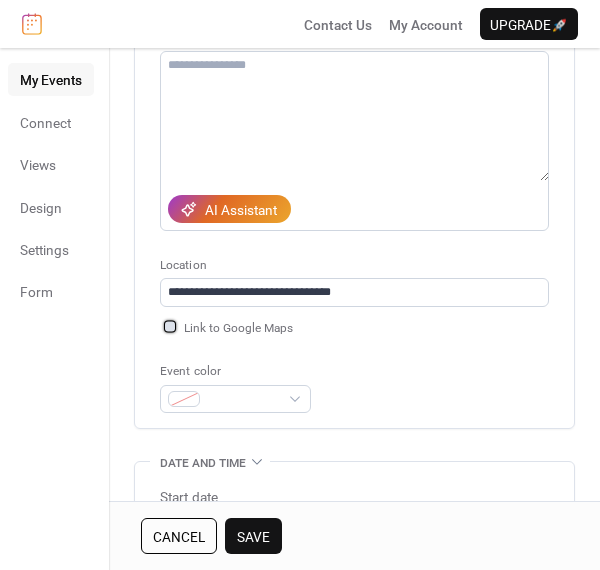 click at bounding box center [170, 326] 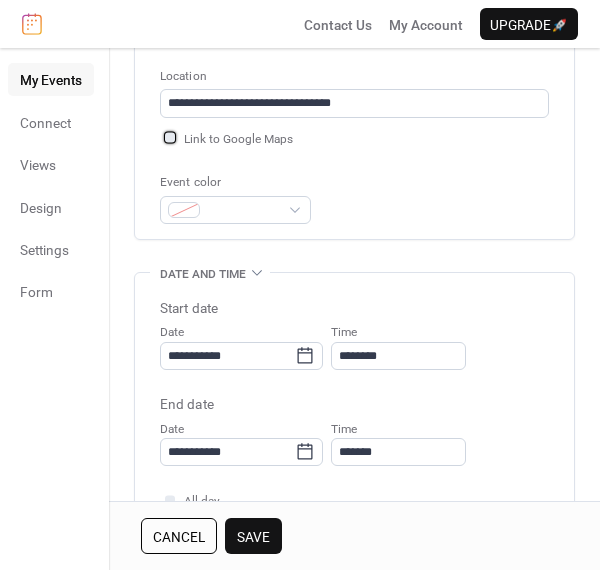 scroll, scrollTop: 426, scrollLeft: 0, axis: vertical 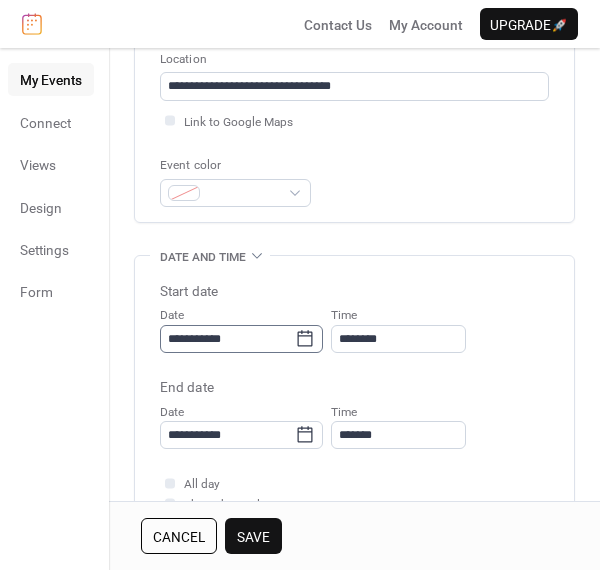 click 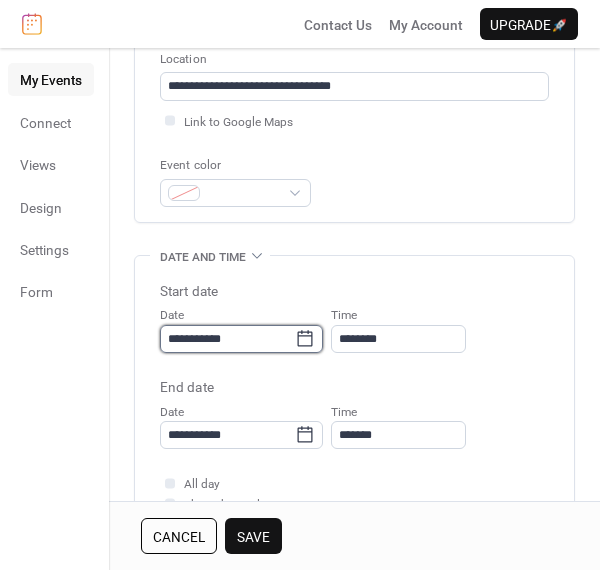 click on "**********" at bounding box center (227, 339) 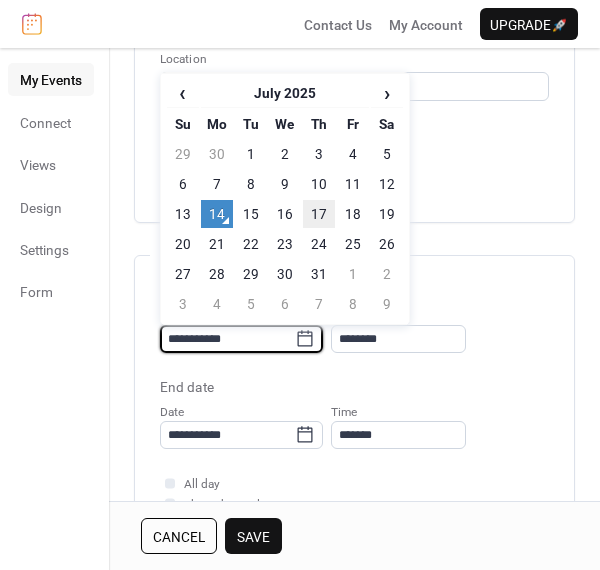 click on "17" at bounding box center [319, 214] 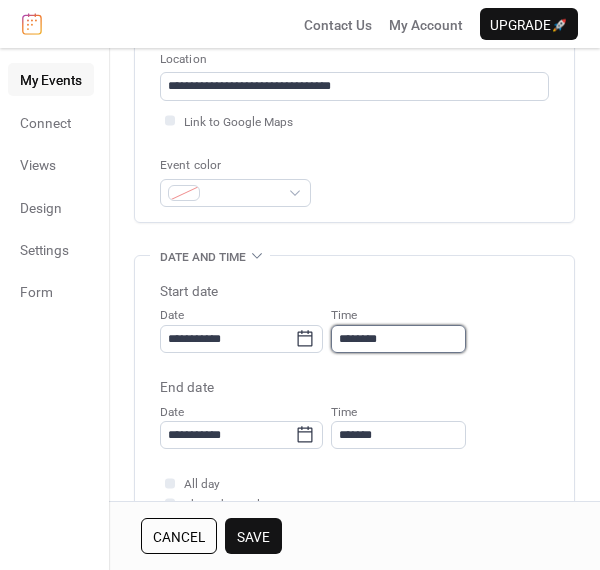 click on "********" at bounding box center (398, 339) 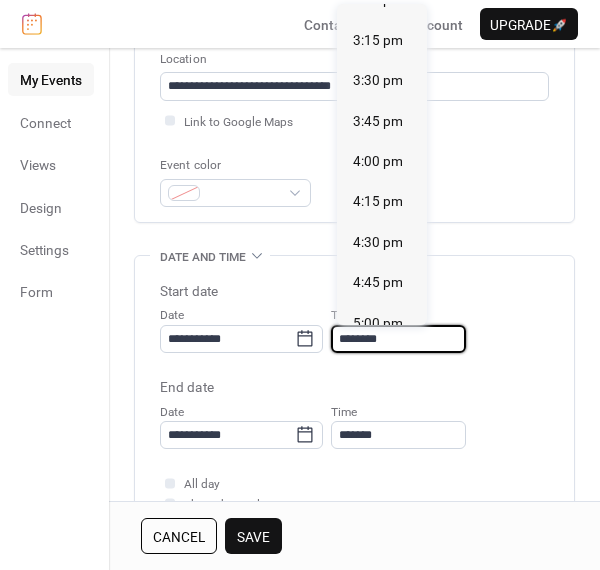 scroll, scrollTop: 2479, scrollLeft: 0, axis: vertical 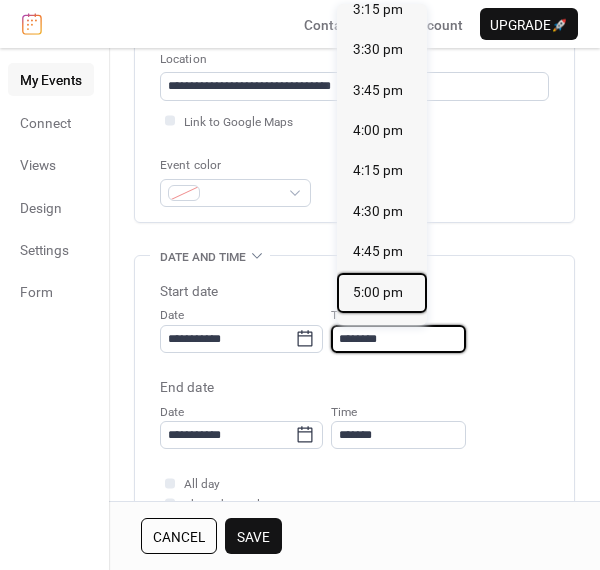 click on "5:00 pm" at bounding box center [378, 292] 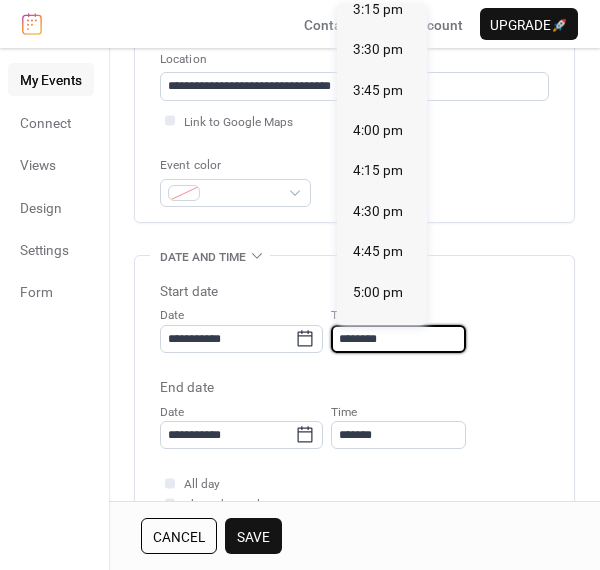 type on "*******" 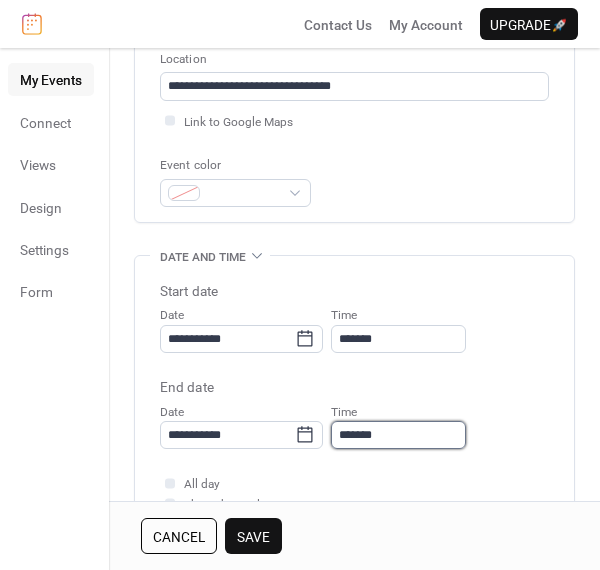 click on "*******" at bounding box center [398, 435] 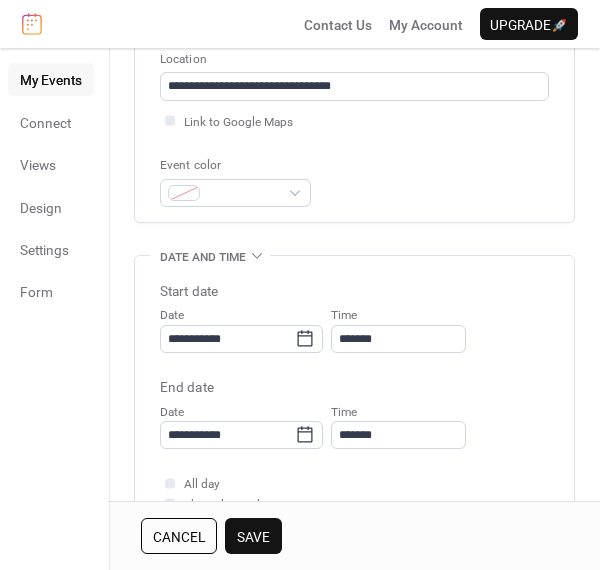 click on "Time *******" at bounding box center (398, 328) 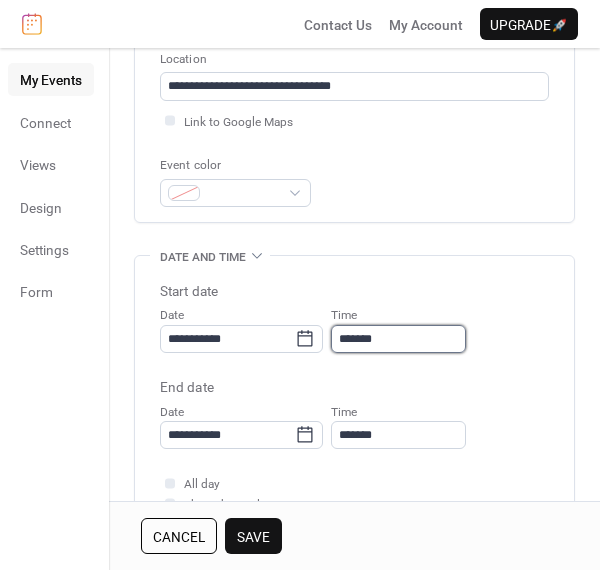 click on "*******" at bounding box center (398, 339) 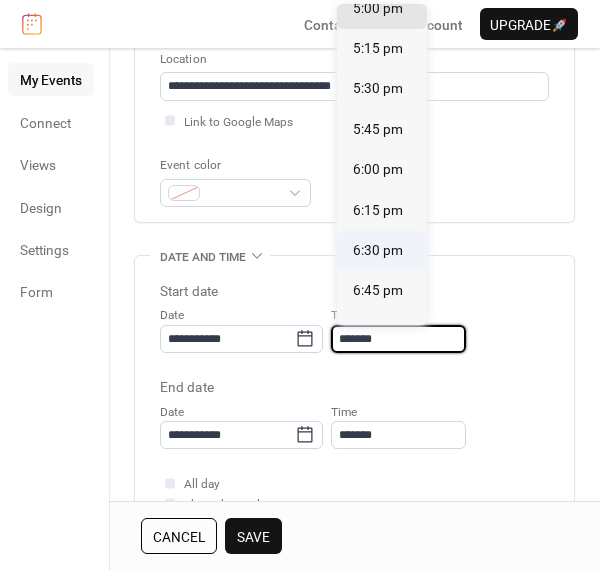 scroll, scrollTop: 2773, scrollLeft: 0, axis: vertical 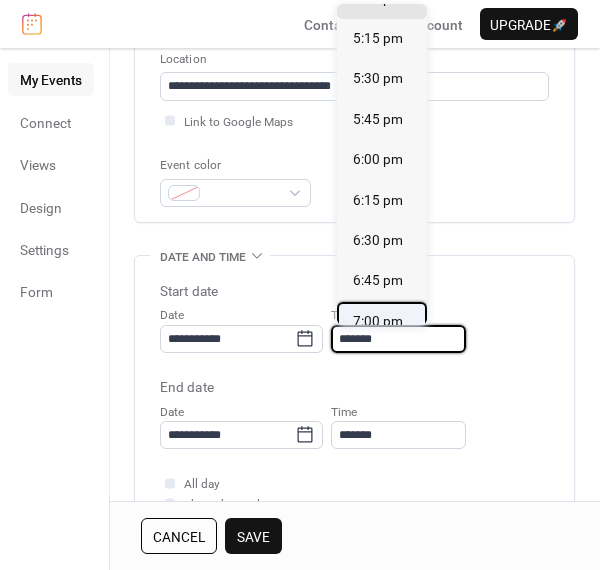 click on "7:00 pm" at bounding box center [378, 321] 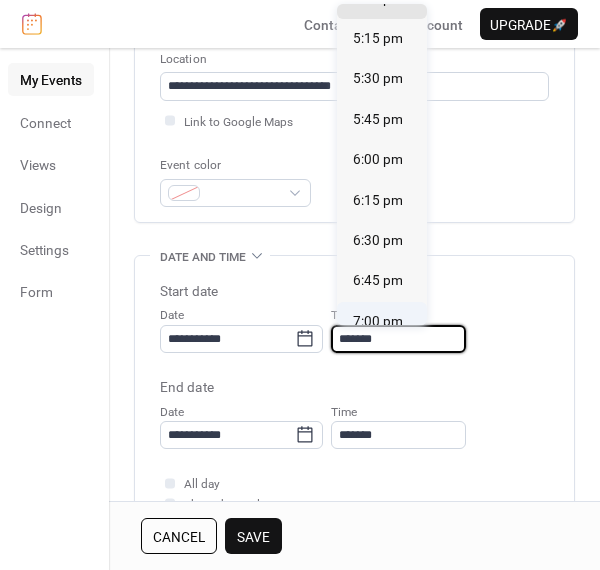 type on "*******" 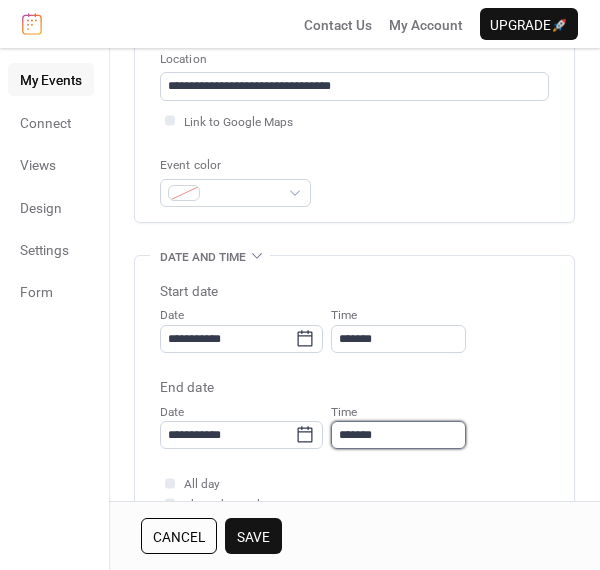 click on "*******" at bounding box center [398, 435] 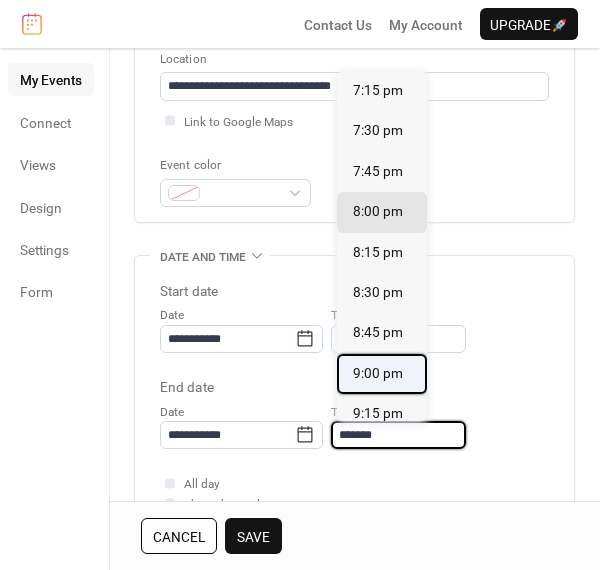 click on "9:00 pm" at bounding box center (378, 373) 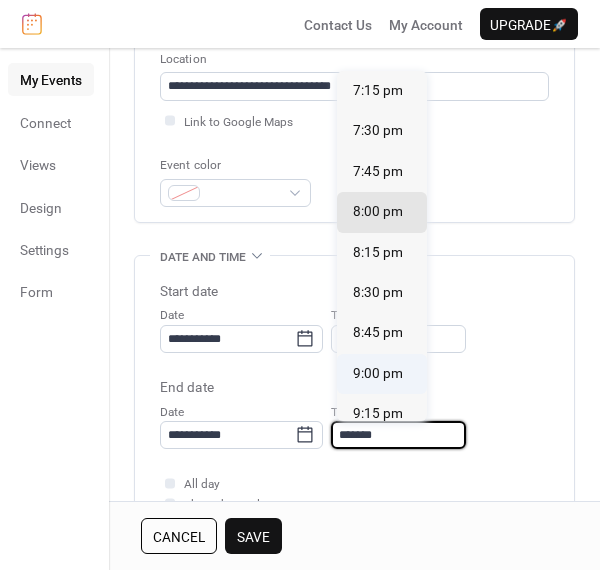 type on "*******" 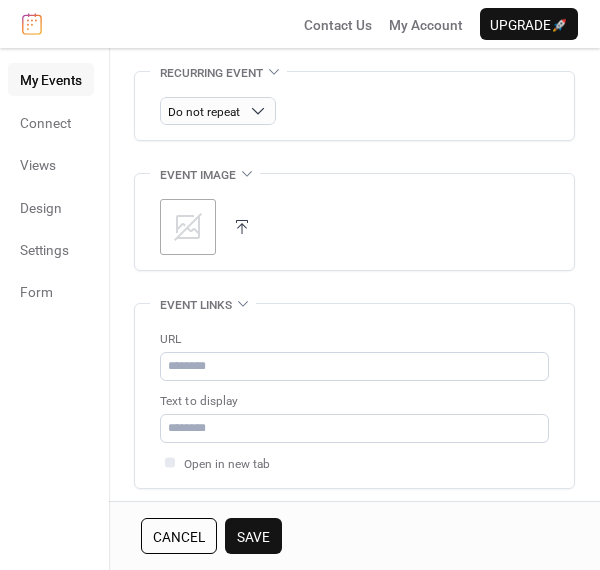 scroll, scrollTop: 940, scrollLeft: 0, axis: vertical 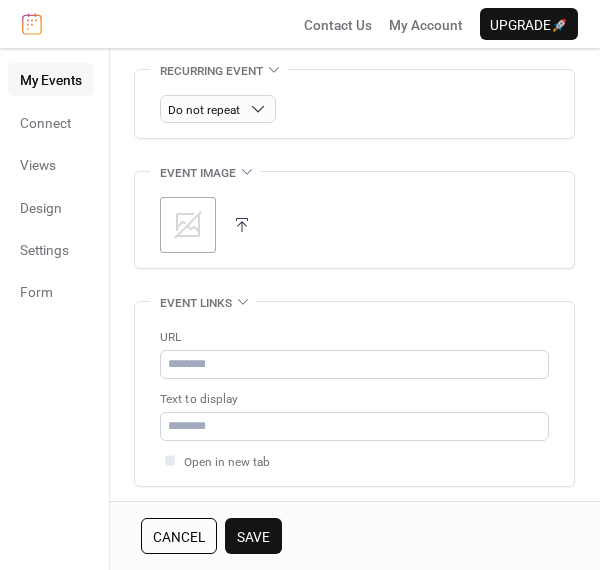 click 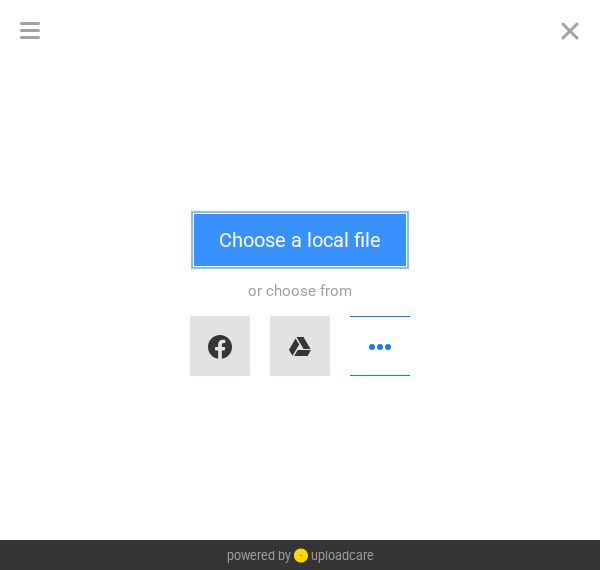 click on "Choose a local file" at bounding box center [300, 240] 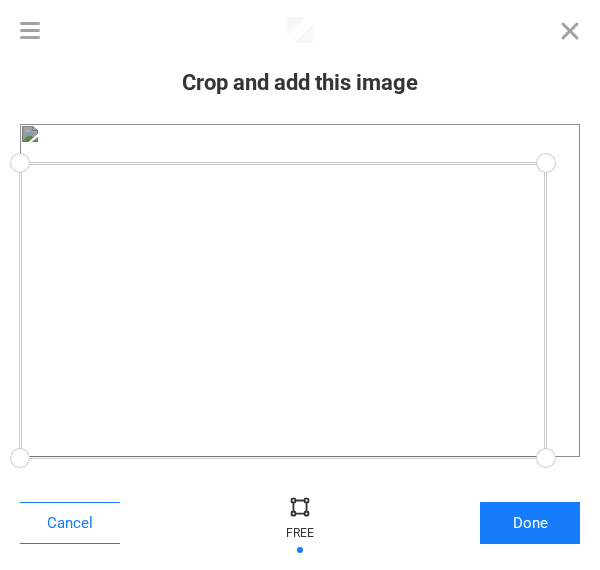 drag, startPoint x: 576, startPoint y: 123, endPoint x: 546, endPoint y: 162, distance: 49.20366 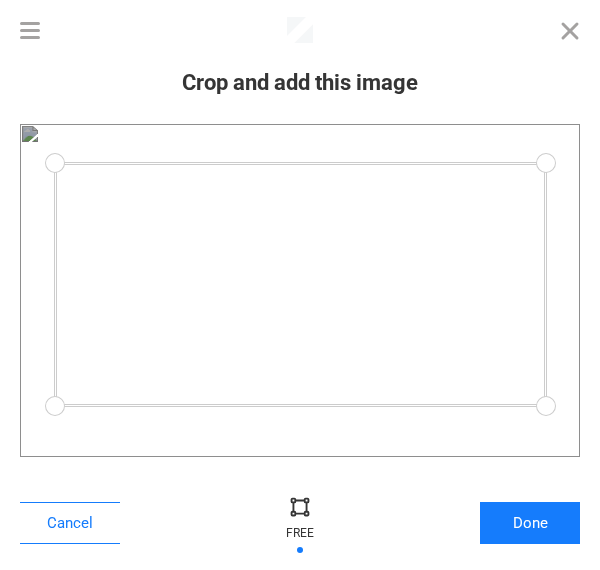 drag, startPoint x: 21, startPoint y: 456, endPoint x: 55, endPoint y: 405, distance: 61.294373 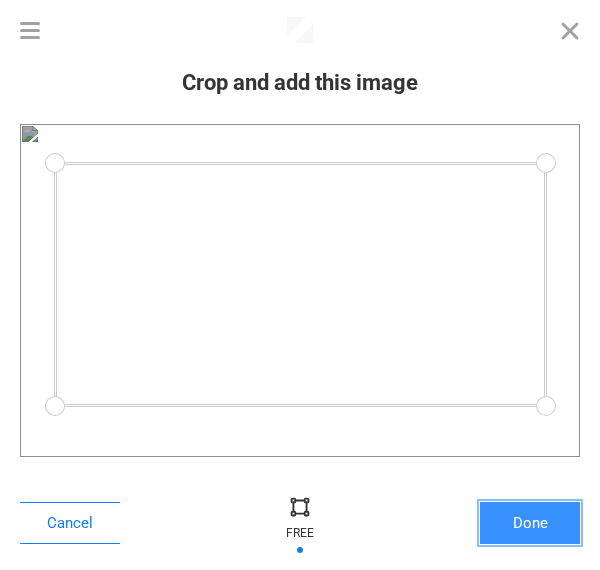 click on "Done" at bounding box center [530, 523] 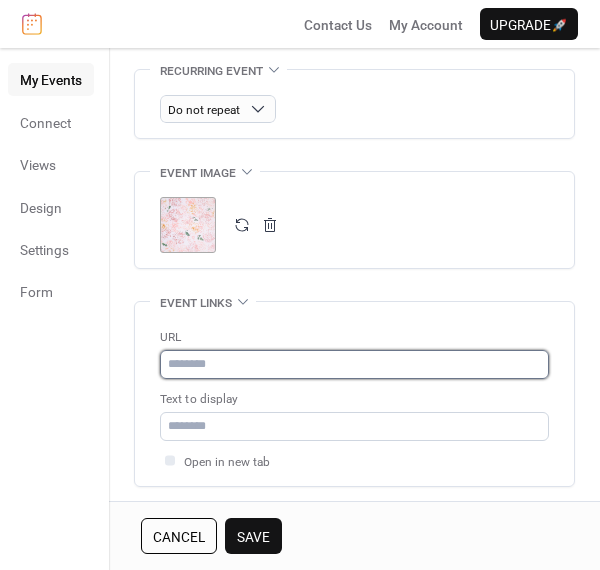 click at bounding box center [354, 364] 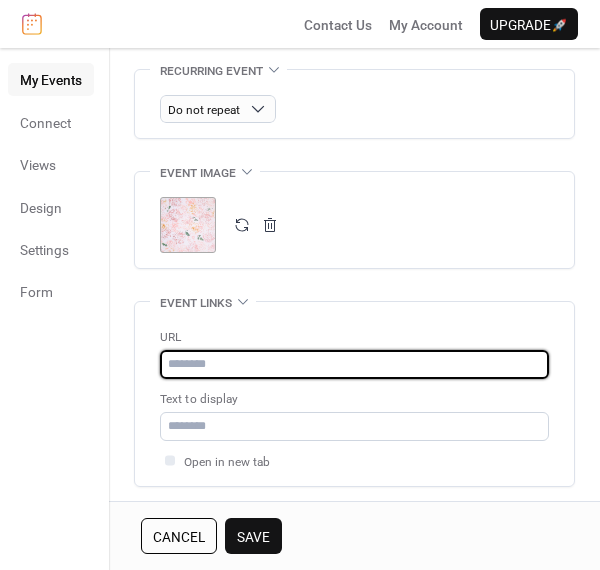 paste on "**********" 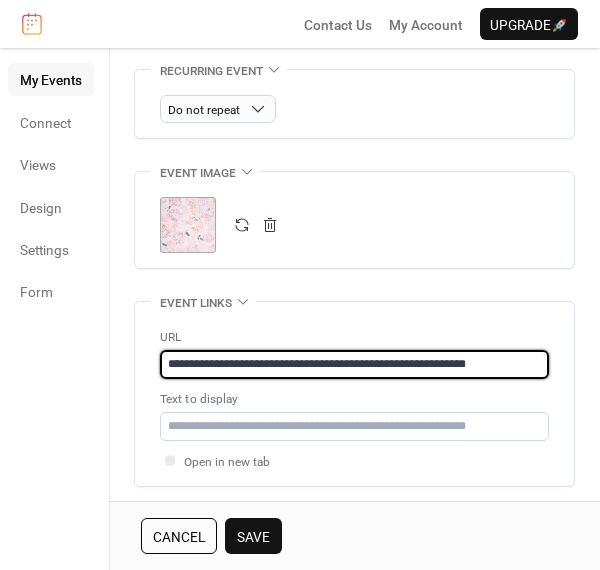 type on "**********" 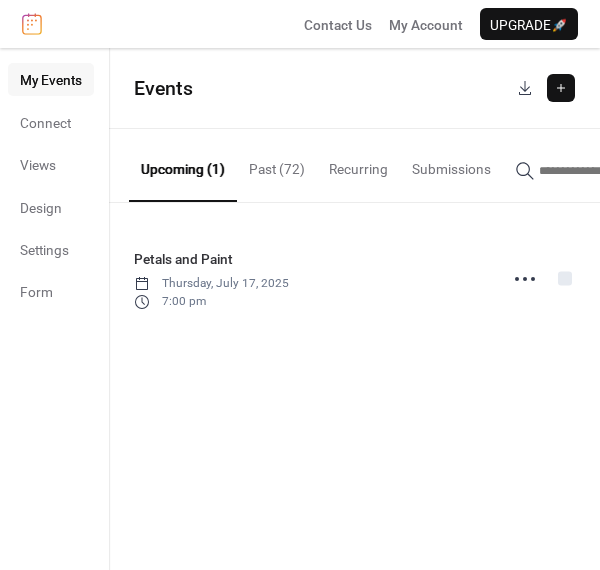 click at bounding box center [561, 88] 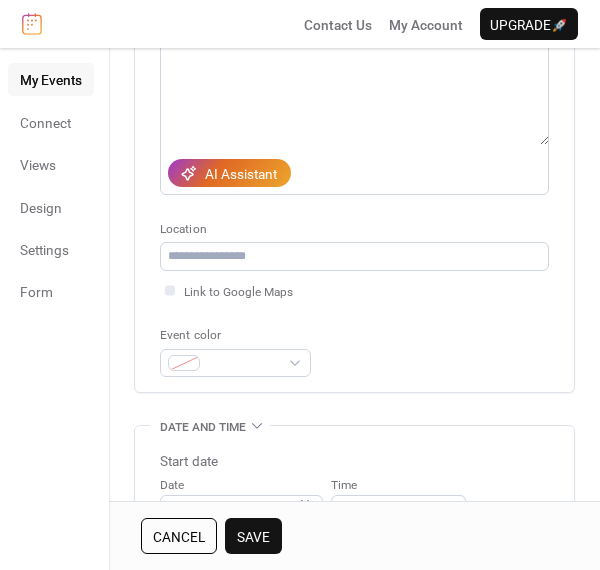scroll, scrollTop: 322, scrollLeft: 0, axis: vertical 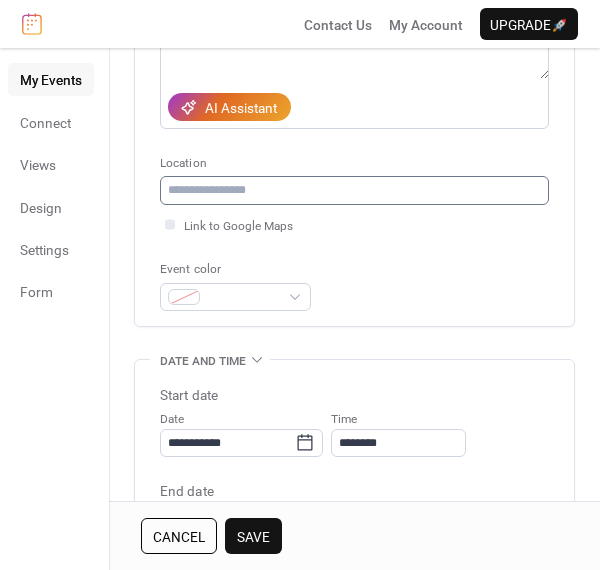 type on "**********" 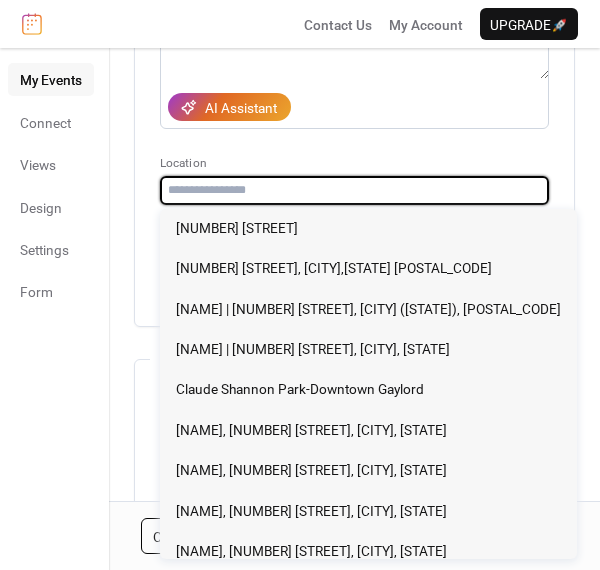 click at bounding box center (354, 190) 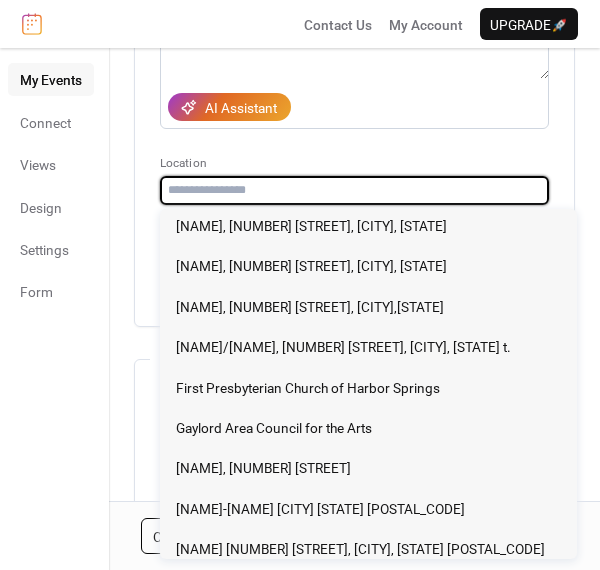 scroll, scrollTop: 336, scrollLeft: 0, axis: vertical 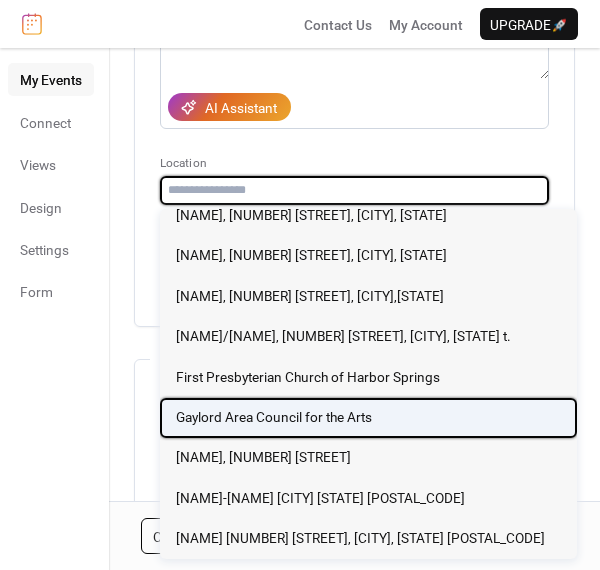 click on "Gaylord Area Council for the Arts" at bounding box center (274, 417) 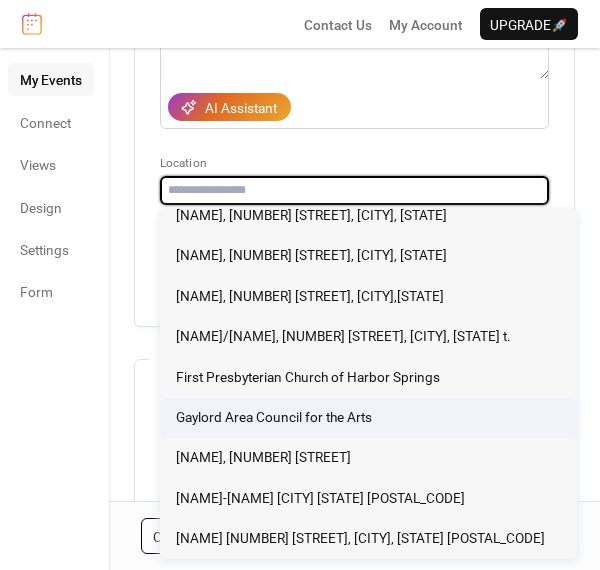 type on "**********" 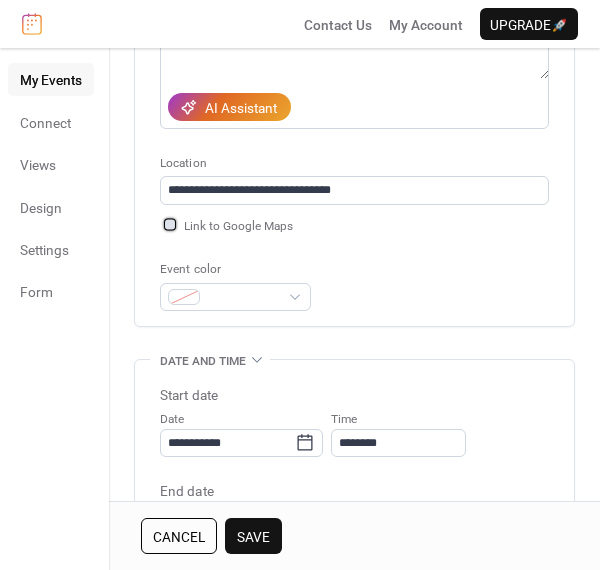 click at bounding box center (170, 224) 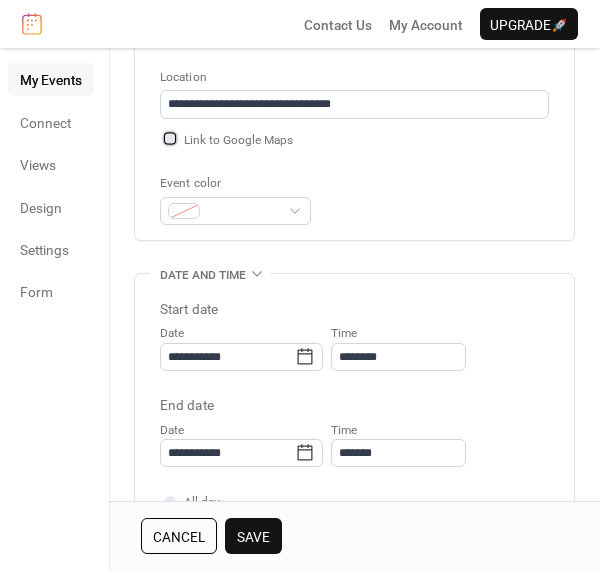 scroll, scrollTop: 409, scrollLeft: 0, axis: vertical 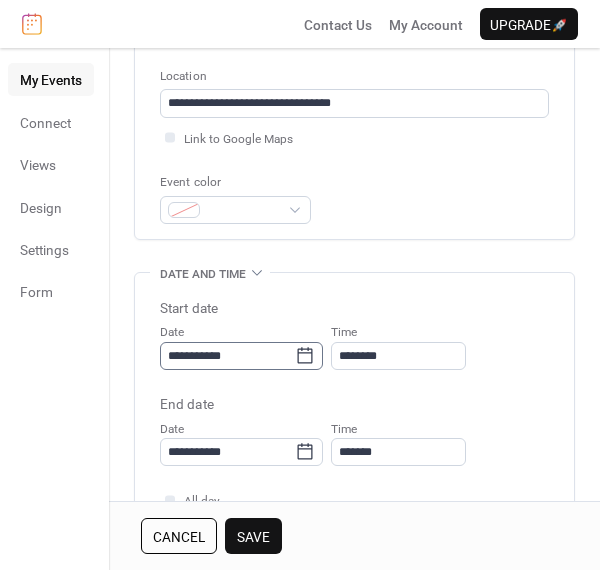 click 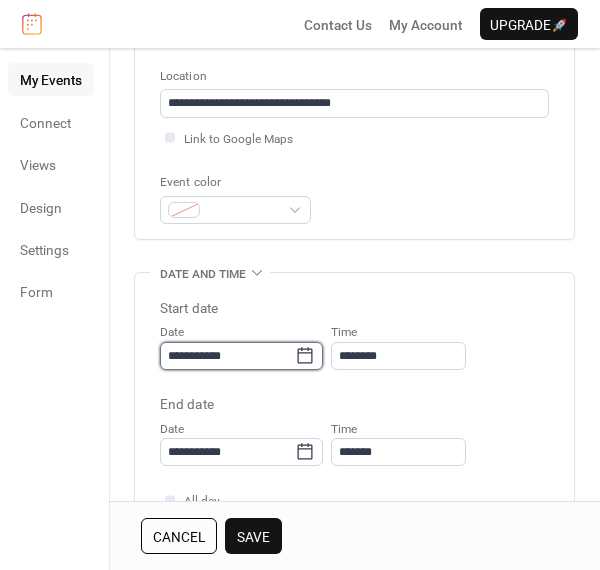 click on "**********" at bounding box center [227, 356] 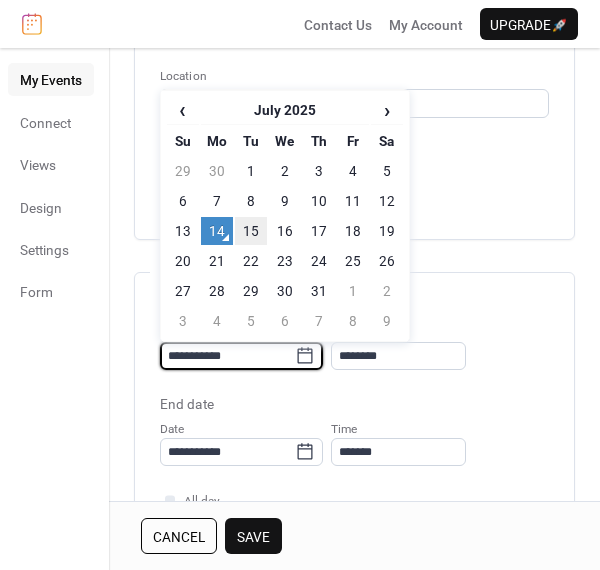 click on "15" at bounding box center [251, 231] 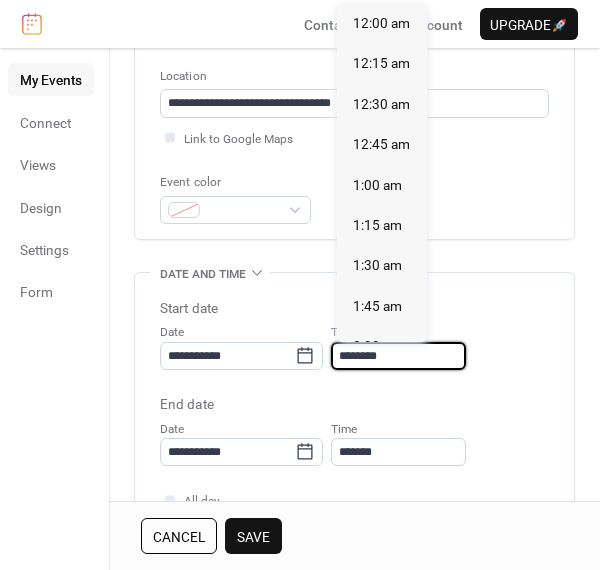 click on "********" at bounding box center [398, 356] 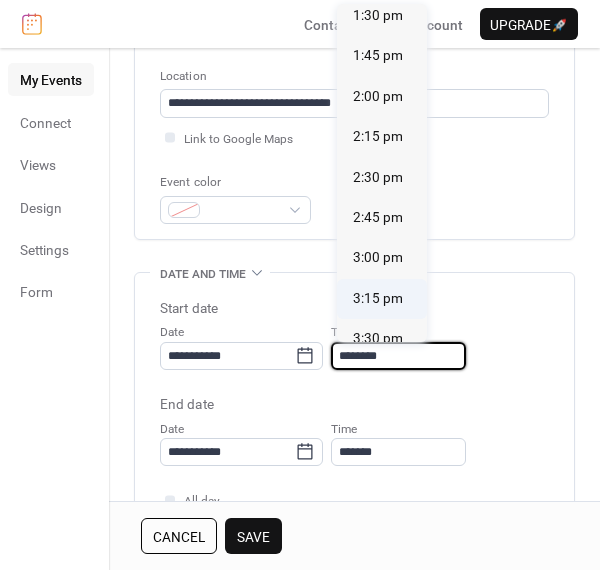 scroll, scrollTop: 2198, scrollLeft: 0, axis: vertical 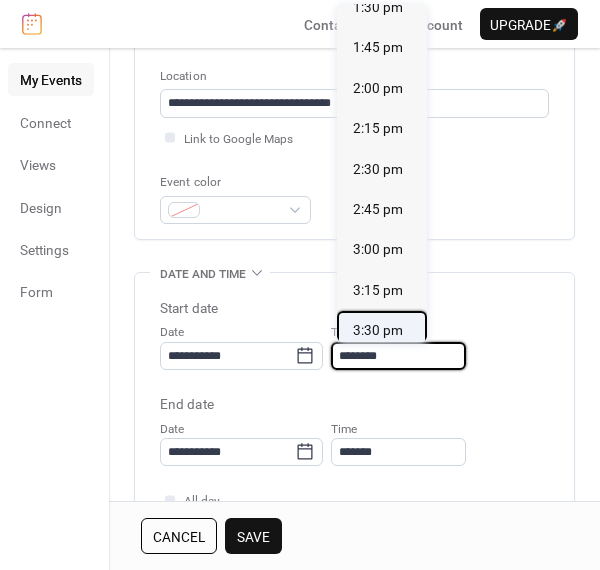 click on "3:30 pm" at bounding box center [378, 330] 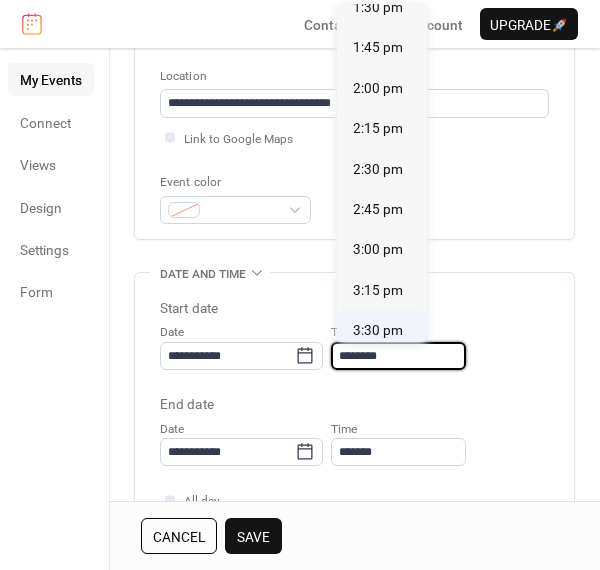 type on "*******" 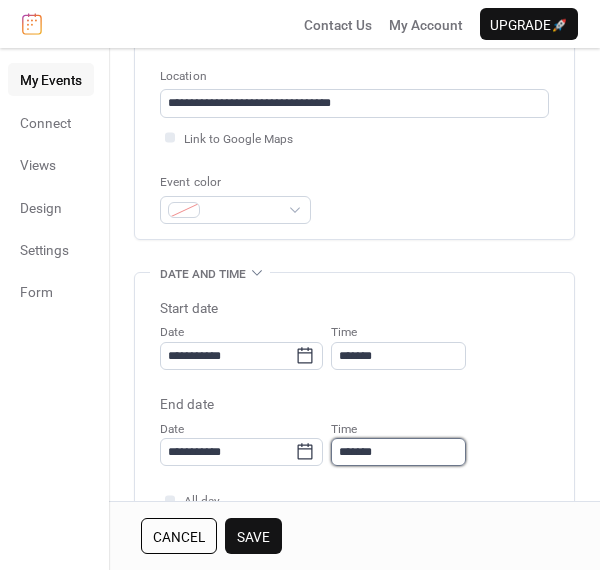 click on "*******" at bounding box center (398, 452) 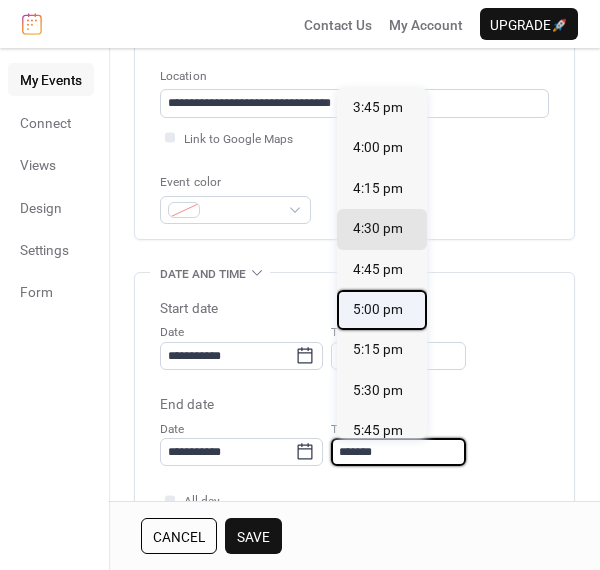 click on "5:00 pm" at bounding box center [378, 309] 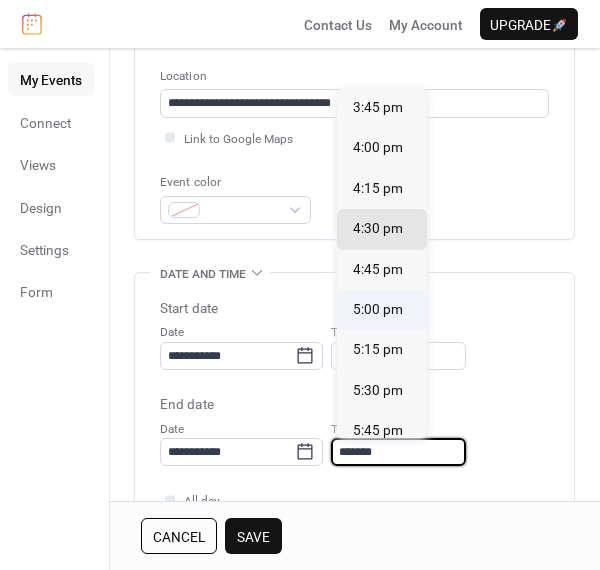 type on "*******" 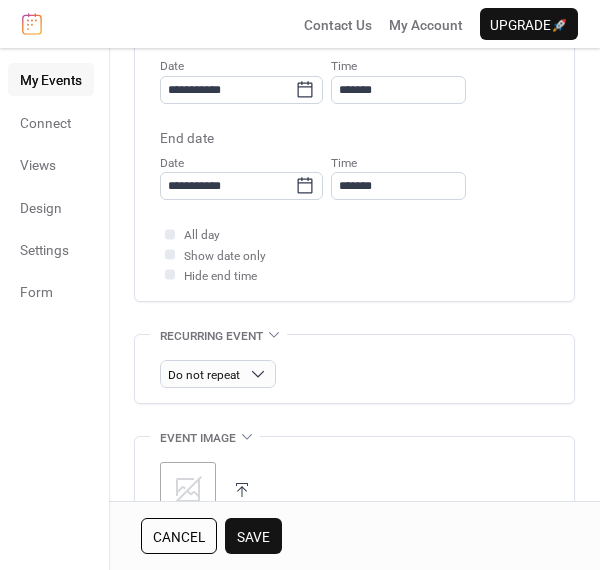 scroll, scrollTop: 678, scrollLeft: 0, axis: vertical 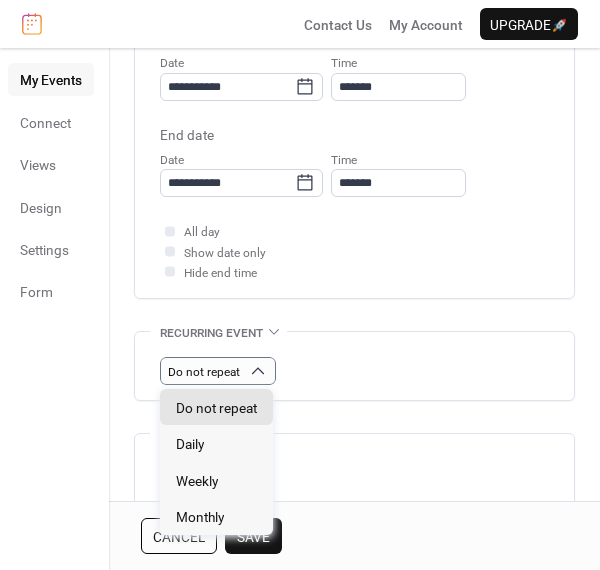 click on "Do not repeat" at bounding box center [354, 366] 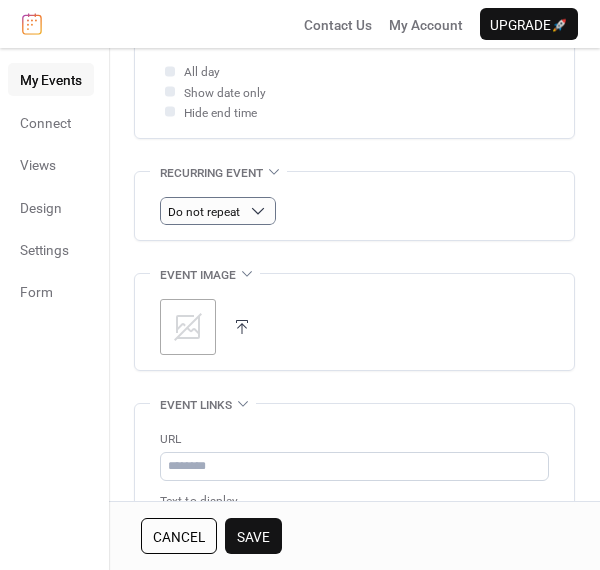 scroll, scrollTop: 853, scrollLeft: 0, axis: vertical 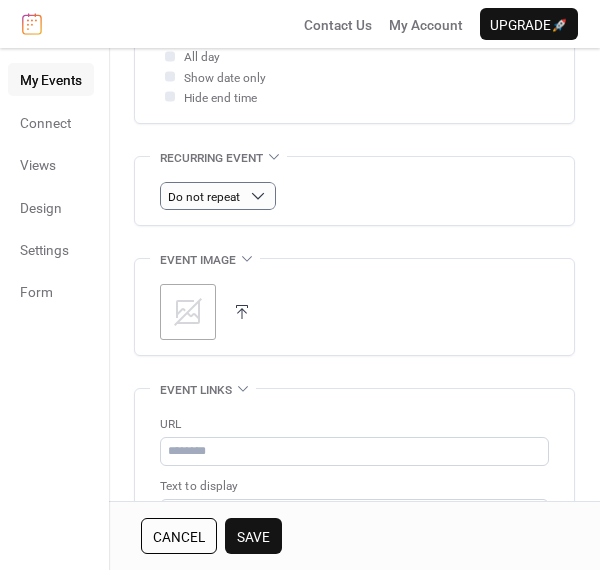 click 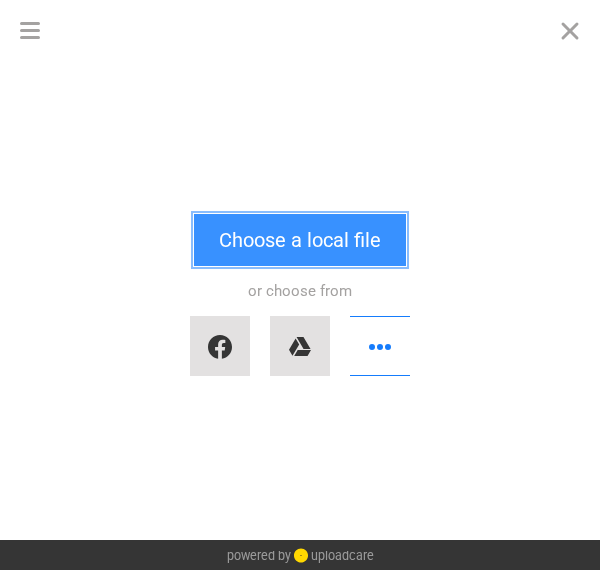 click on "Choose a local file" at bounding box center [300, 240] 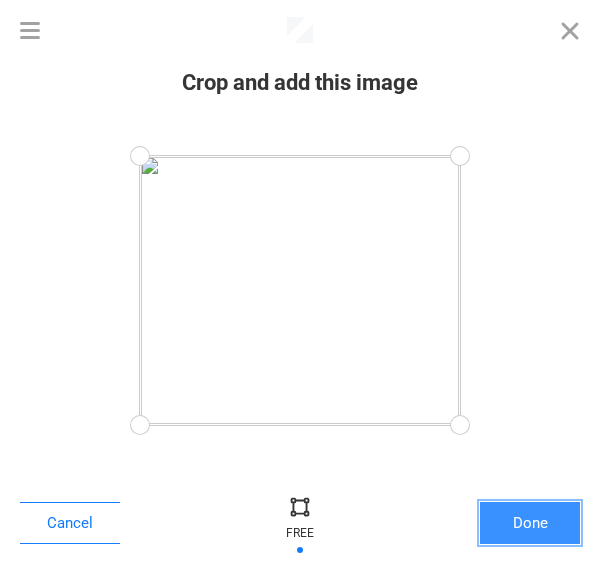 click on "Done" at bounding box center (530, 523) 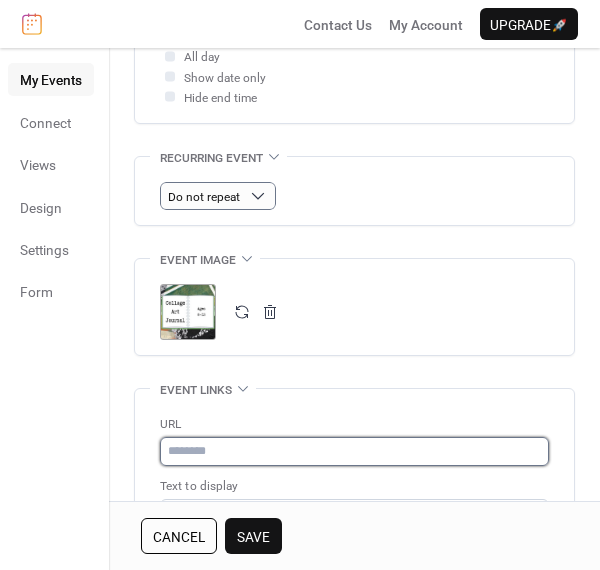 click at bounding box center (354, 451) 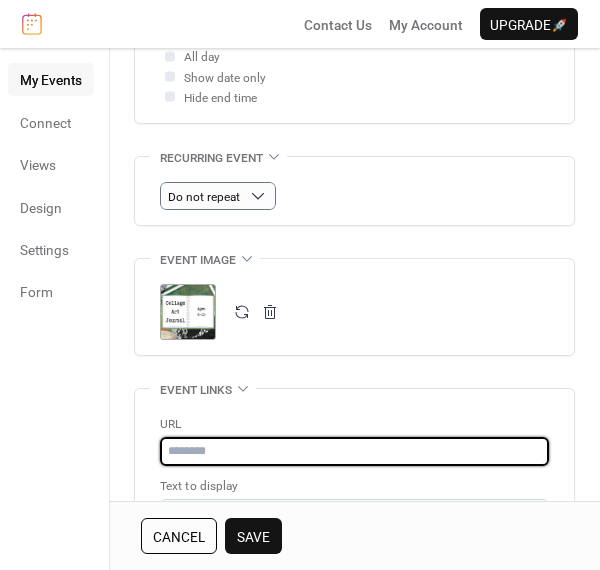 click at bounding box center [354, 451] 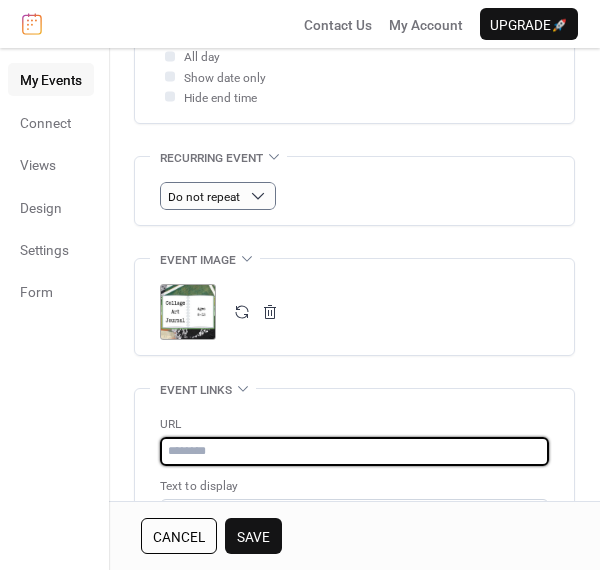 paste on "**********" 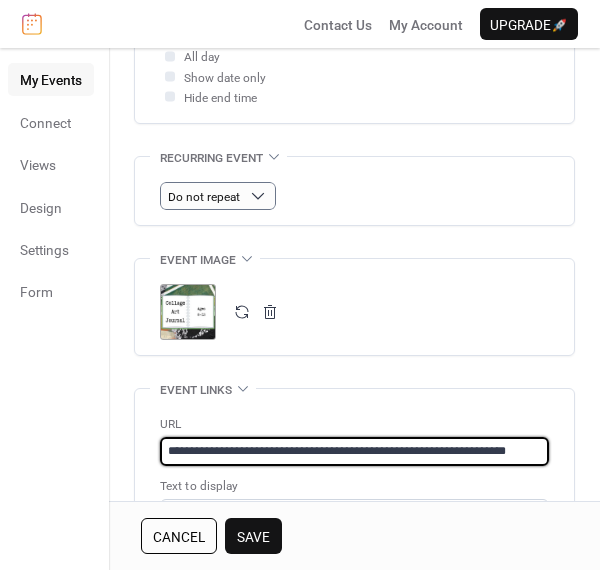 scroll, scrollTop: 0, scrollLeft: 11, axis: horizontal 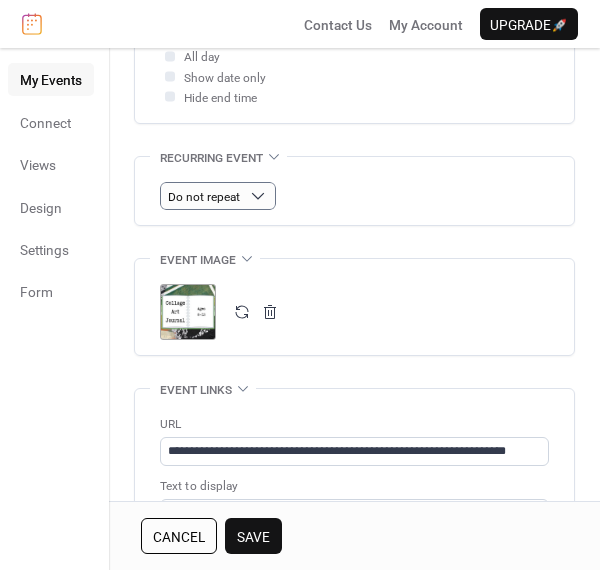click on "Save" at bounding box center (253, 537) 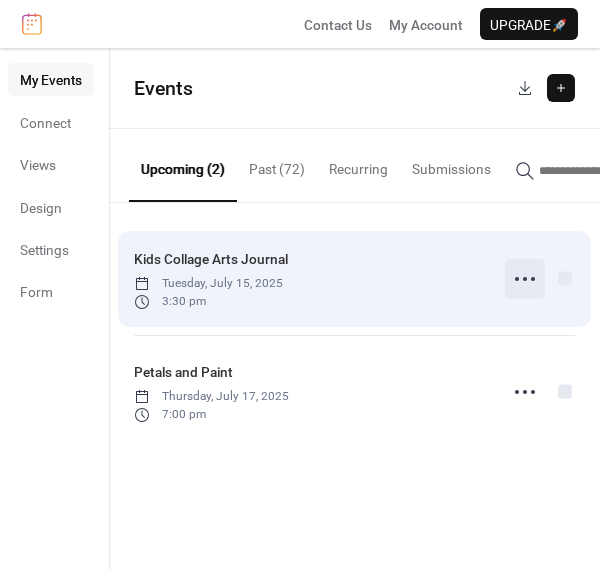 click 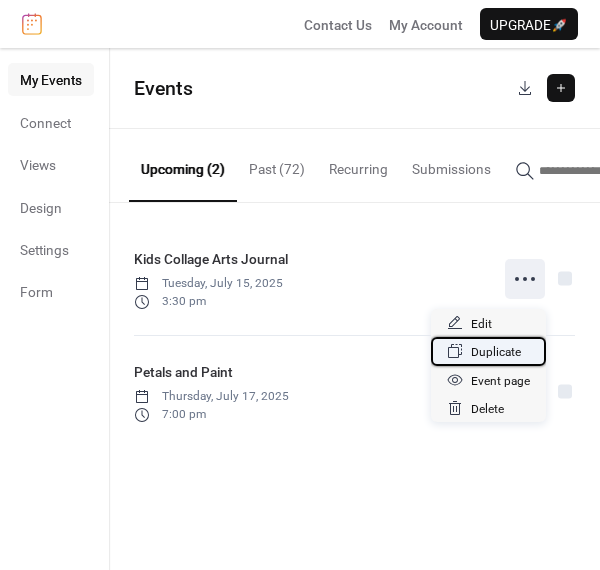 click on "Duplicate" at bounding box center (496, 352) 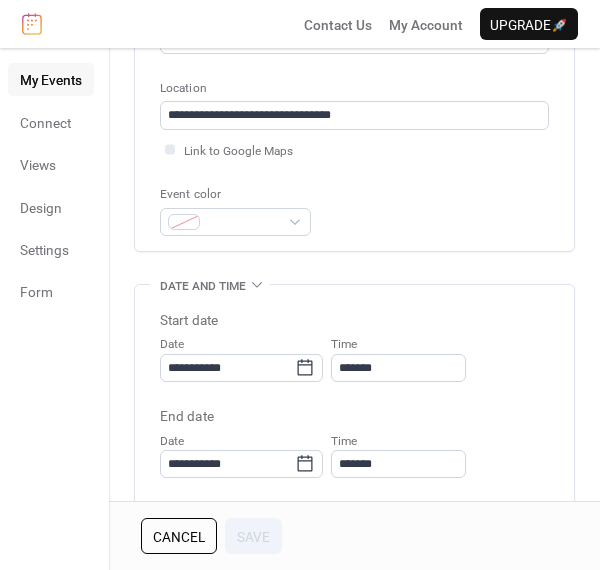 scroll, scrollTop: 398, scrollLeft: 0, axis: vertical 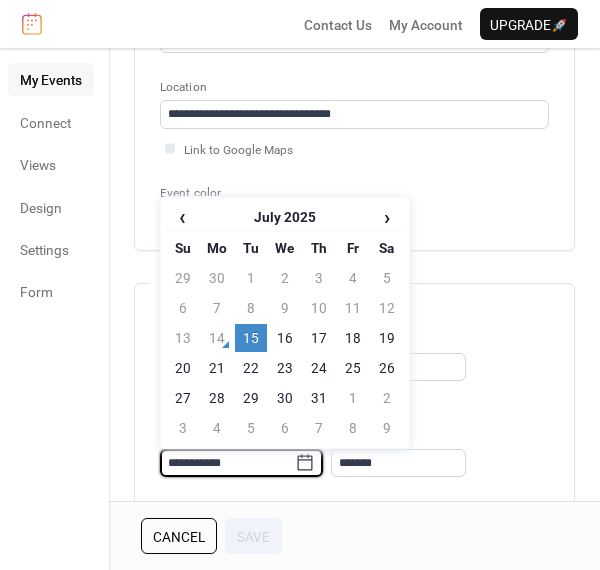 click on "**********" at bounding box center [227, 463] 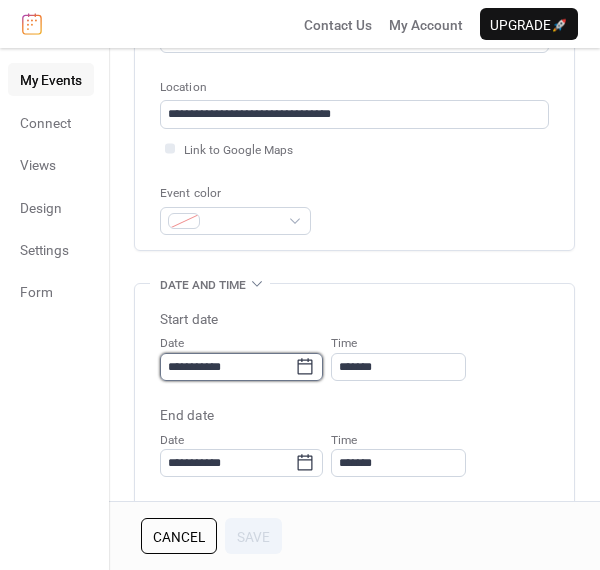 click on "**********" at bounding box center [227, 367] 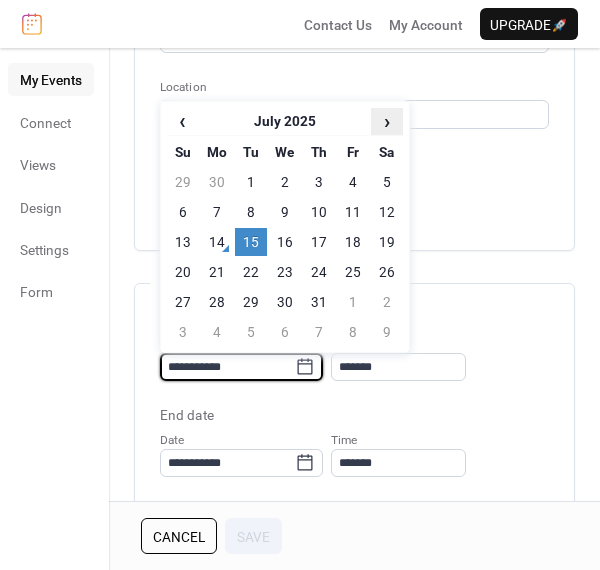 click on "›" at bounding box center [387, 121] 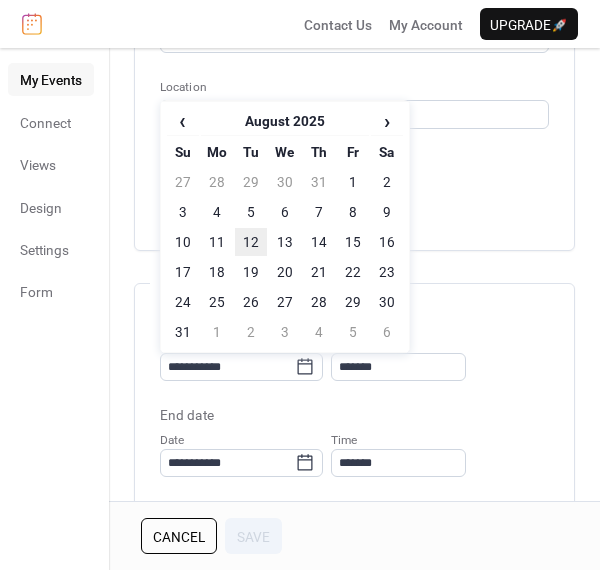 click on "12" at bounding box center (251, 242) 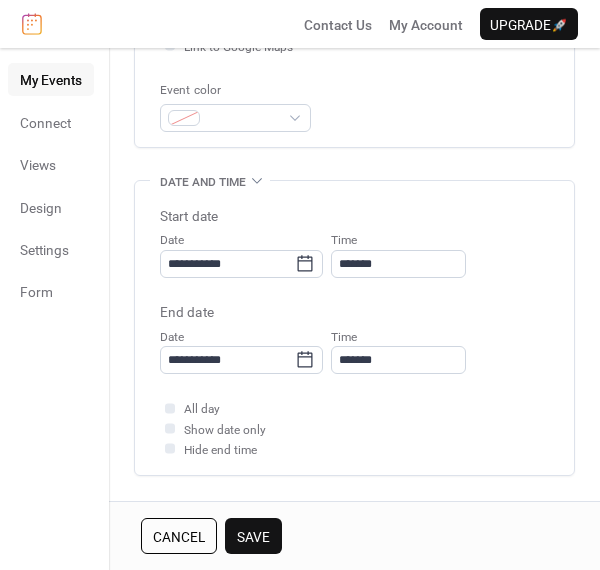 scroll, scrollTop: 504, scrollLeft: 0, axis: vertical 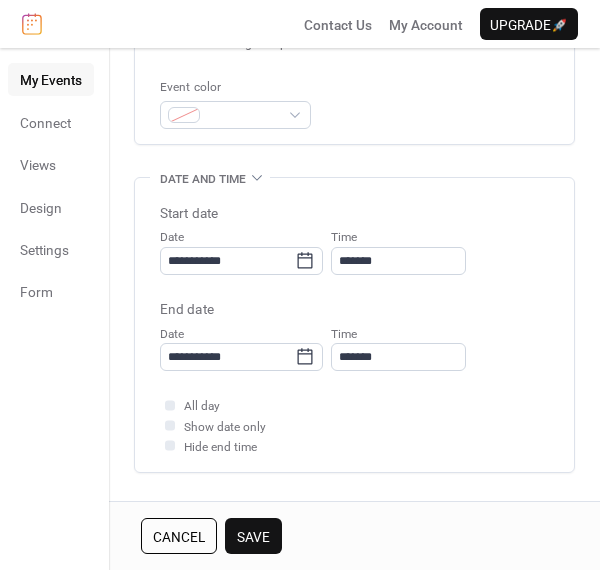 click on "Save" at bounding box center [253, 537] 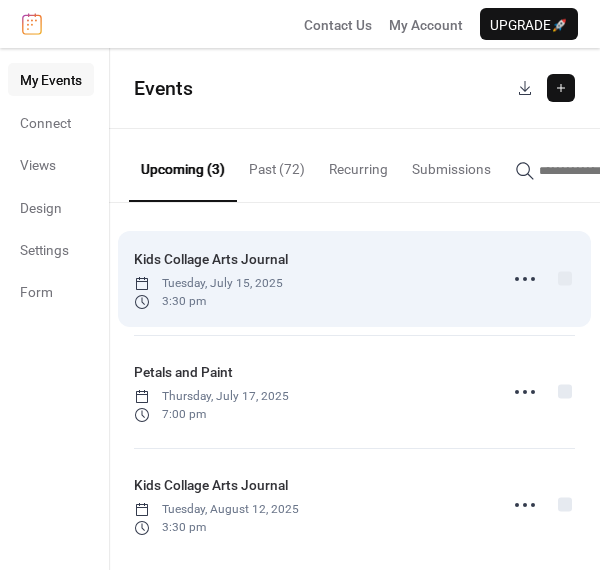 click on "Kids Collage Arts Journal Tuesday, July 15, 2025 3:30 pm" at bounding box center [309, 279] 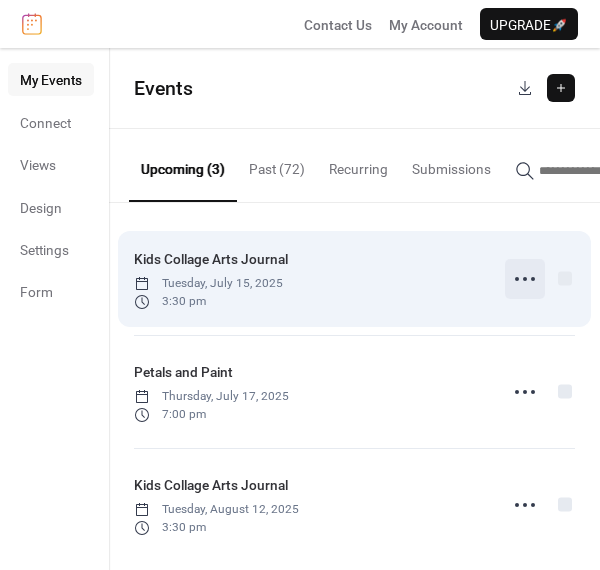 click 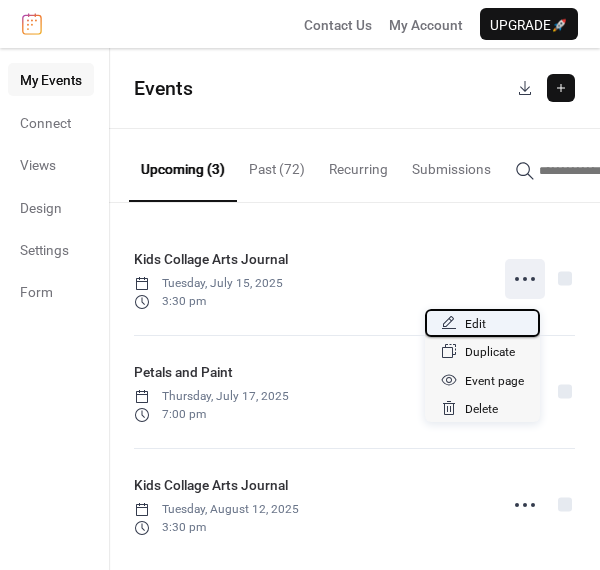 click on "Edit" at bounding box center (475, 324) 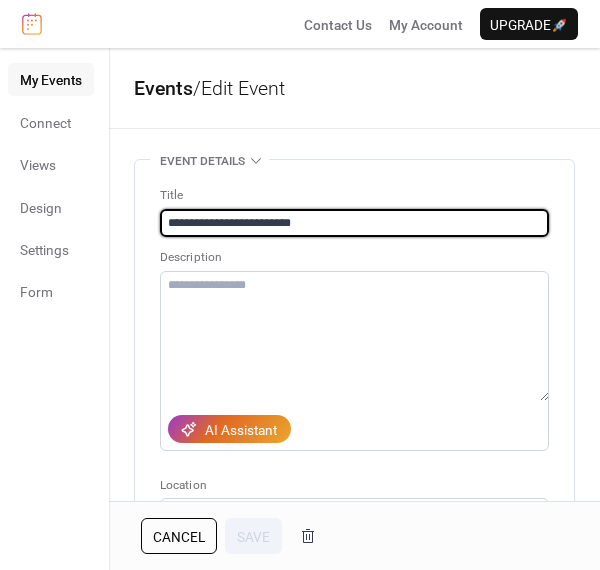 click on "**********" at bounding box center [354, 223] 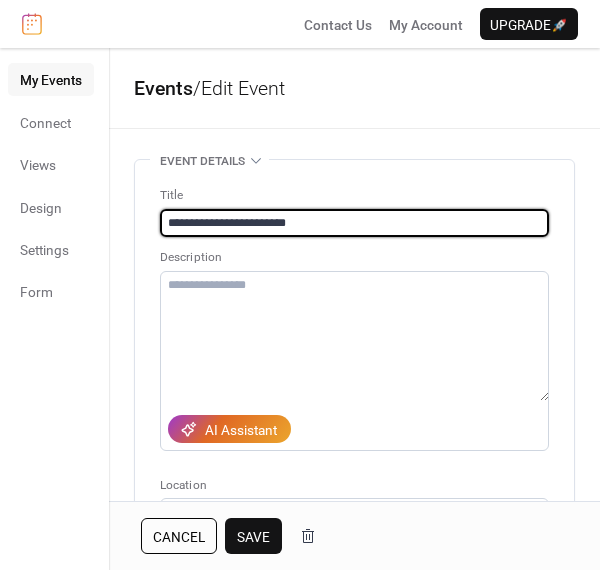 type on "**********" 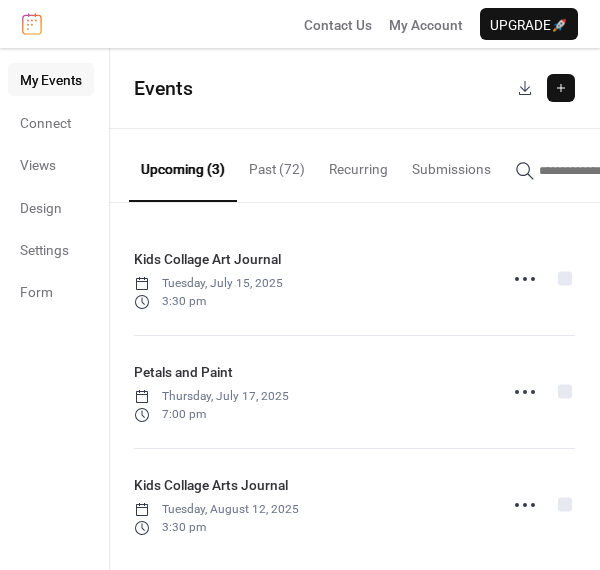 scroll, scrollTop: 17, scrollLeft: 0, axis: vertical 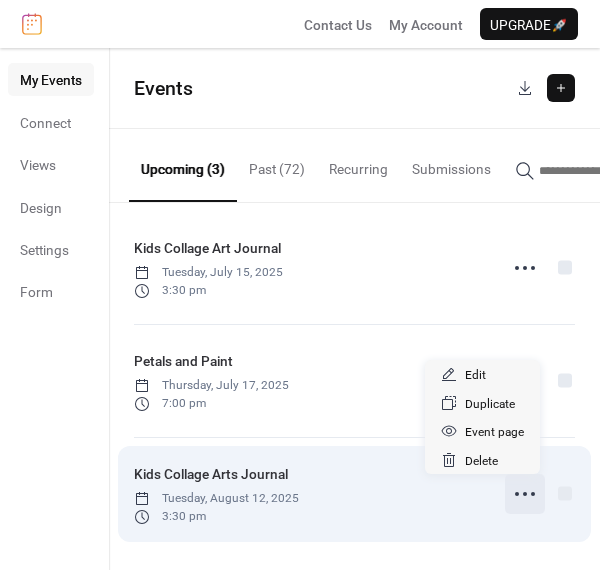 click at bounding box center (525, 494) 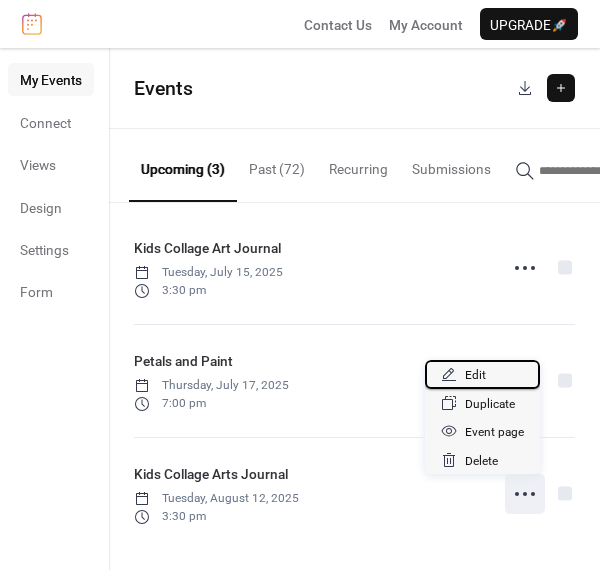 click on "Edit" at bounding box center [482, 374] 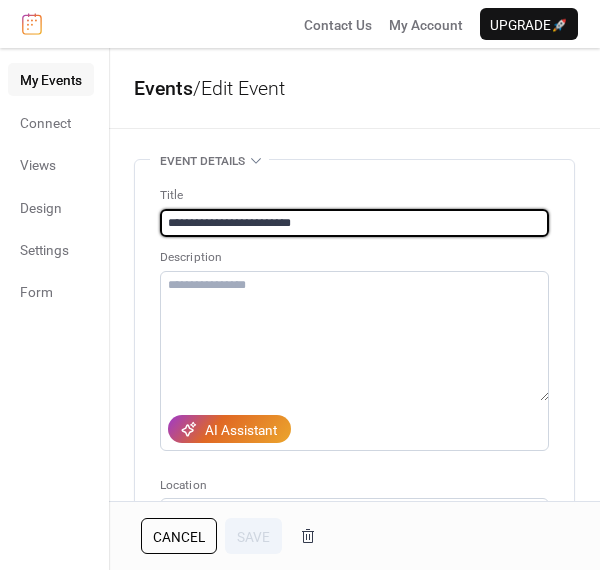 click on "**********" at bounding box center (354, 223) 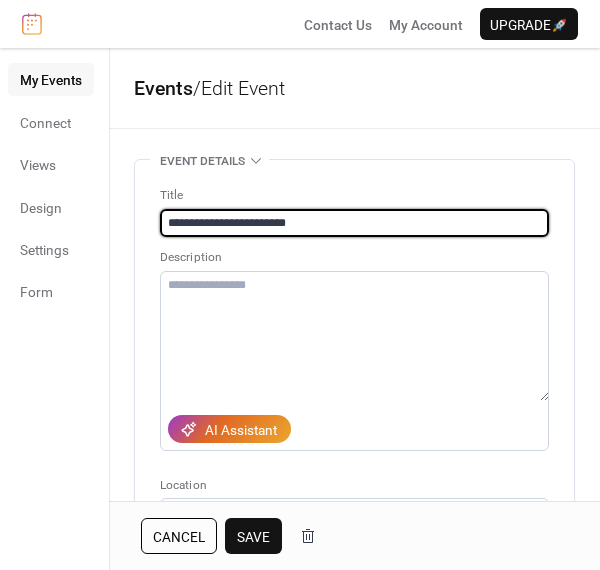 type on "**********" 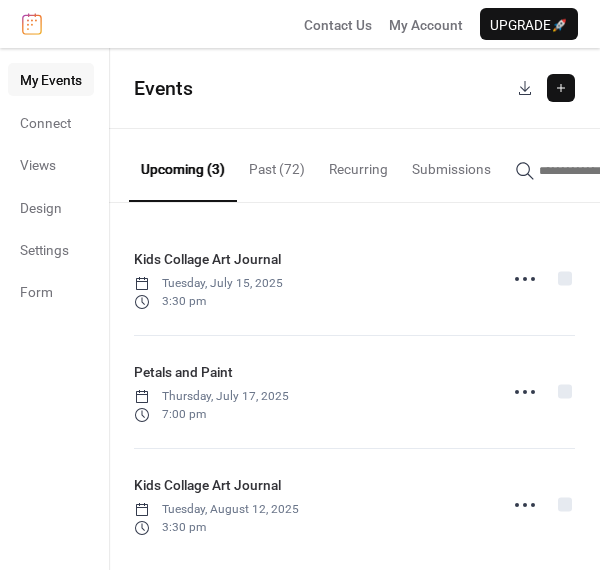 click at bounding box center (561, 88) 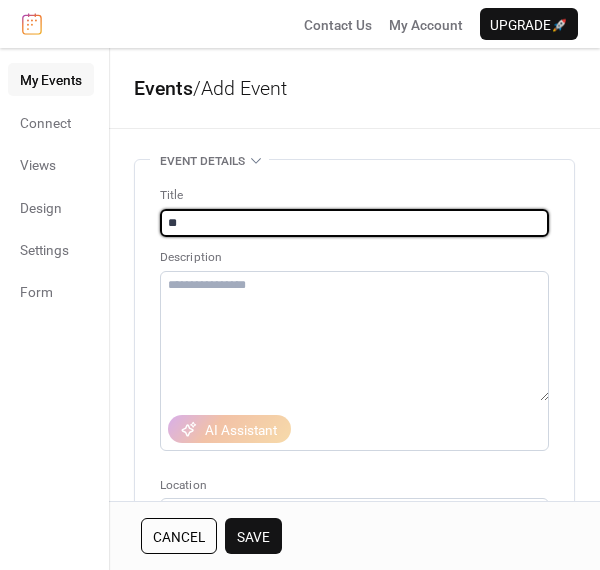 type on "*" 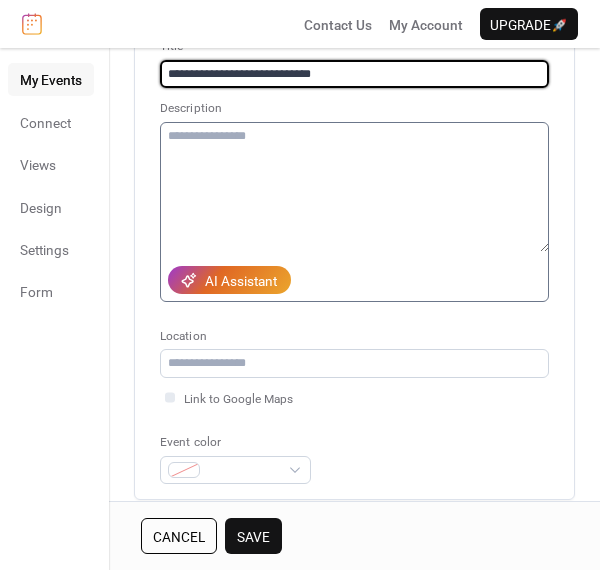 scroll, scrollTop: 186, scrollLeft: 0, axis: vertical 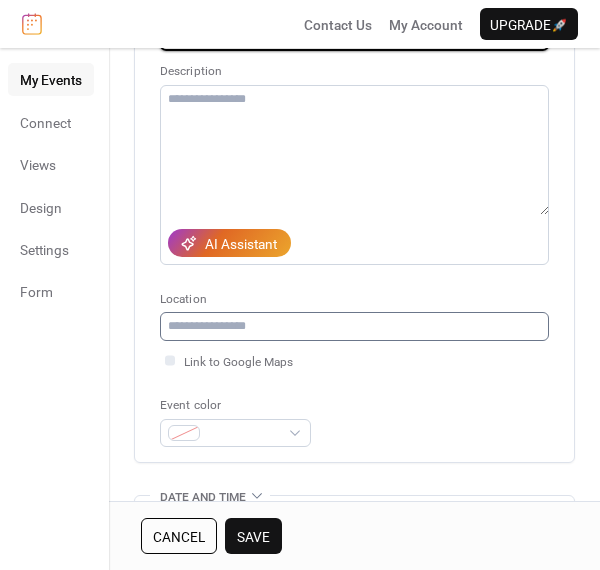 type on "**********" 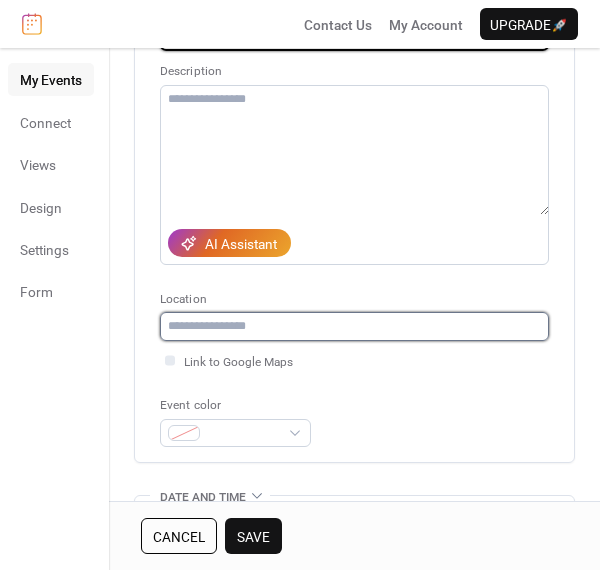 click at bounding box center [354, 326] 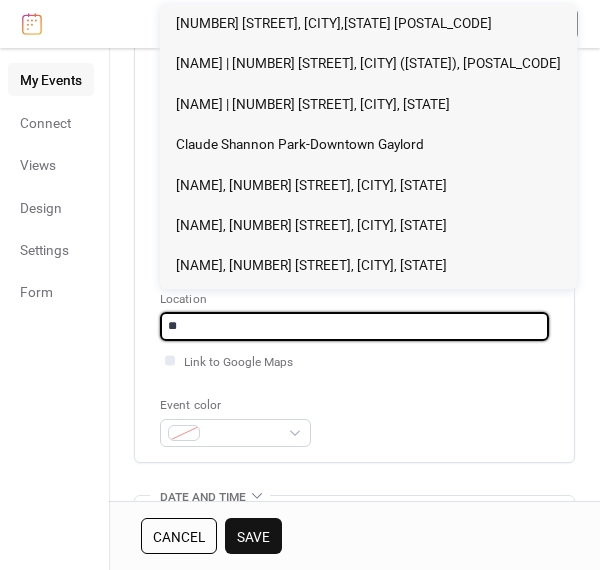 type on "*" 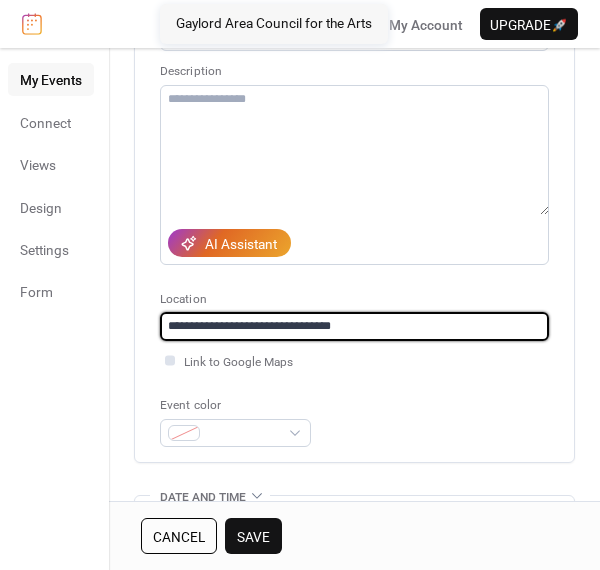 type on "**********" 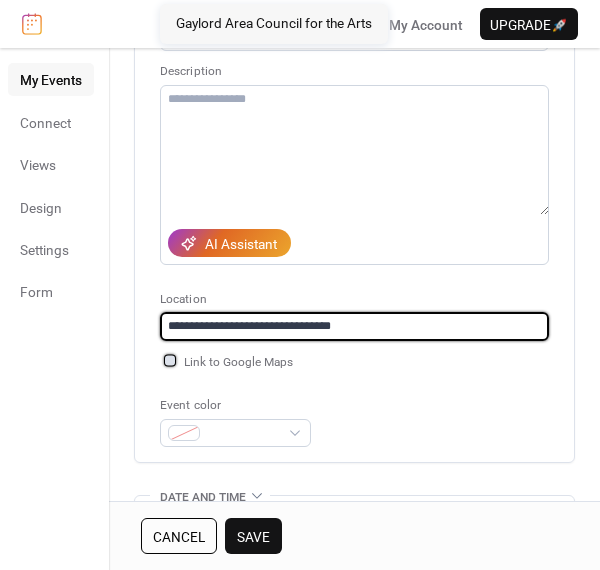 click at bounding box center [170, 360] 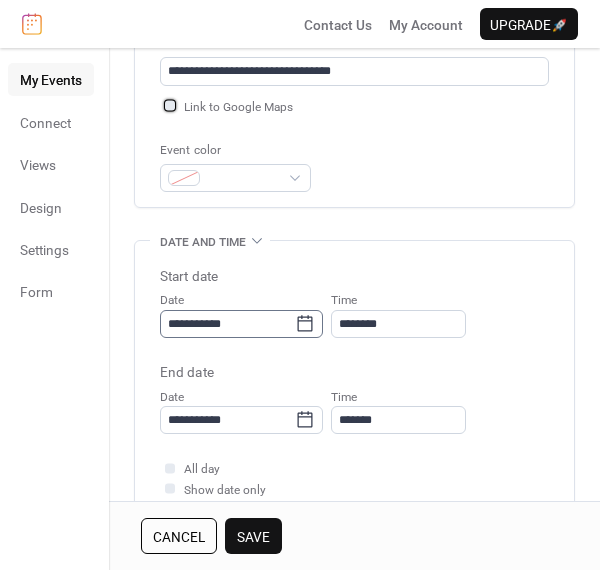 scroll, scrollTop: 444, scrollLeft: 0, axis: vertical 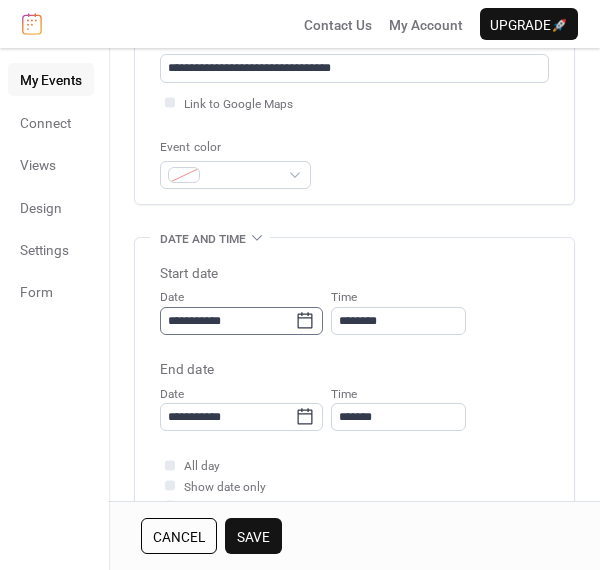 click 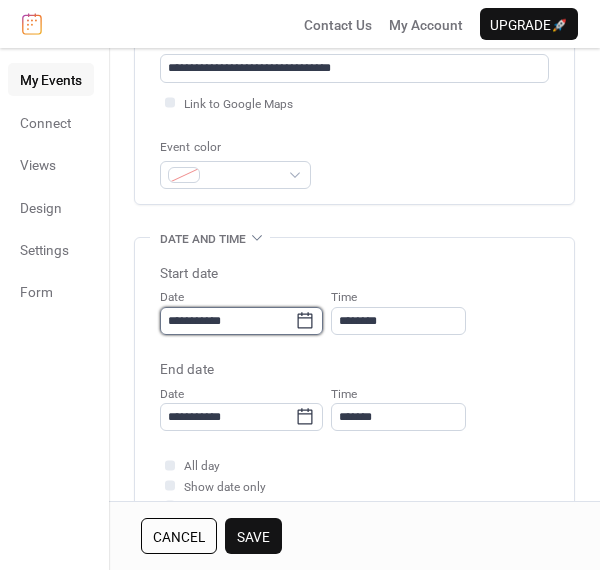 click on "**********" at bounding box center (227, 321) 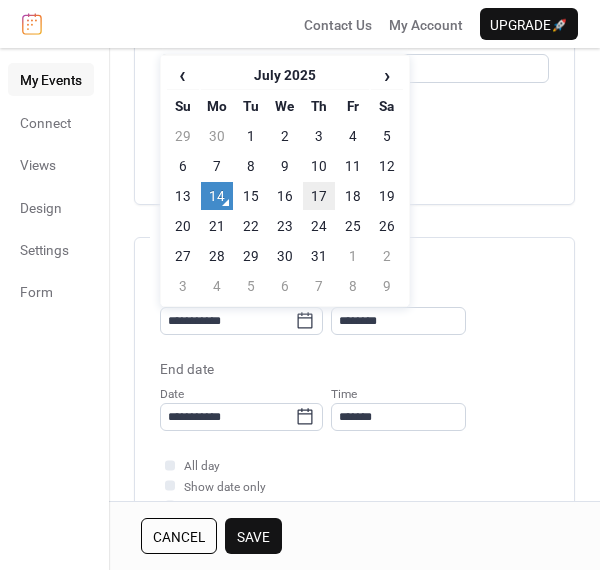 click on "17" at bounding box center [319, 196] 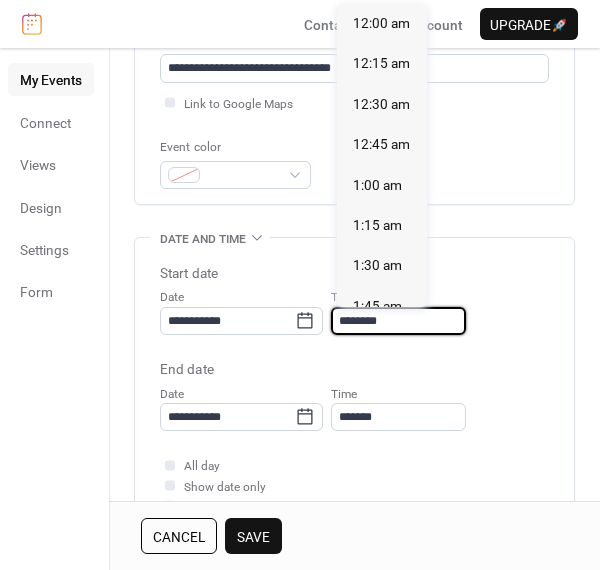 click on "********" at bounding box center [398, 321] 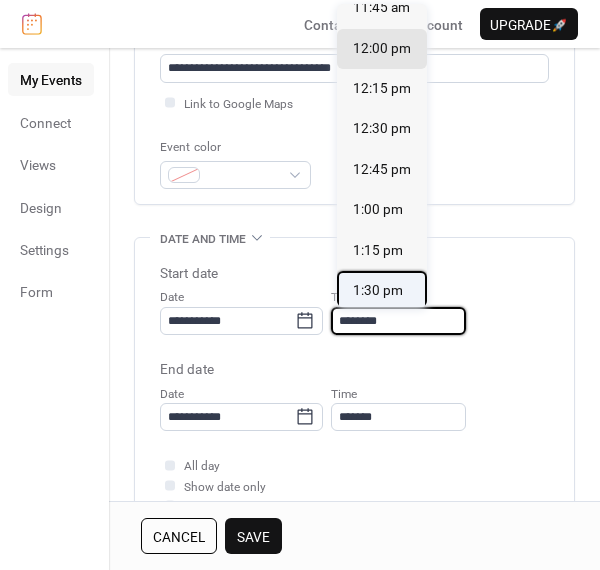 click on "1:30 pm" at bounding box center (378, 290) 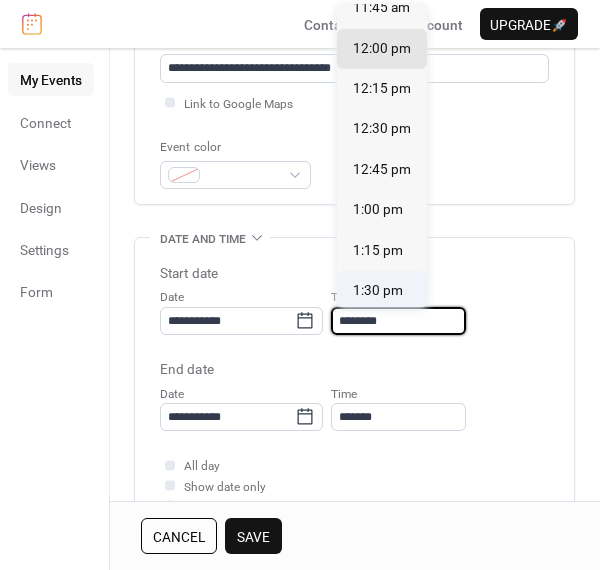 type on "*******" 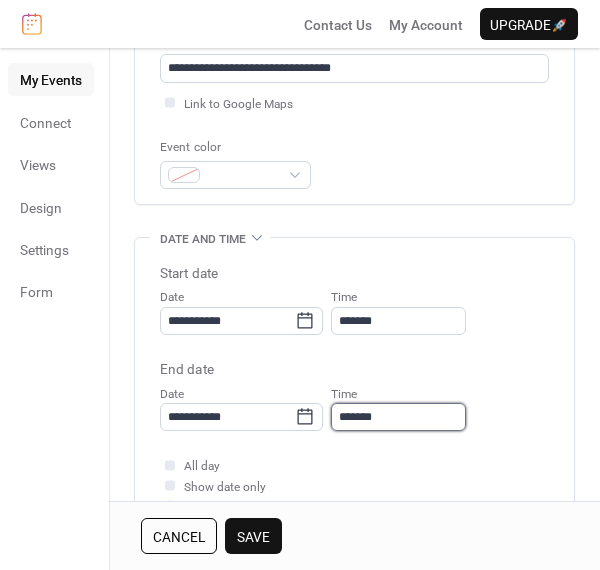 click on "*******" at bounding box center (398, 417) 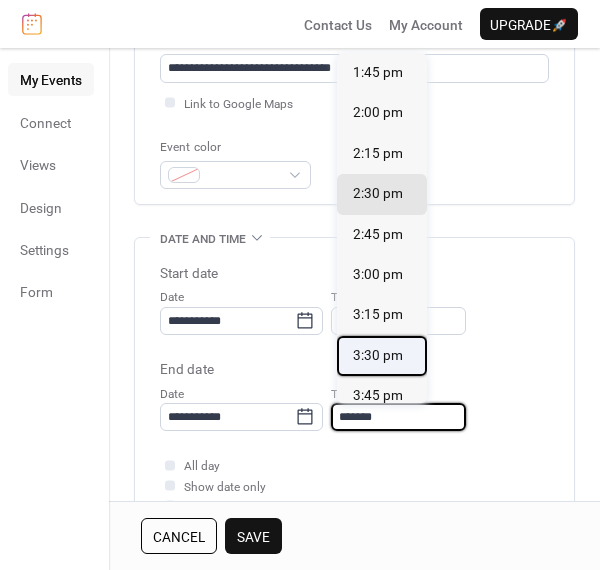 click on "3:30 pm" at bounding box center (378, 355) 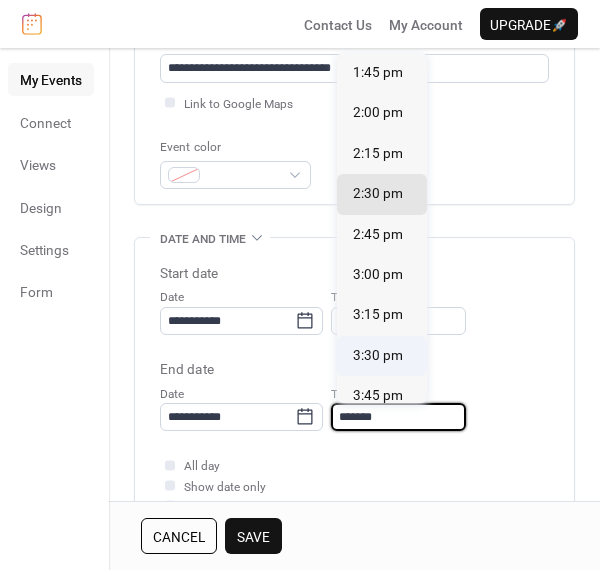 type on "*******" 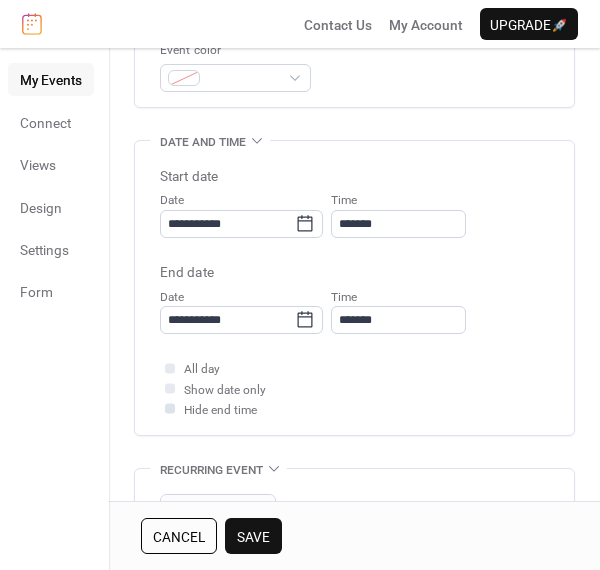 scroll, scrollTop: 605, scrollLeft: 0, axis: vertical 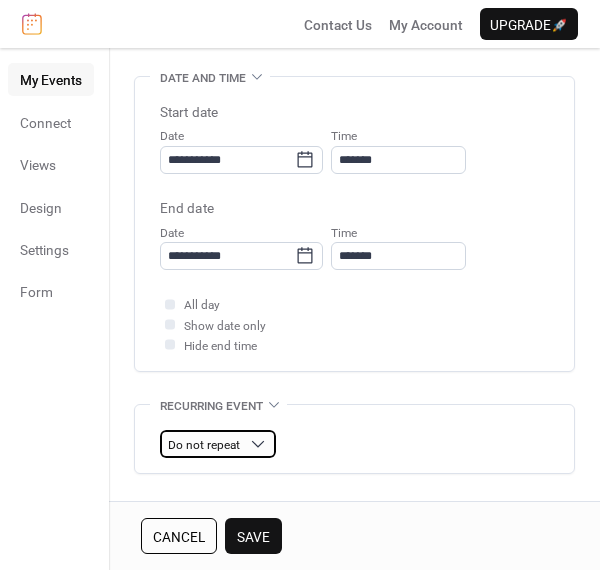 click on "Do not repeat" at bounding box center (204, 445) 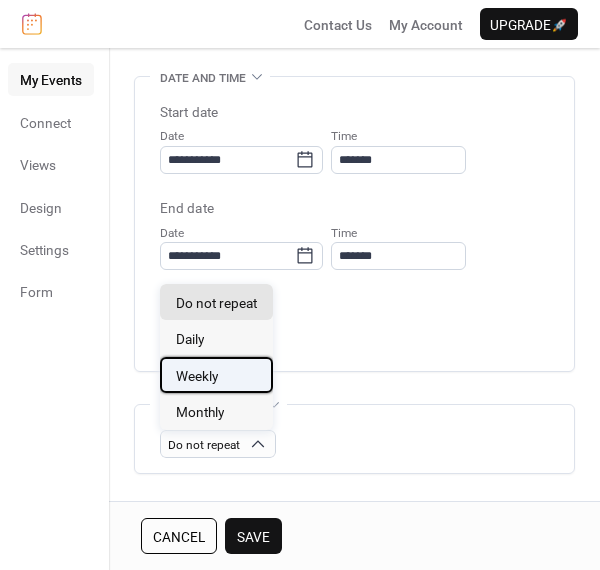 click on "Weekly" at bounding box center [197, 376] 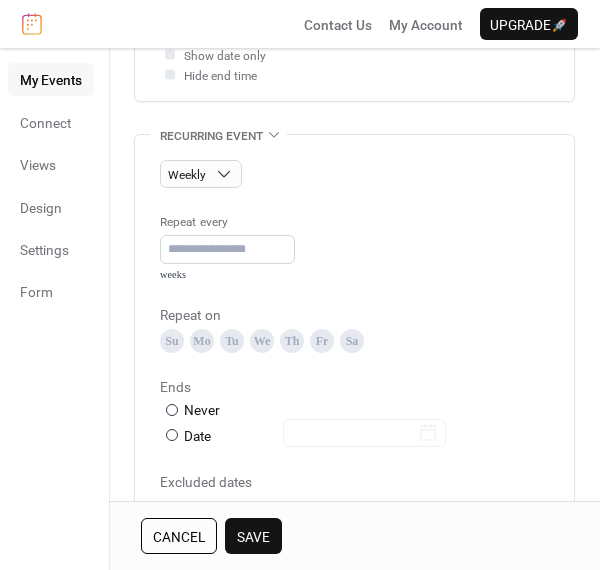 scroll, scrollTop: 876, scrollLeft: 0, axis: vertical 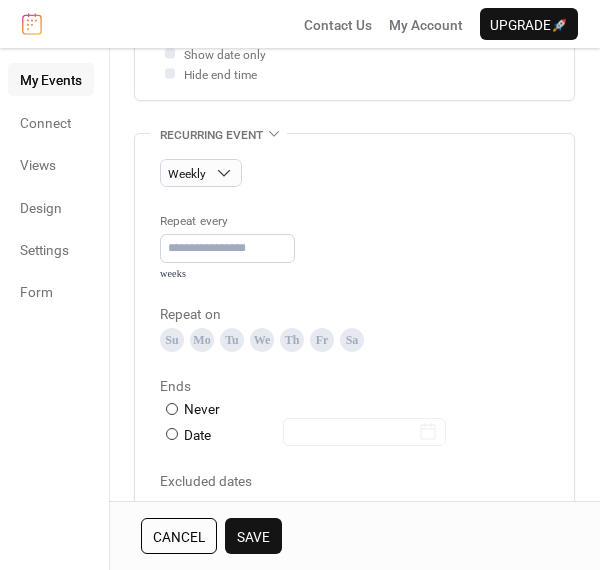click on "Th" at bounding box center (292, 340) 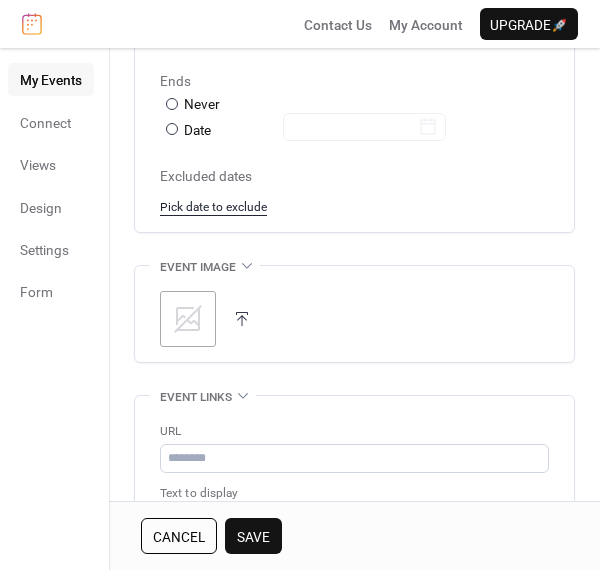 scroll, scrollTop: 1182, scrollLeft: 0, axis: vertical 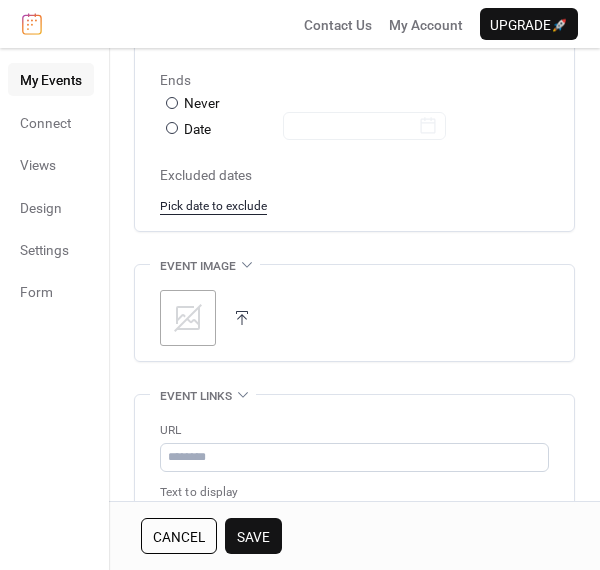 click 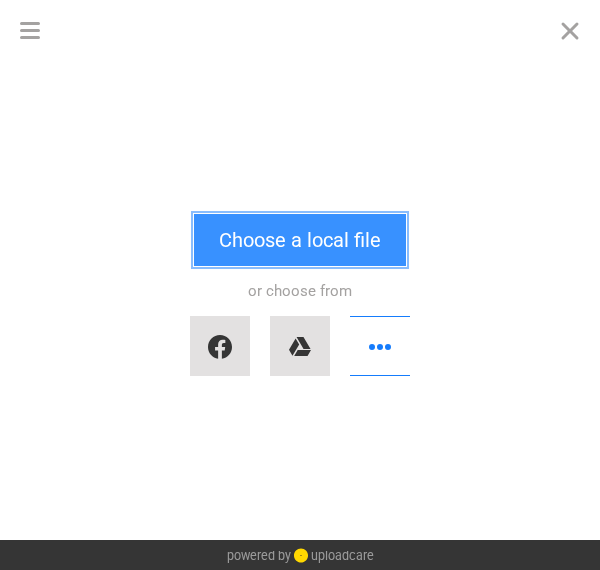 click on "Choose a local file" at bounding box center [300, 240] 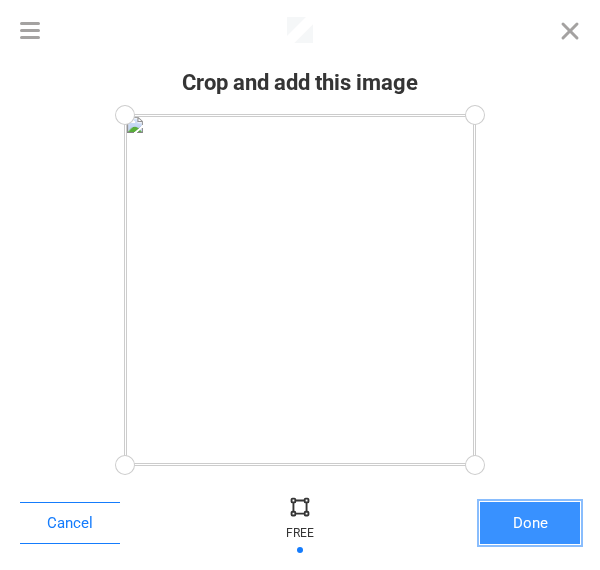 click on "Done" at bounding box center [530, 523] 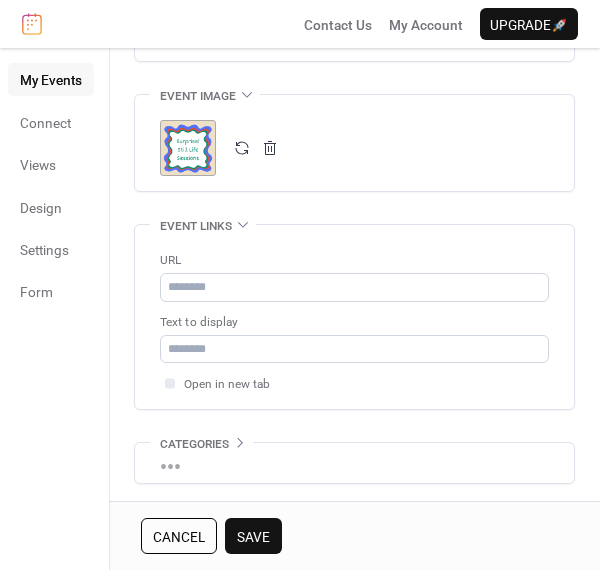 scroll, scrollTop: 1428, scrollLeft: 0, axis: vertical 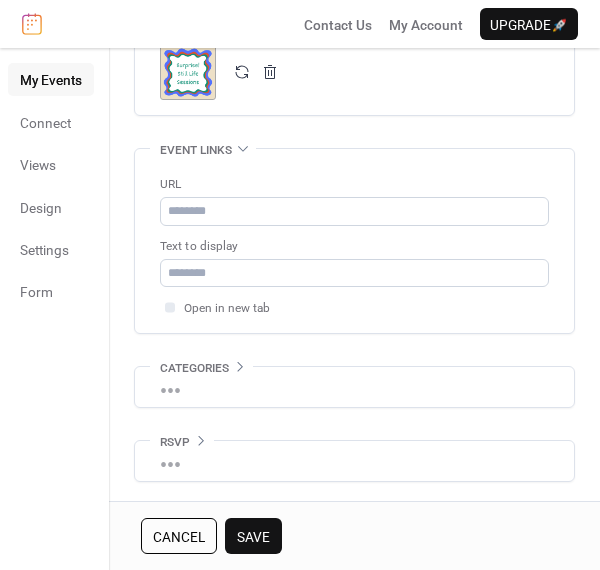 click on "Save" at bounding box center (253, 537) 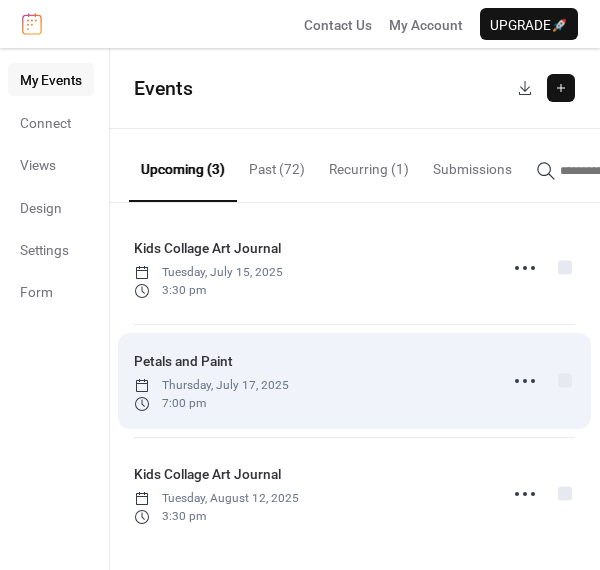 scroll, scrollTop: 0, scrollLeft: 0, axis: both 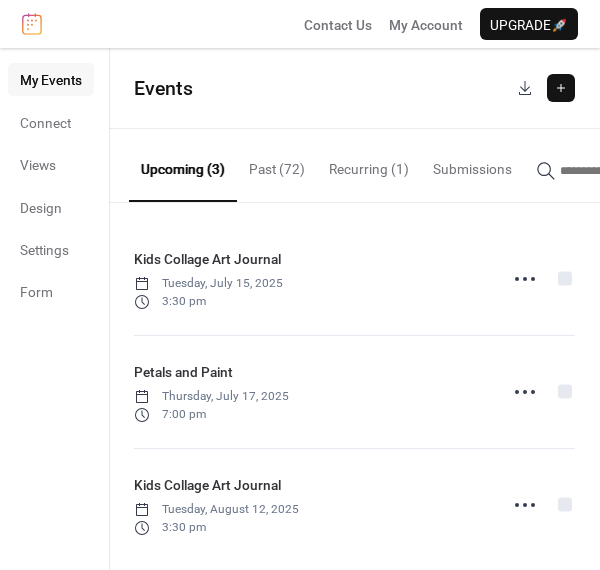 click at bounding box center (561, 88) 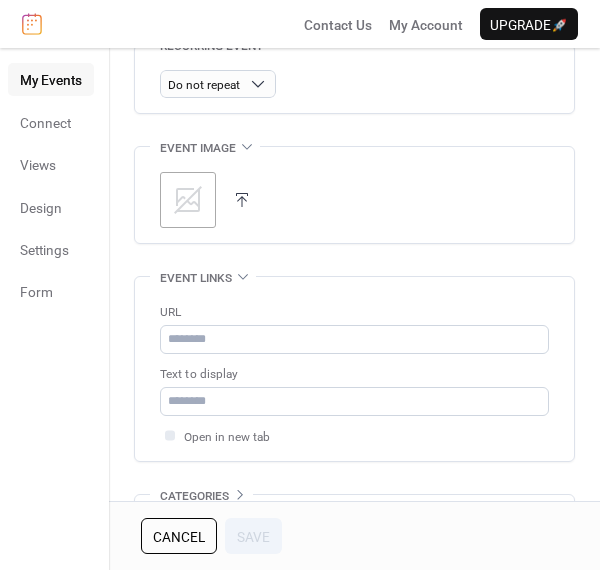 scroll, scrollTop: 998, scrollLeft: 0, axis: vertical 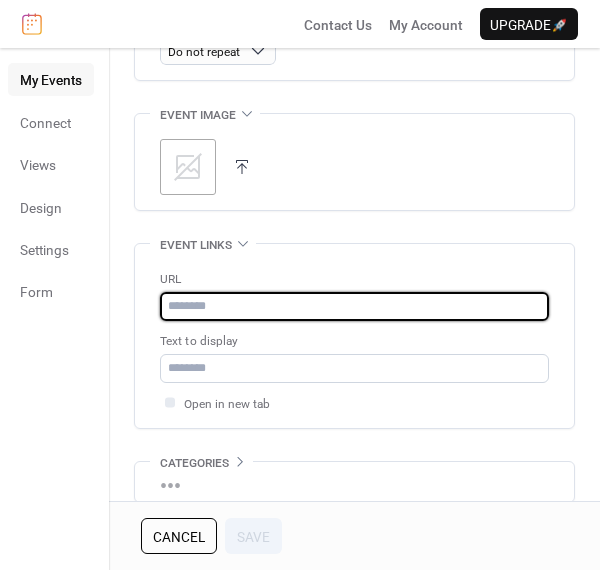 click at bounding box center [354, 306] 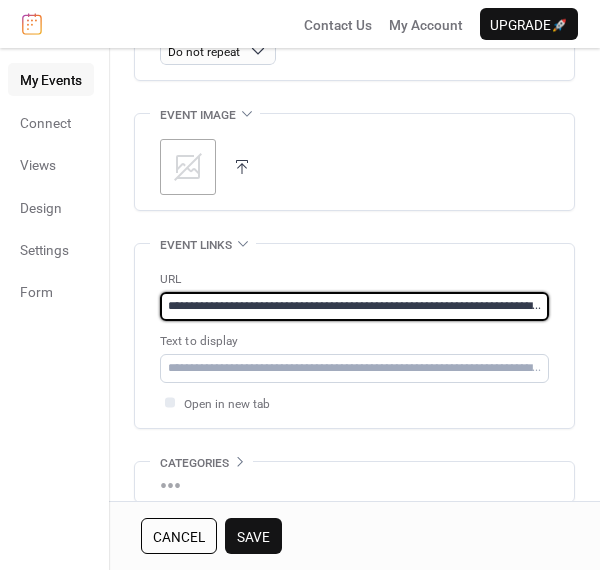 scroll, scrollTop: 0, scrollLeft: 271, axis: horizontal 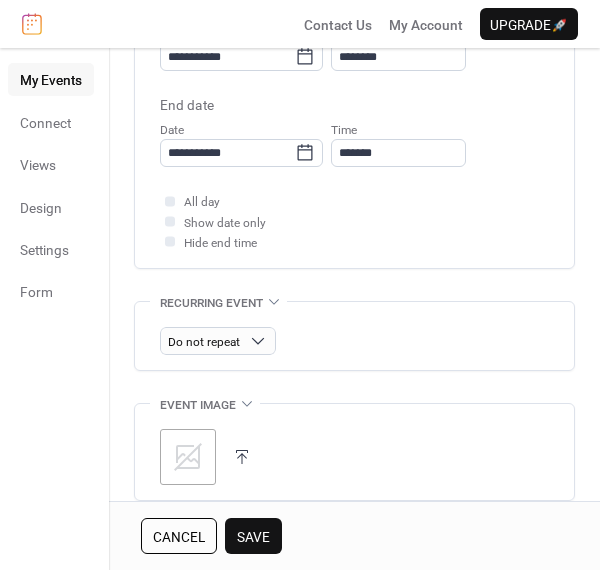 type on "**********" 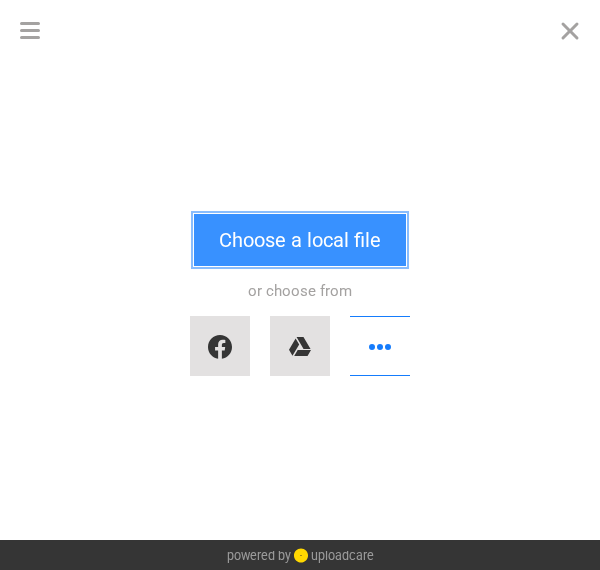 click on "Choose a local file" at bounding box center (300, 240) 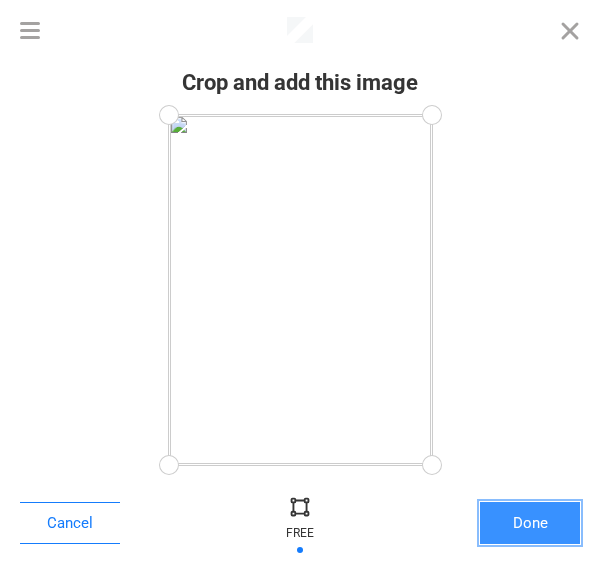 click on "Done" at bounding box center (530, 523) 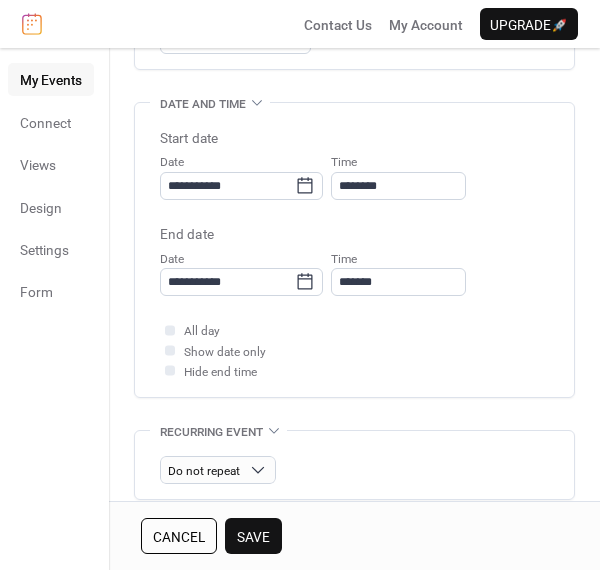 scroll, scrollTop: 578, scrollLeft: 0, axis: vertical 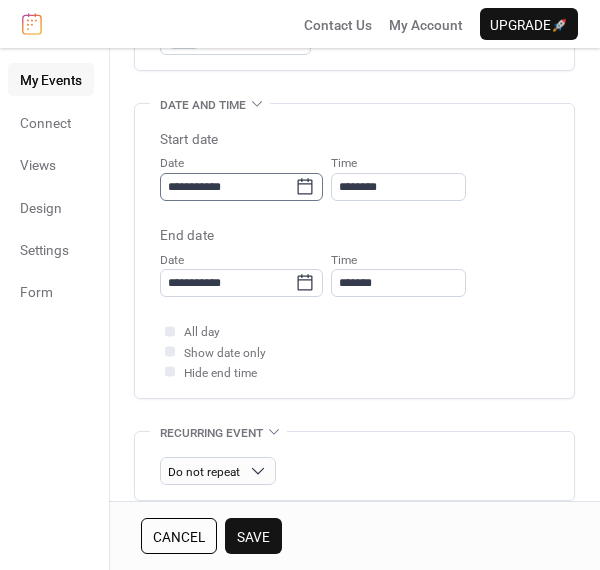 click 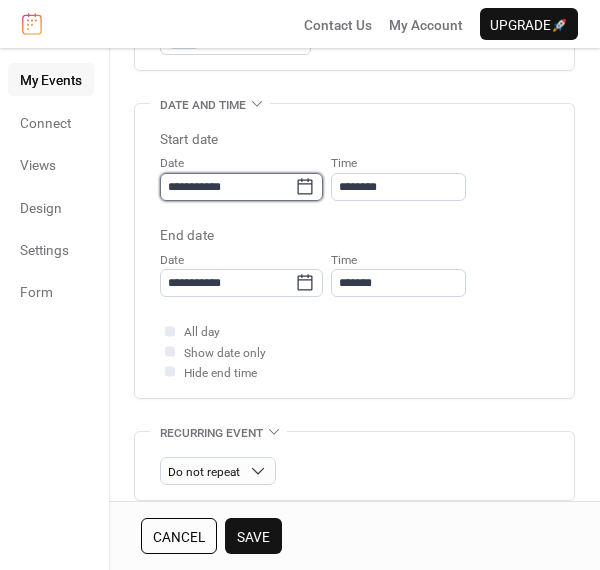 click on "**********" at bounding box center (227, 187) 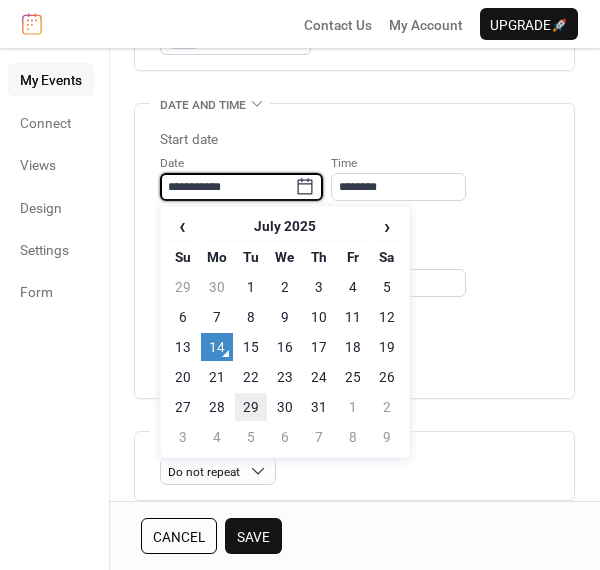 click on "29" at bounding box center (251, 407) 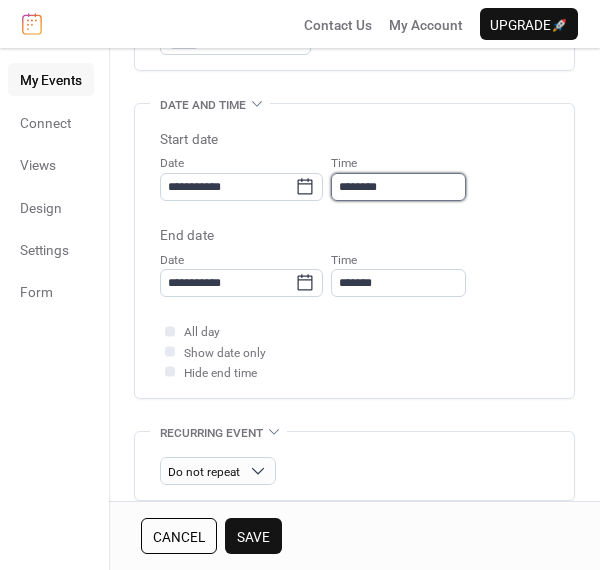 click on "********" at bounding box center [398, 187] 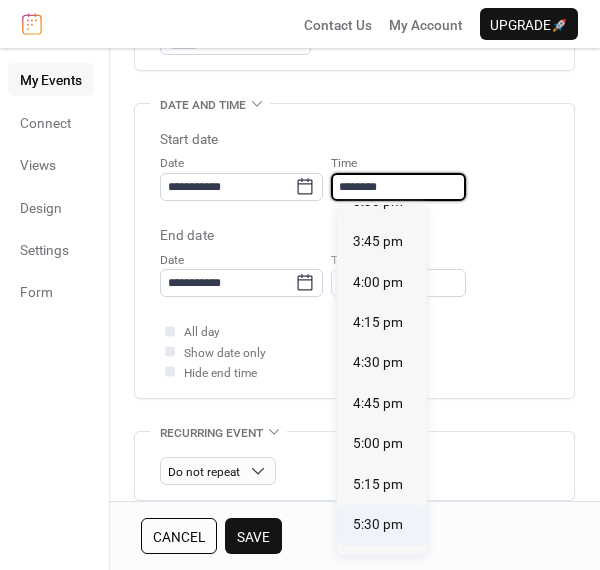 scroll, scrollTop: 2530, scrollLeft: 0, axis: vertical 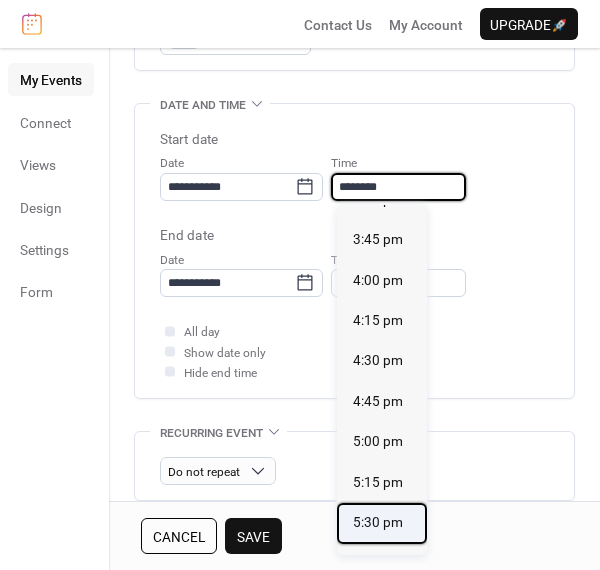 click on "5:30 pm" at bounding box center (378, 522) 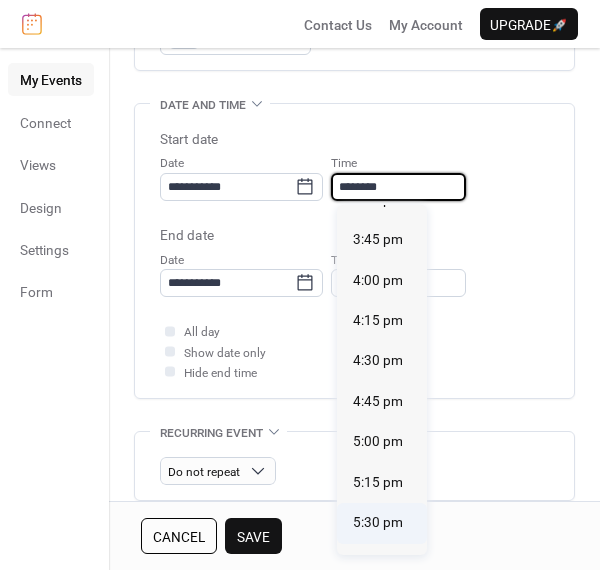 type on "*******" 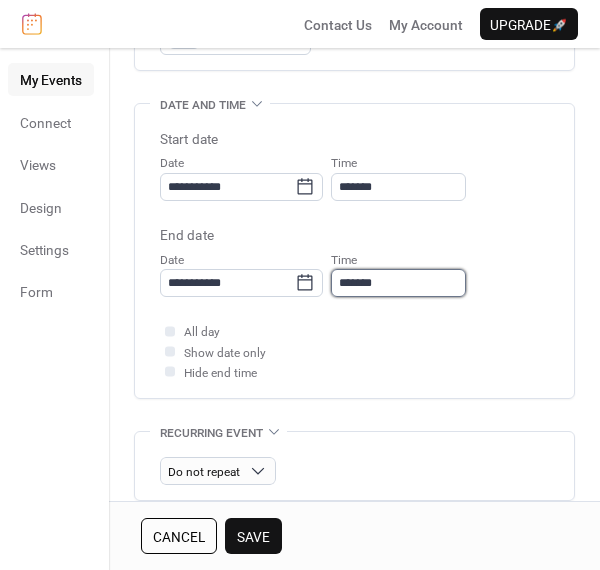 click on "**********" at bounding box center [300, 285] 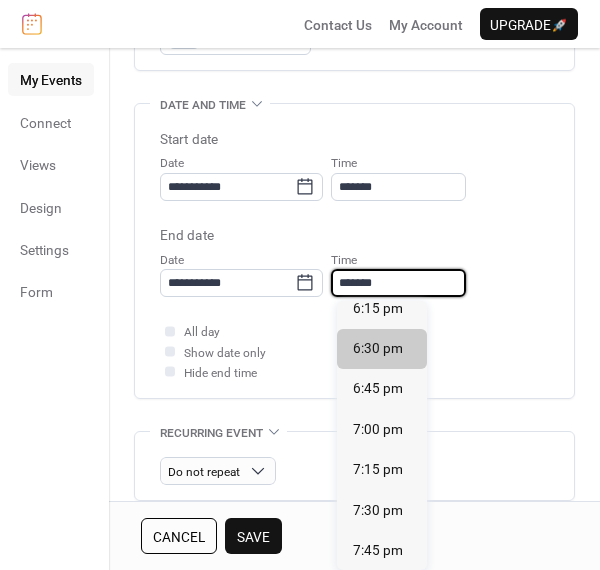 scroll, scrollTop: 98, scrollLeft: 0, axis: vertical 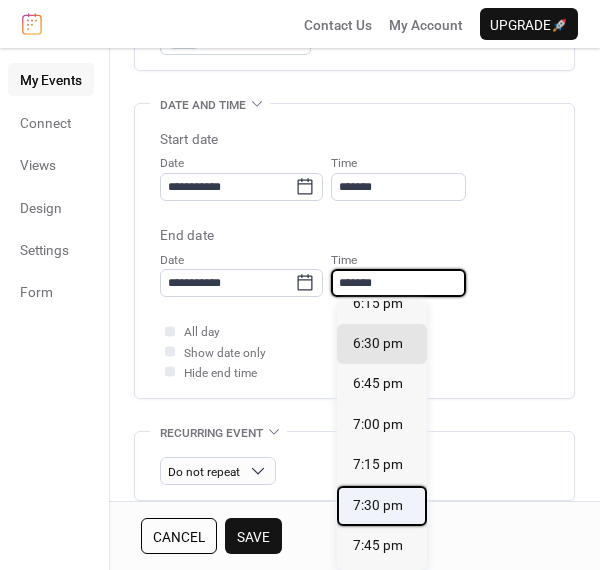 click on "7:30 pm" at bounding box center [378, 505] 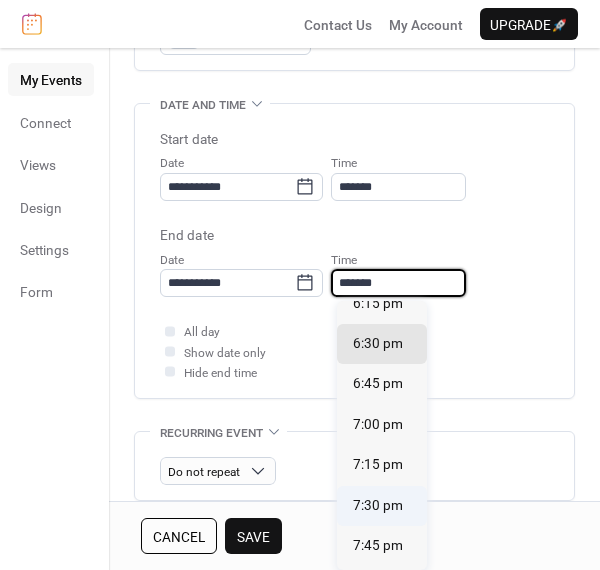 type on "*******" 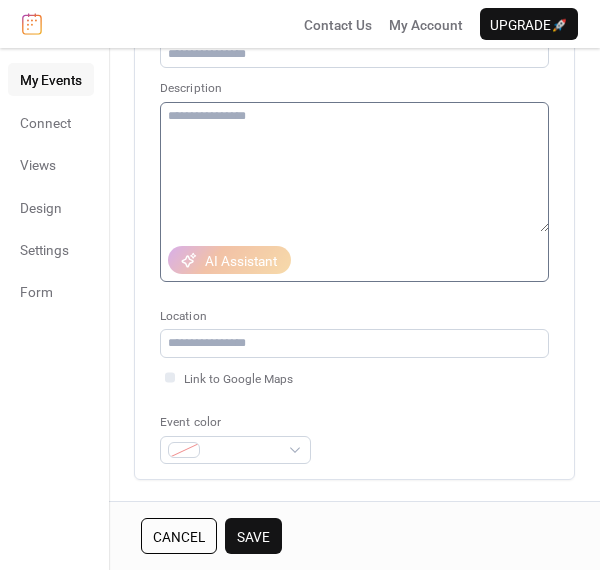 scroll, scrollTop: 66, scrollLeft: 0, axis: vertical 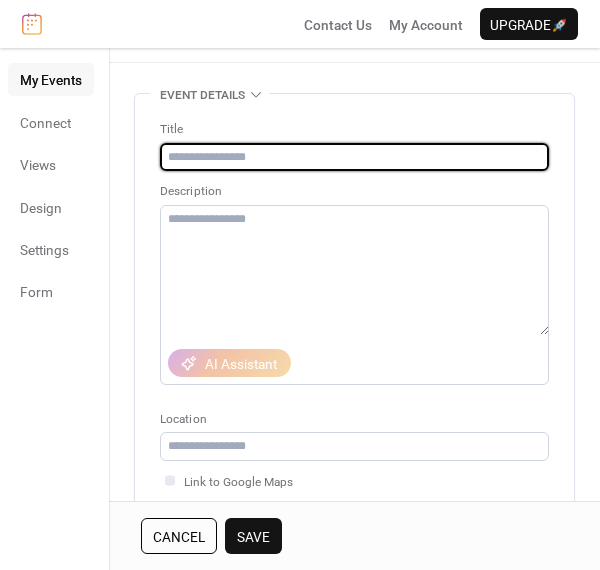 click at bounding box center (354, 157) 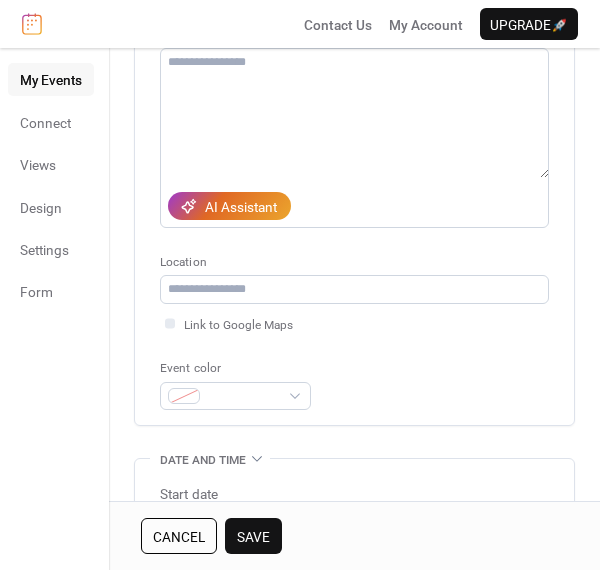 scroll, scrollTop: 230, scrollLeft: 0, axis: vertical 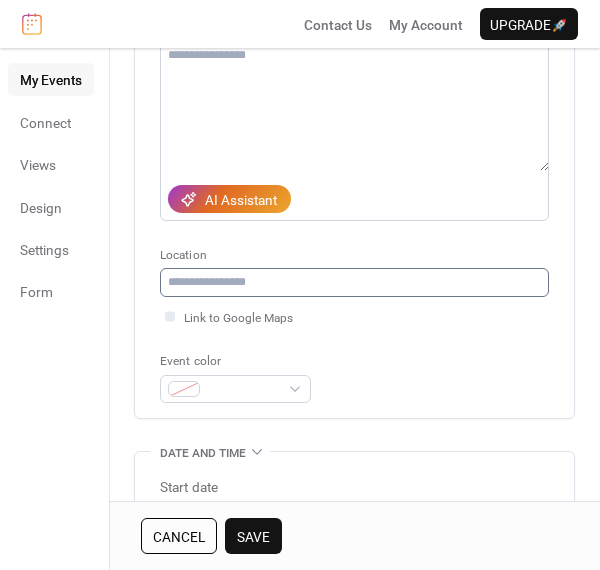 type on "**********" 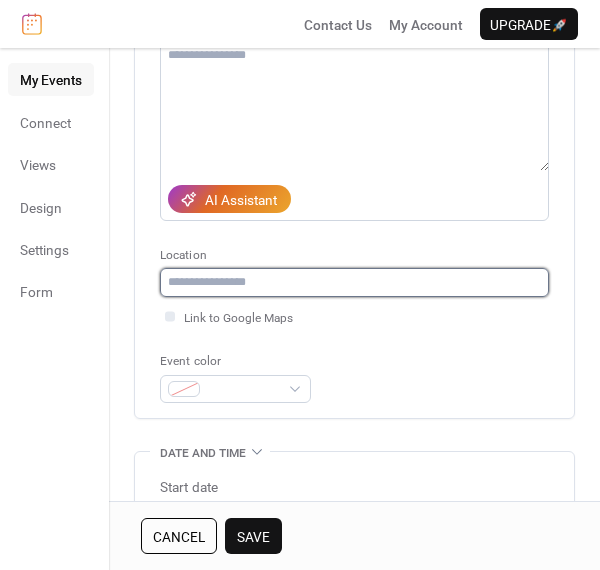 click at bounding box center (354, 282) 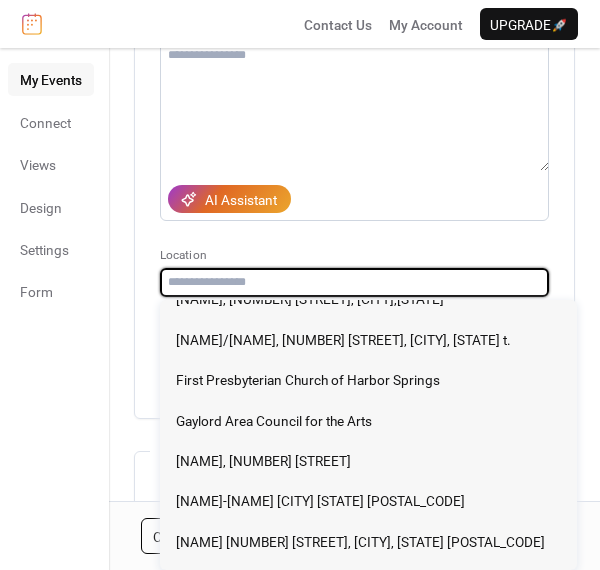 scroll, scrollTop: 476, scrollLeft: 0, axis: vertical 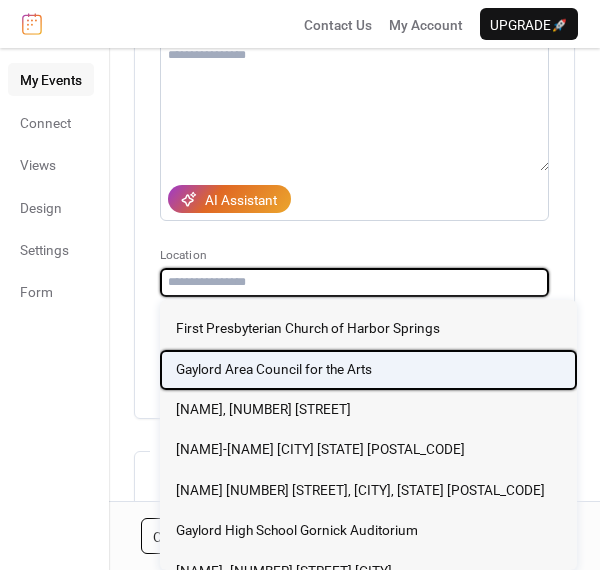 click on "Gaylord Area Council for the Arts" at bounding box center [274, 369] 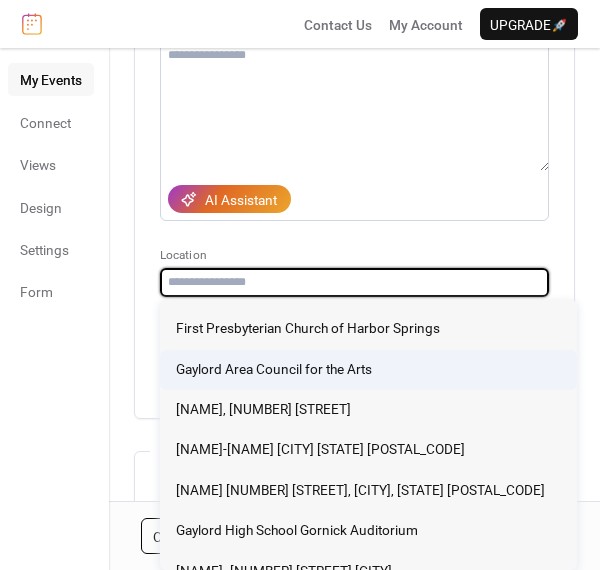 type on "**********" 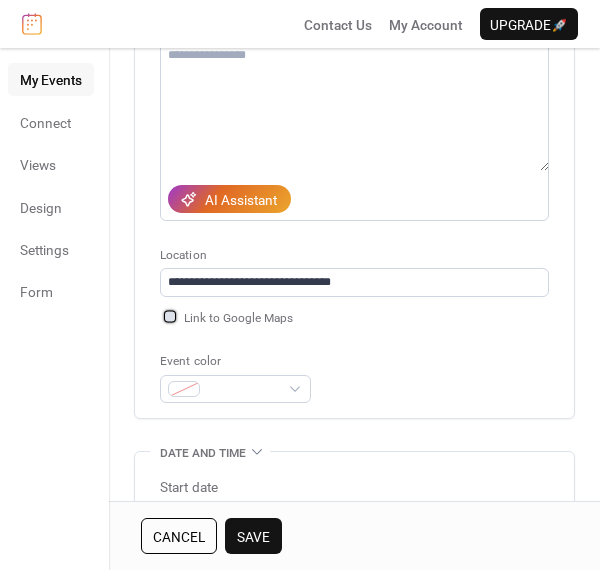 click at bounding box center (170, 316) 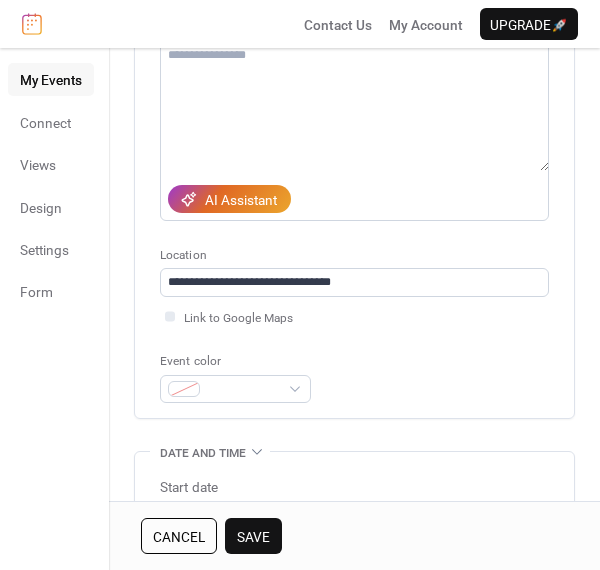 click on "Save" at bounding box center (253, 536) 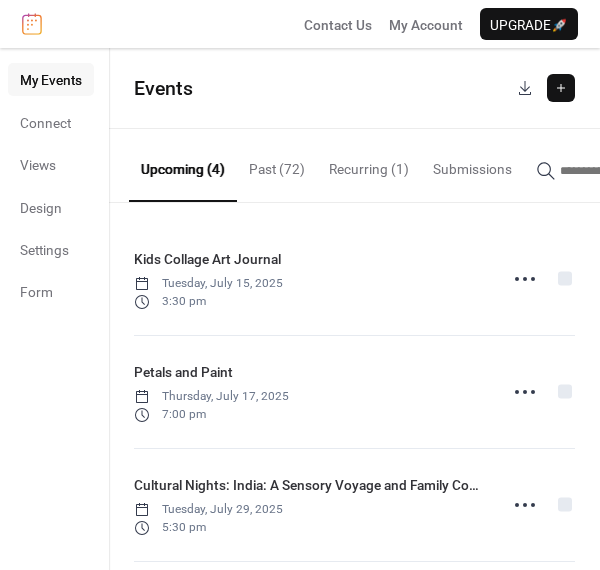 click at bounding box center [561, 88] 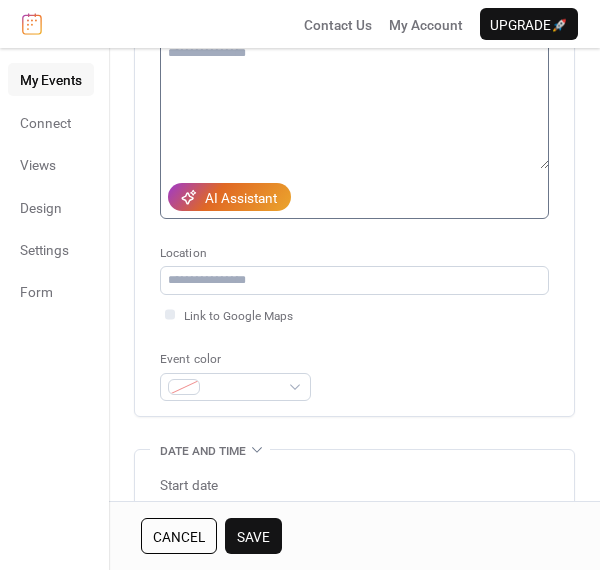 scroll, scrollTop: 254, scrollLeft: 0, axis: vertical 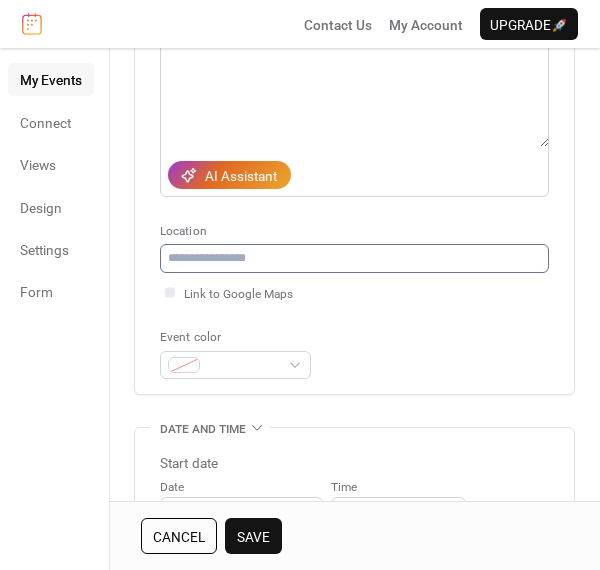 type on "**********" 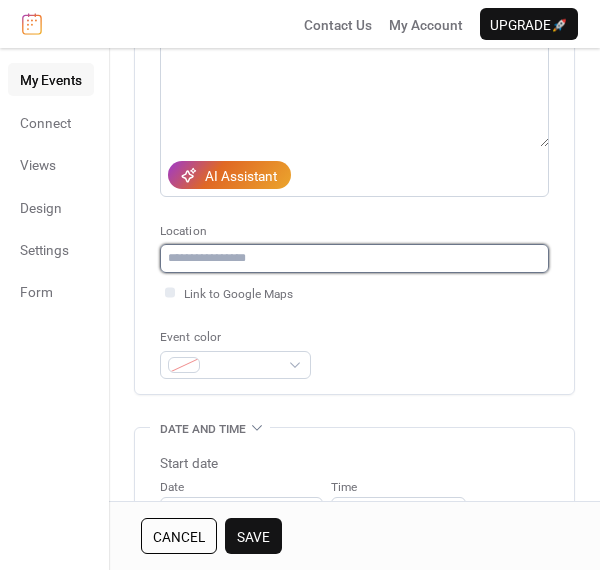 click at bounding box center [354, 258] 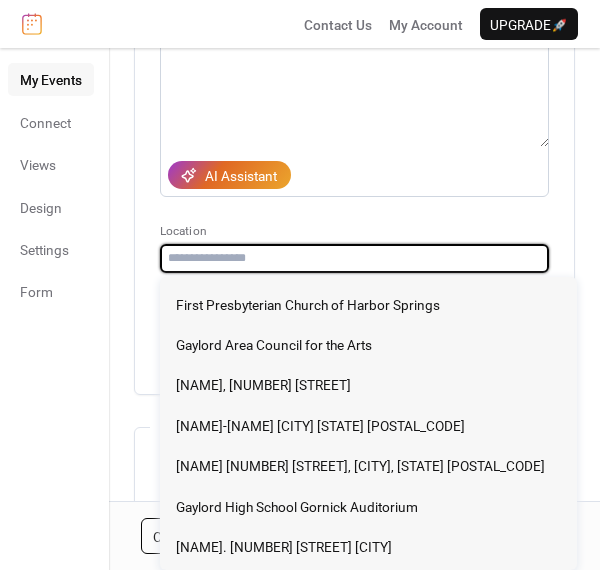 scroll, scrollTop: 473, scrollLeft: 0, axis: vertical 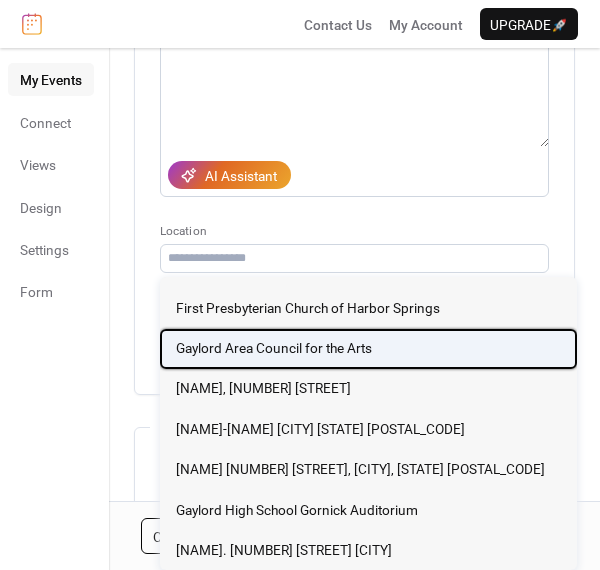 click on "Gaylord Area Council for the Arts" at bounding box center [274, 348] 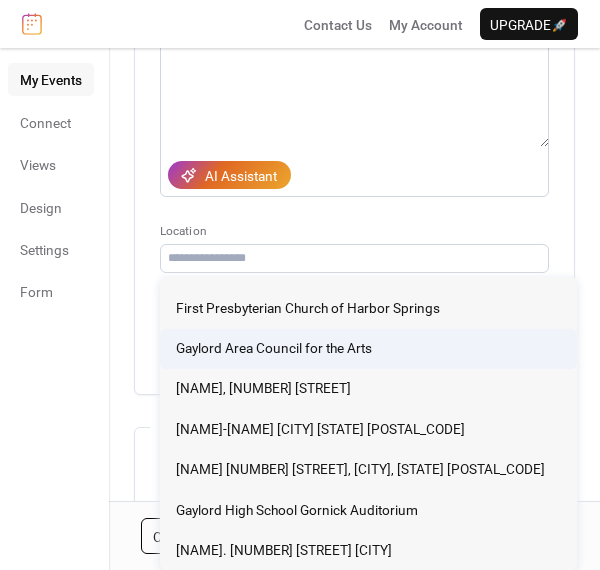 type on "**********" 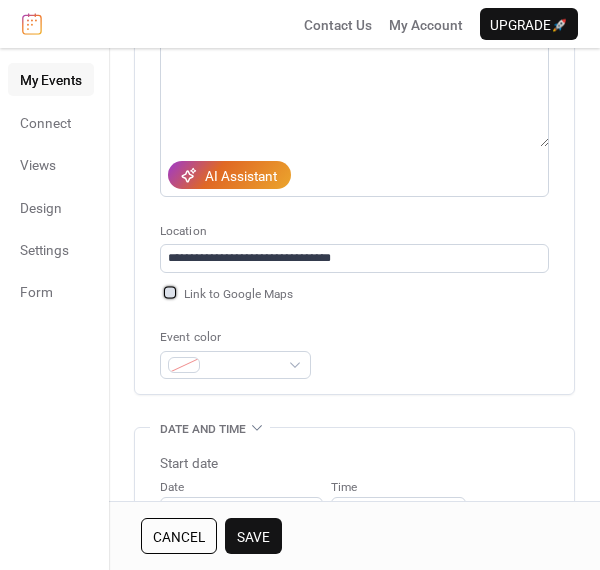 click at bounding box center [170, 292] 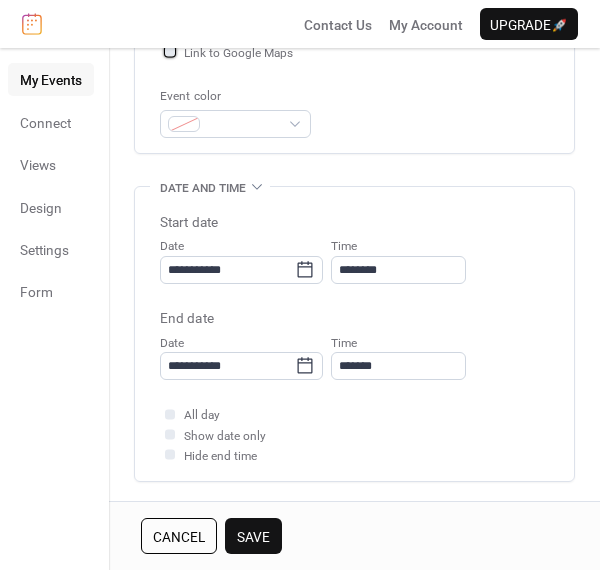 scroll, scrollTop: 499, scrollLeft: 0, axis: vertical 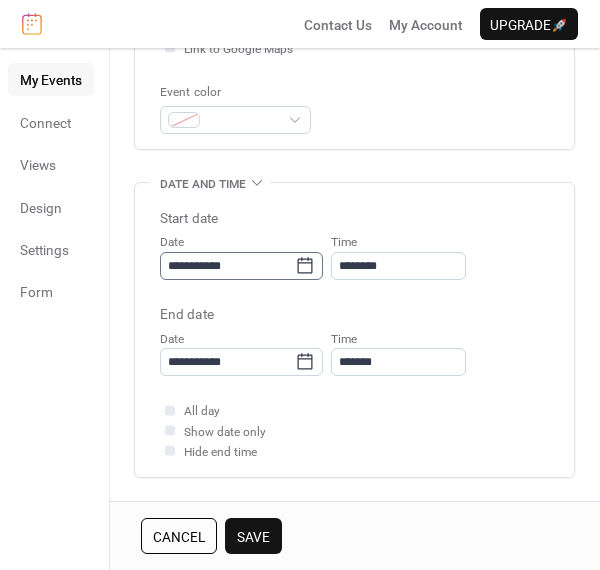 click 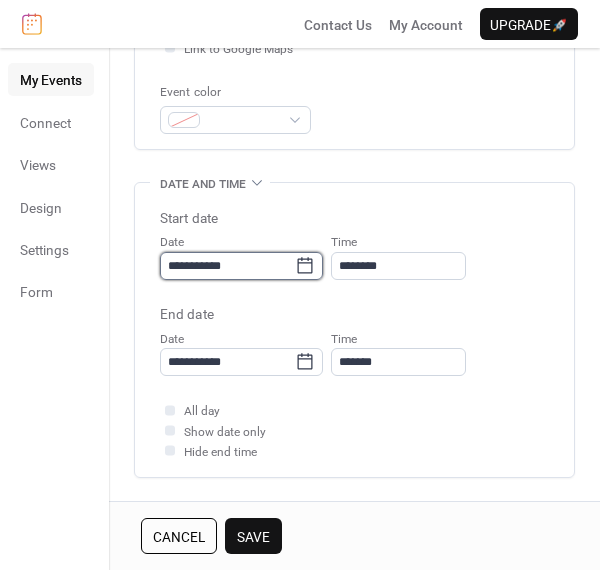 click on "**********" at bounding box center [227, 266] 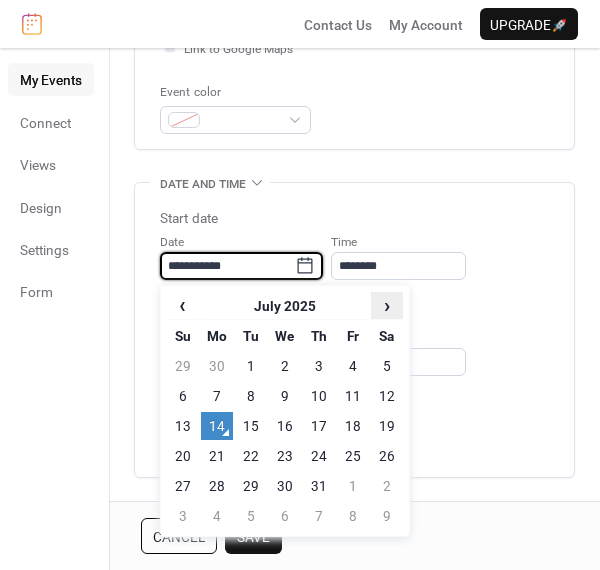 click on "›" at bounding box center (387, 305) 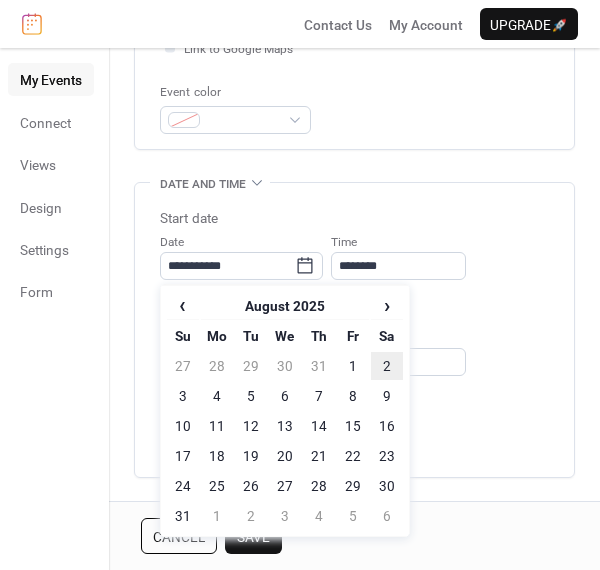 click on "2" at bounding box center (387, 366) 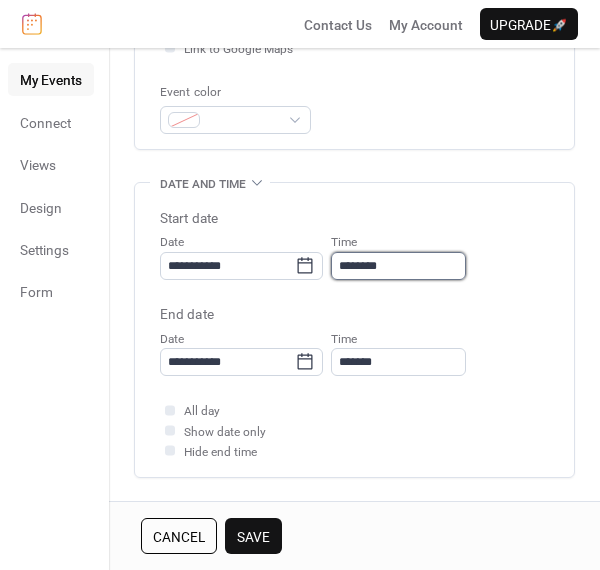 click on "********" at bounding box center (398, 266) 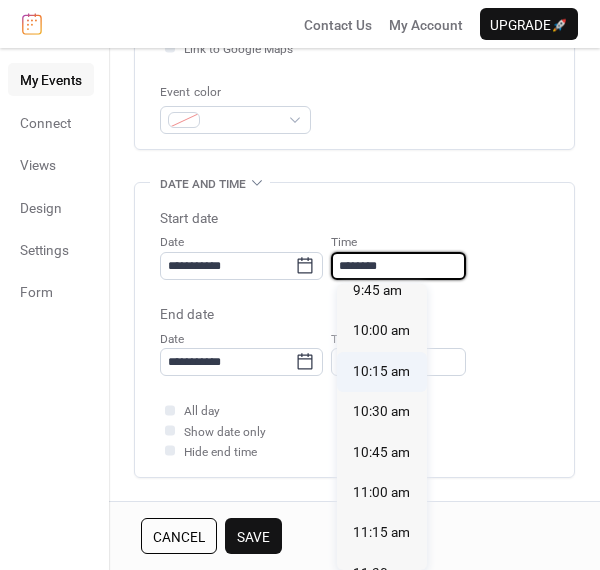 scroll, scrollTop: 1586, scrollLeft: 0, axis: vertical 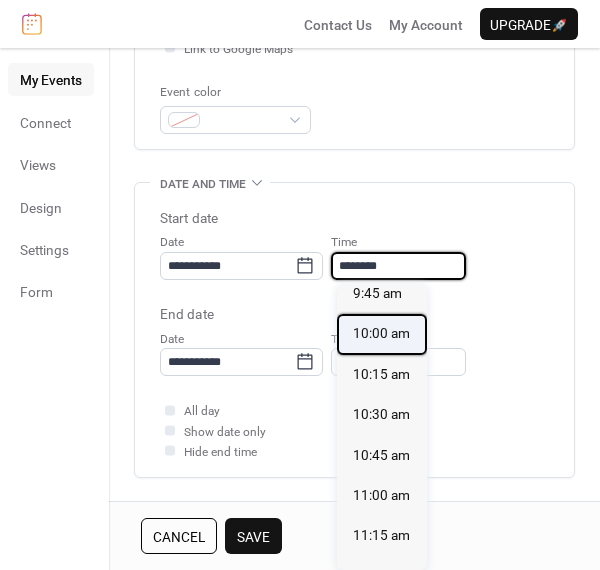 click on "10:00 am" at bounding box center [381, 333] 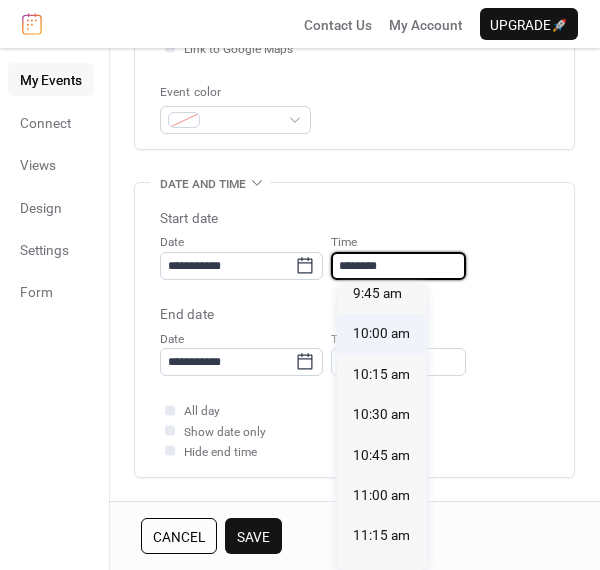 type on "********" 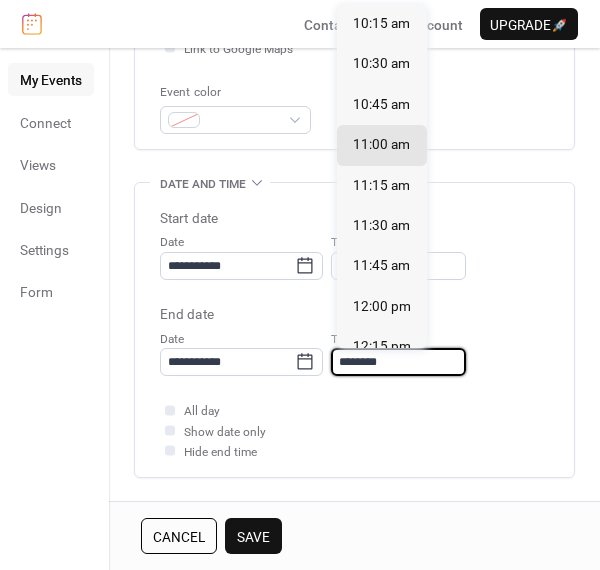 click on "********" at bounding box center (398, 362) 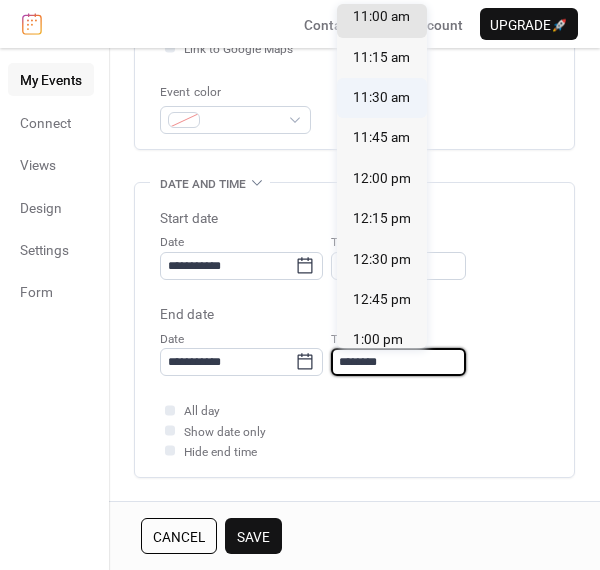 scroll, scrollTop: 133, scrollLeft: 0, axis: vertical 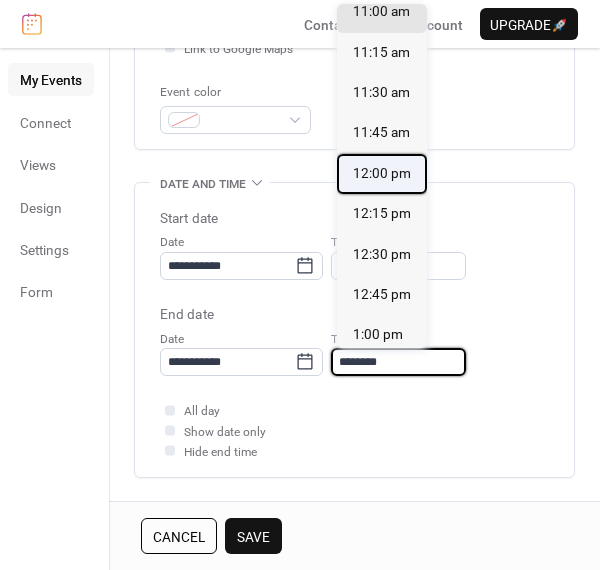 click on "12:00 pm" at bounding box center (382, 173) 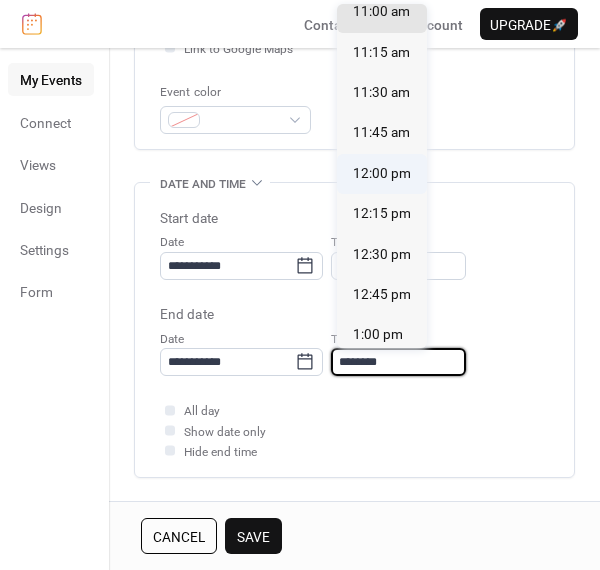 type on "********" 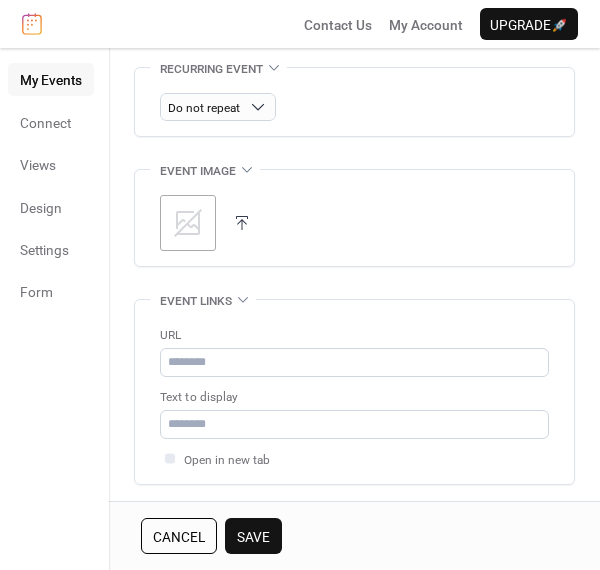 scroll, scrollTop: 993, scrollLeft: 0, axis: vertical 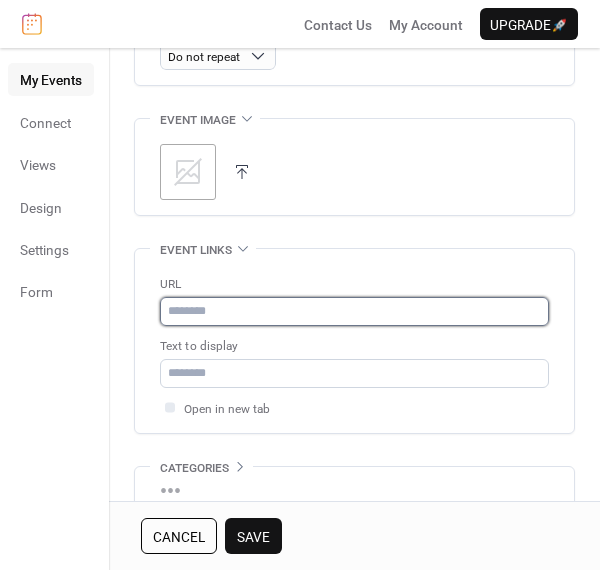 click at bounding box center (354, 311) 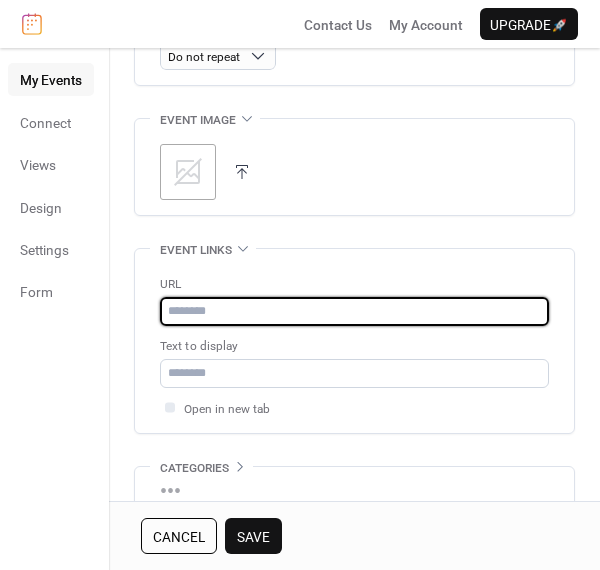paste on "**********" 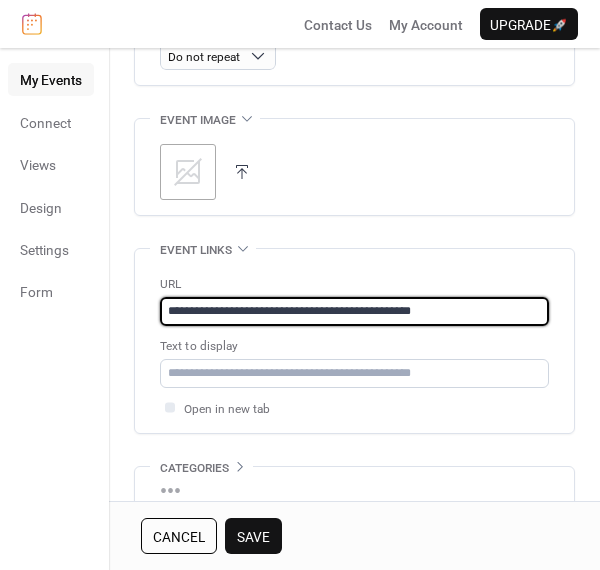 type on "**********" 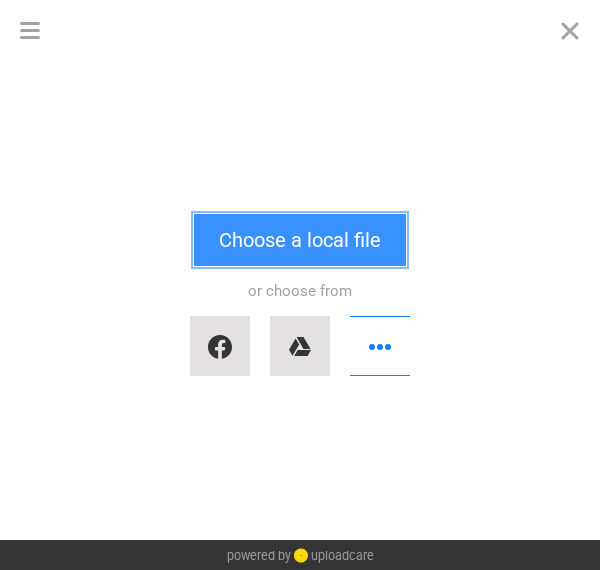 click on "Choose a local file" at bounding box center [300, 240] 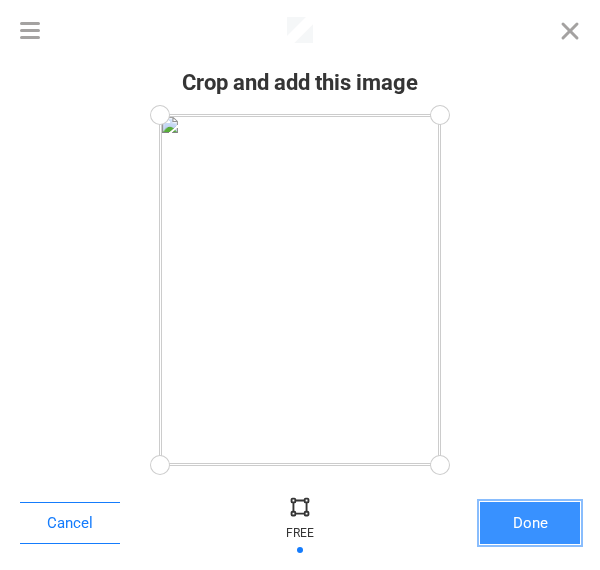 click on "Done" at bounding box center (530, 523) 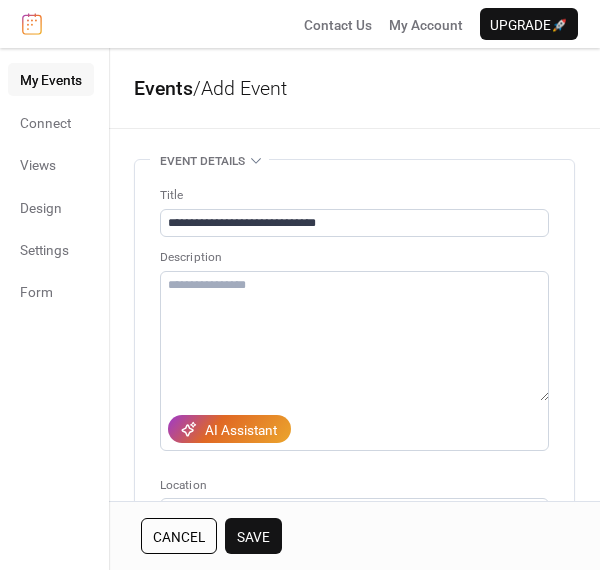 scroll, scrollTop: 2, scrollLeft: 0, axis: vertical 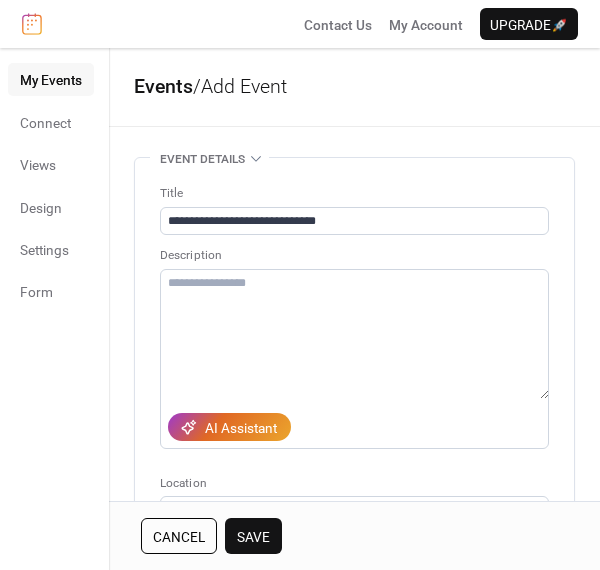 click on "Save" at bounding box center (253, 536) 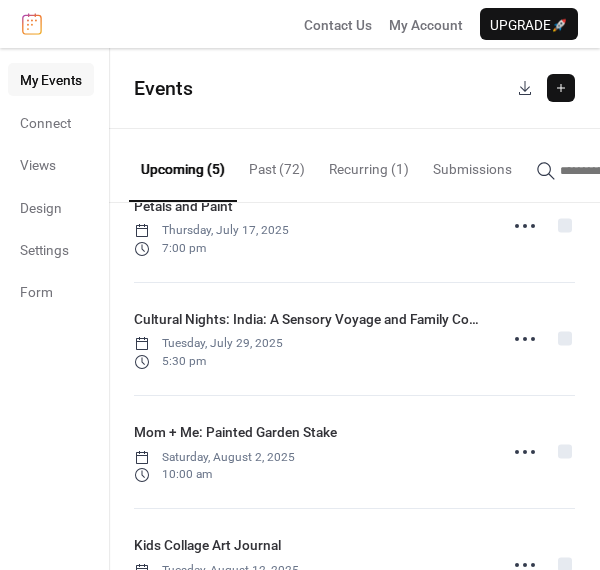 scroll, scrollTop: 243, scrollLeft: 0, axis: vertical 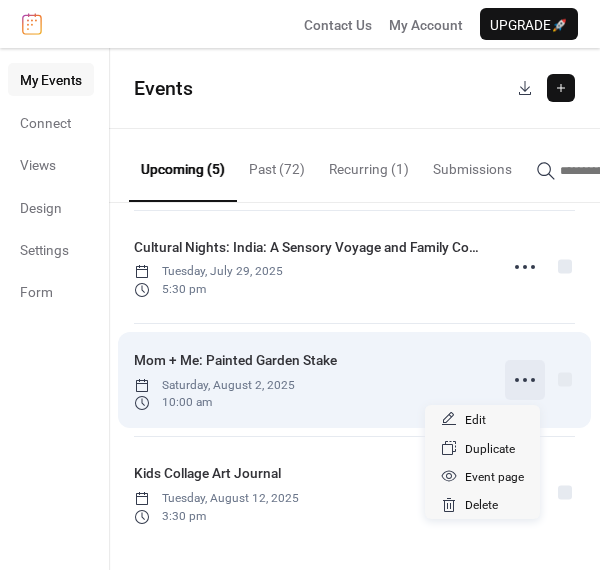 click 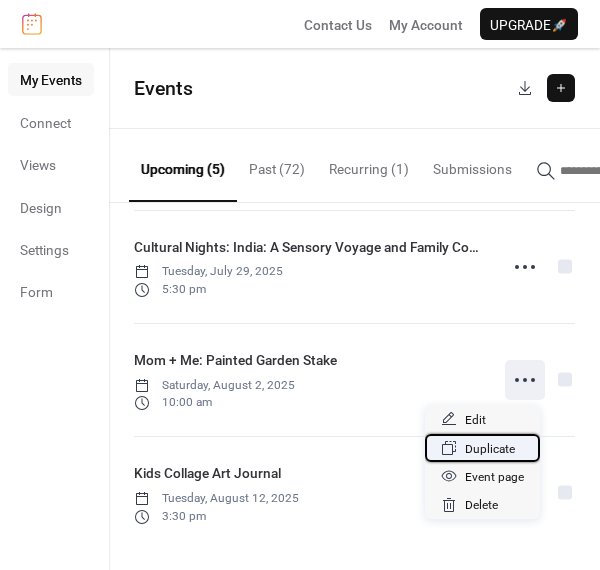 click on "Duplicate" at bounding box center [490, 449] 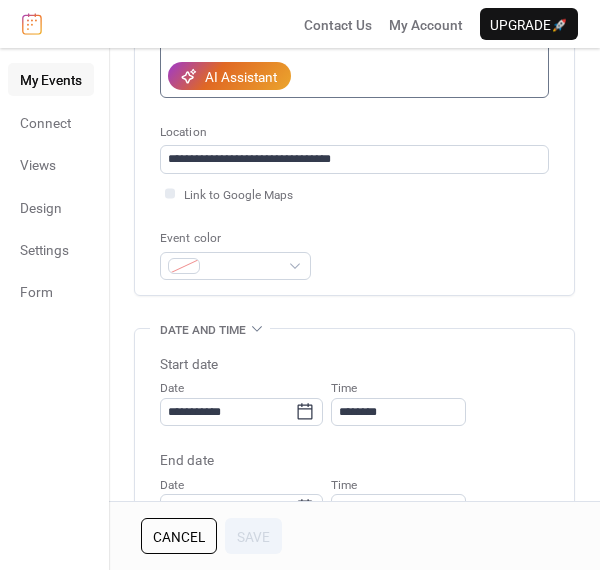 scroll, scrollTop: 371, scrollLeft: 0, axis: vertical 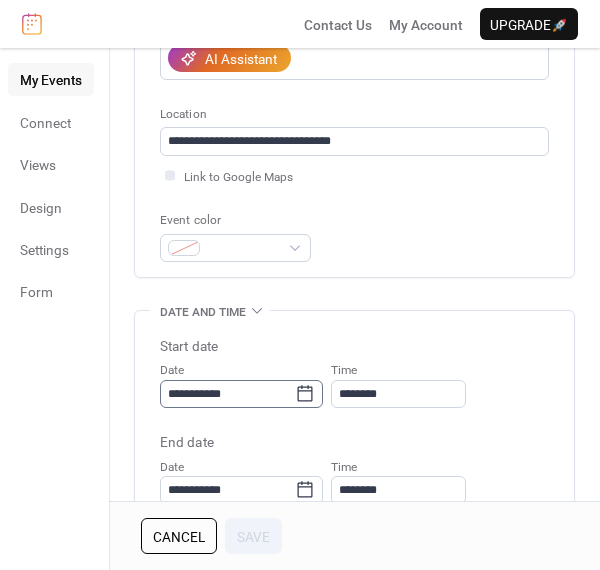 click 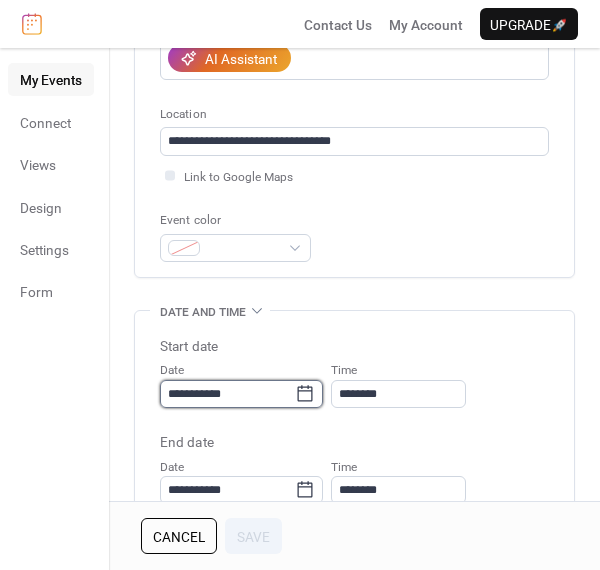 click on "**********" at bounding box center (227, 394) 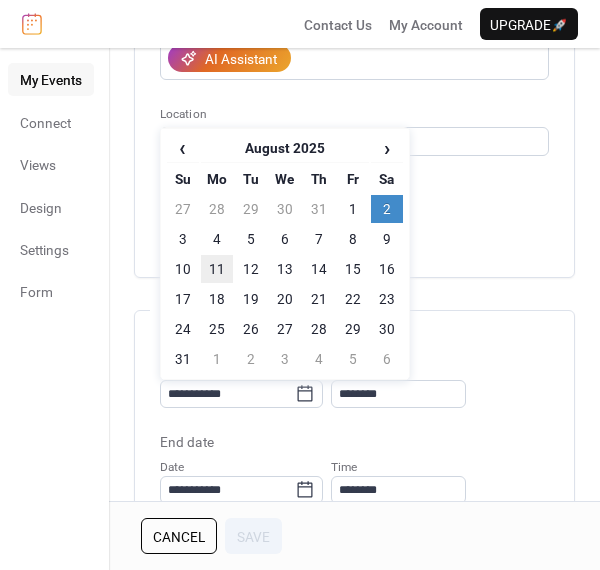 click on "11" at bounding box center [217, 269] 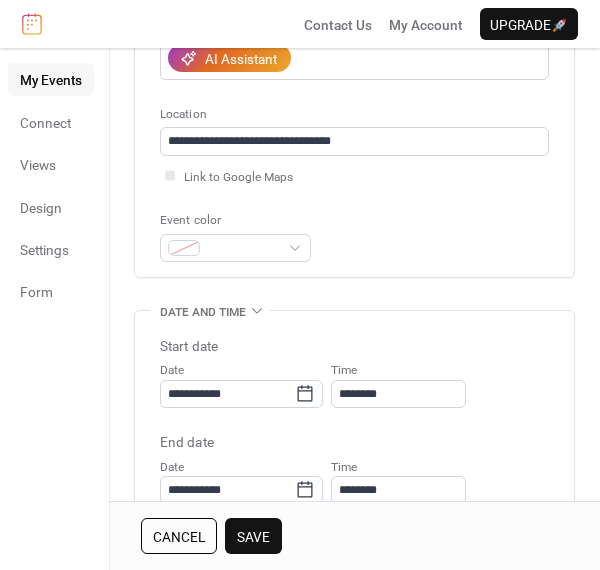 click on "Save" at bounding box center [253, 537] 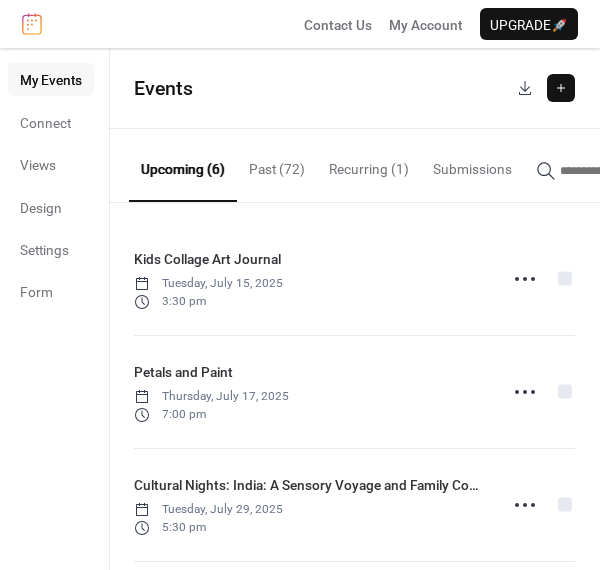 click at bounding box center [561, 88] 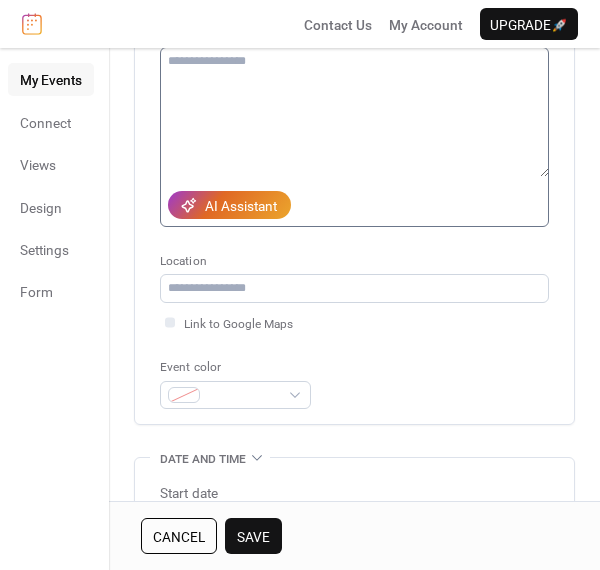 scroll, scrollTop: 258, scrollLeft: 0, axis: vertical 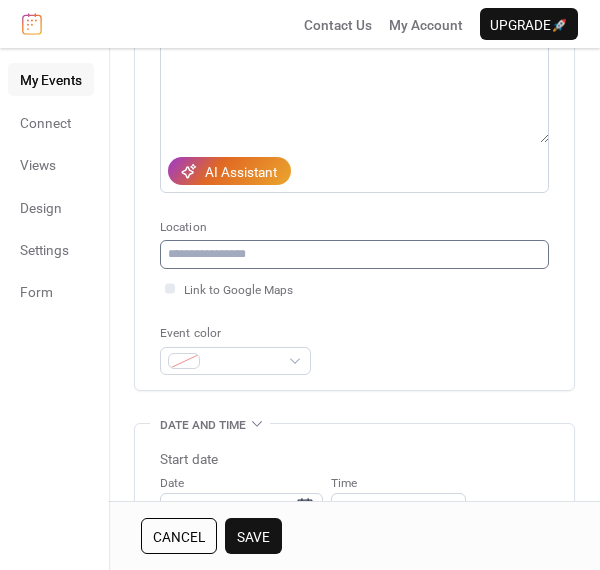 type on "**********" 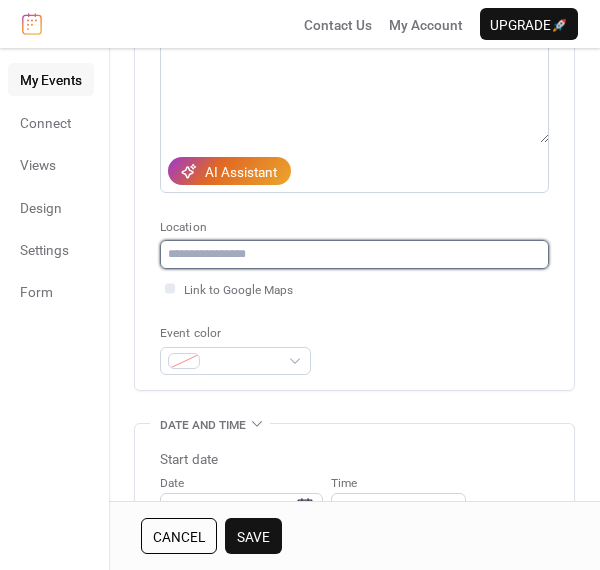click at bounding box center (354, 254) 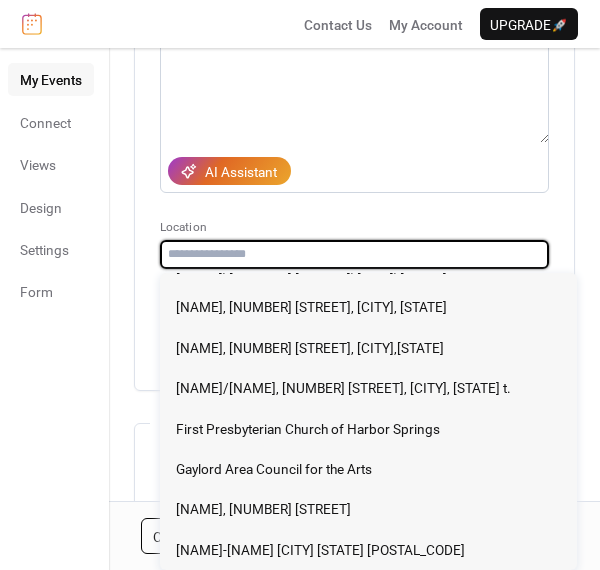 scroll, scrollTop: 350, scrollLeft: 0, axis: vertical 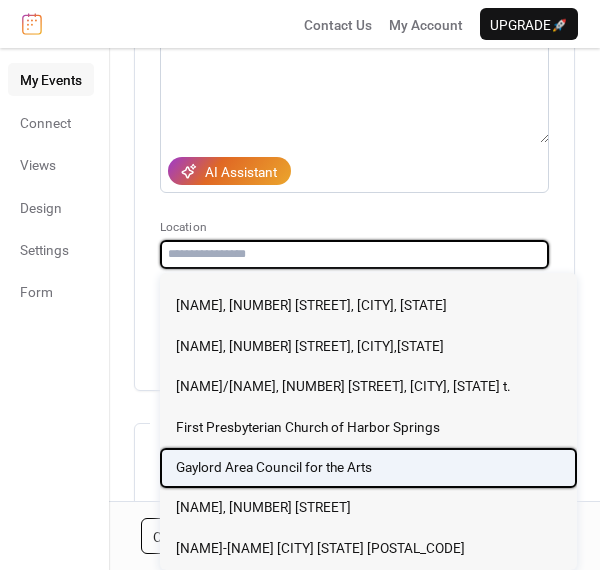 click on "Gaylord Area Council for the Arts" at bounding box center [274, 467] 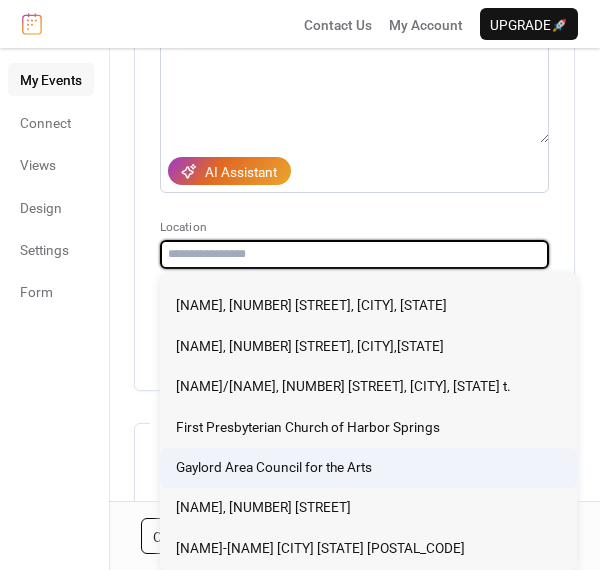 type on "**********" 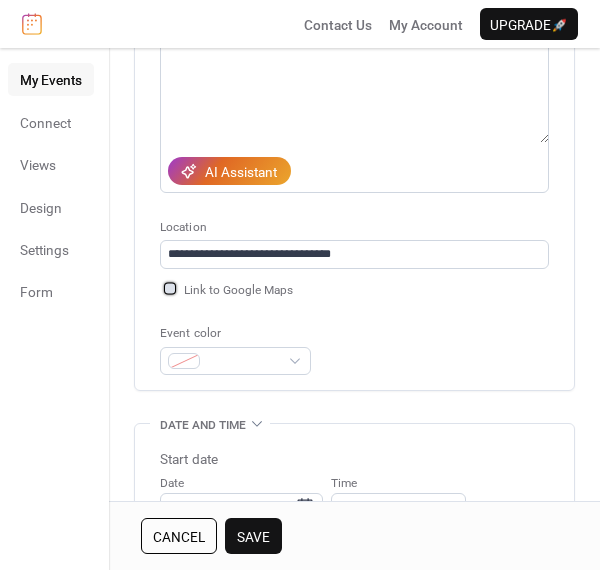 click at bounding box center [170, 288] 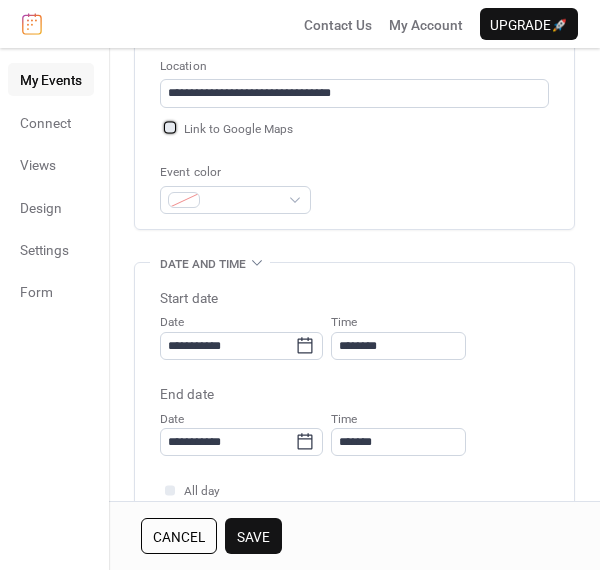scroll, scrollTop: 496, scrollLeft: 0, axis: vertical 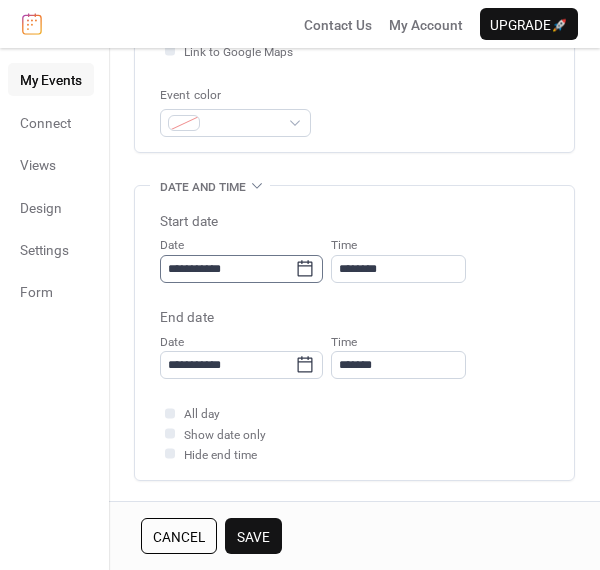 click 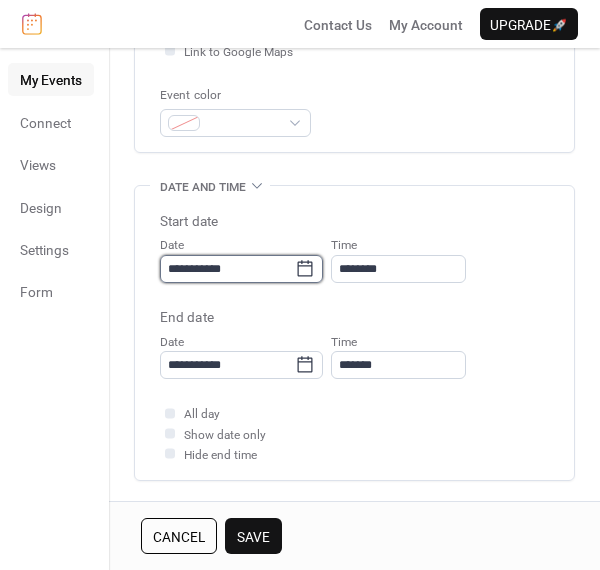 click on "**********" at bounding box center [227, 269] 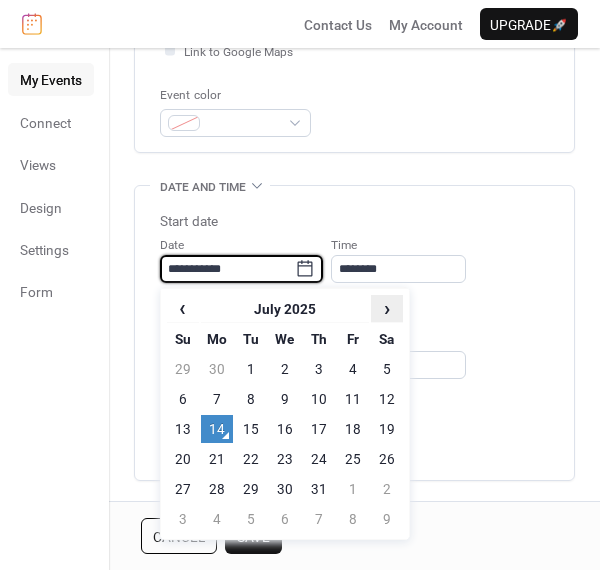 click on "›" at bounding box center (387, 308) 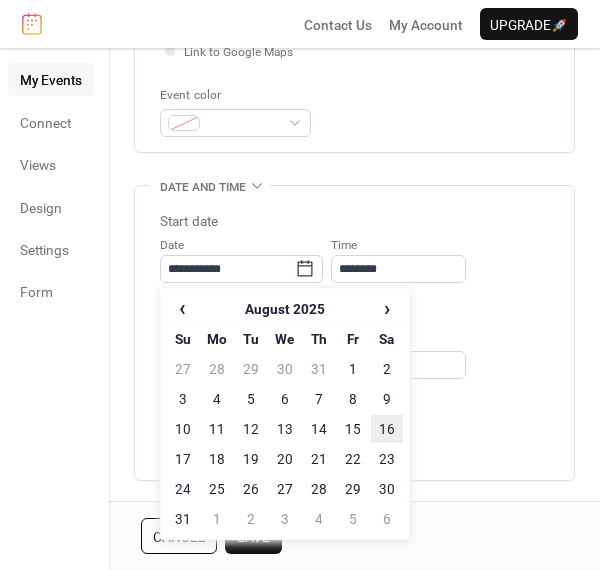 click on "16" at bounding box center [387, 429] 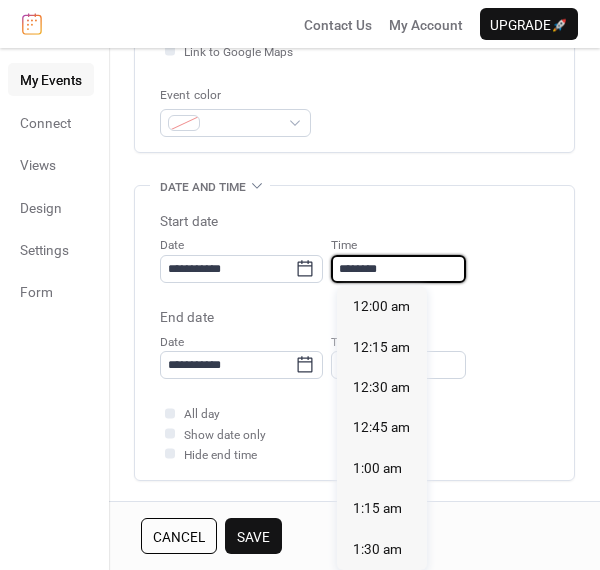 click on "********" at bounding box center [398, 269] 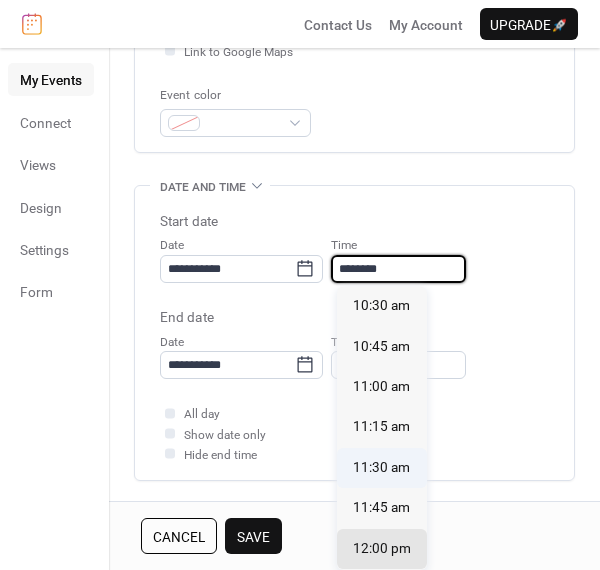 scroll, scrollTop: 1696, scrollLeft: 0, axis: vertical 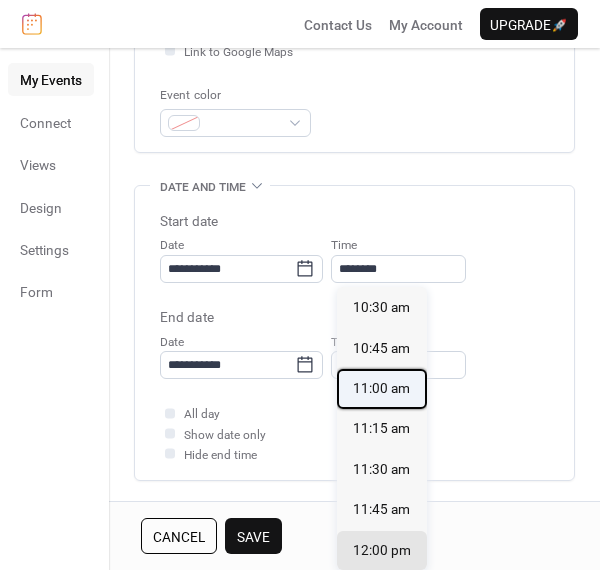 click on "11:00 am" at bounding box center (381, 388) 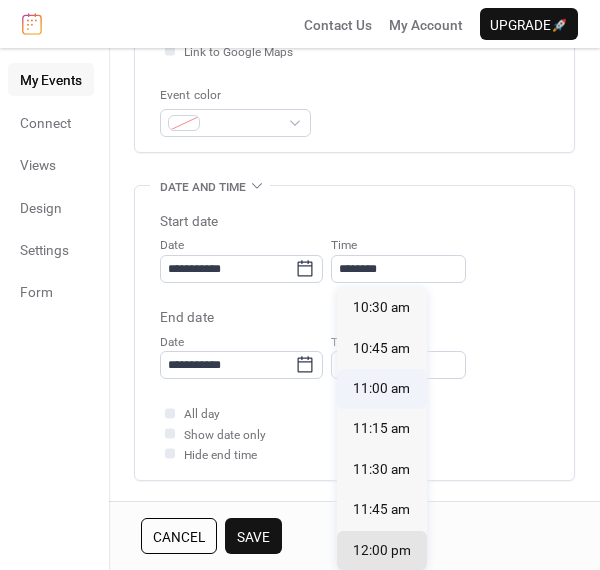 type on "********" 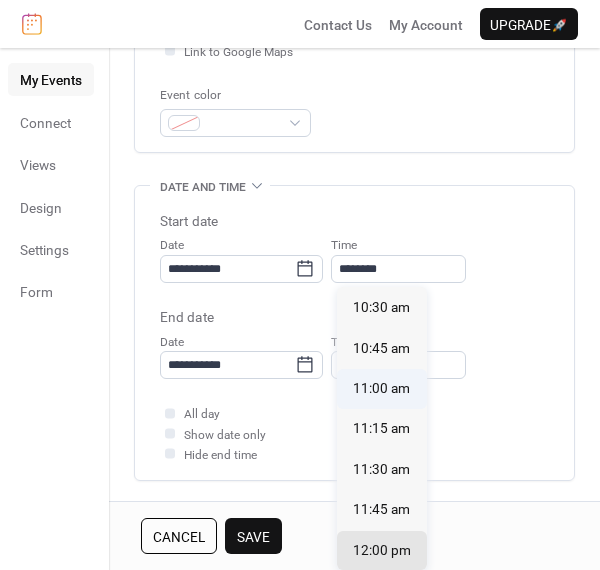 type on "********" 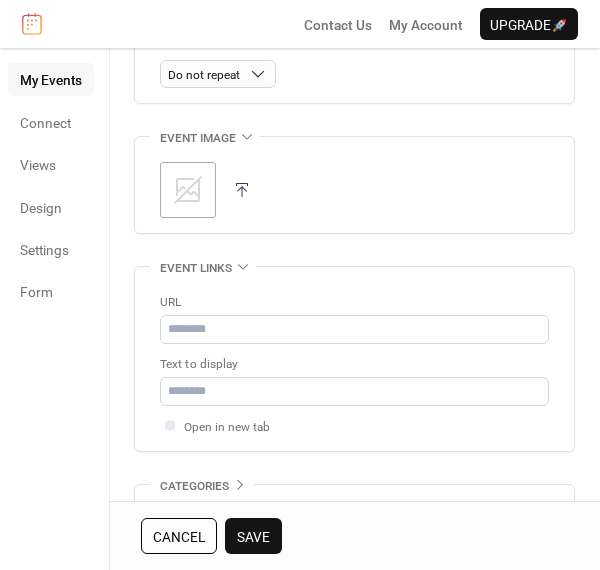 scroll, scrollTop: 980, scrollLeft: 0, axis: vertical 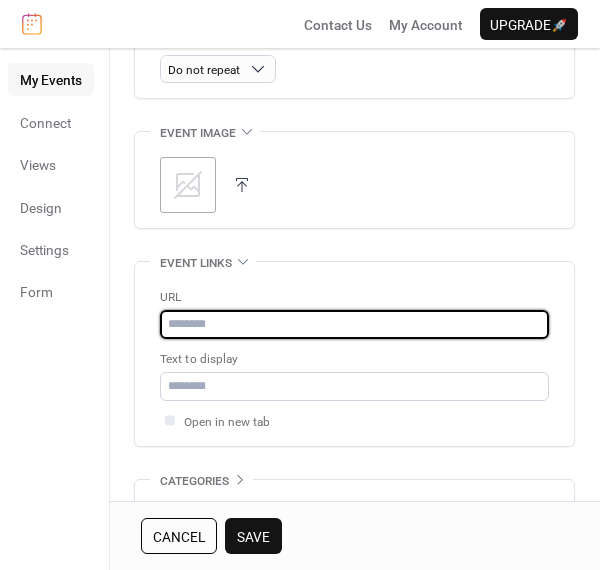 click at bounding box center [354, 324] 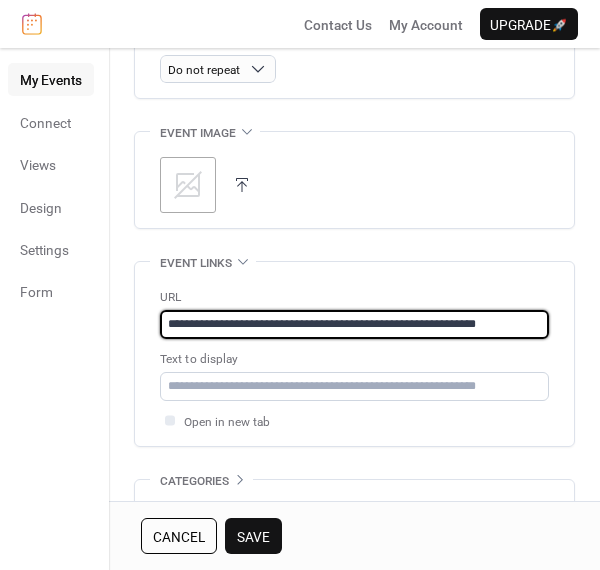 type on "**********" 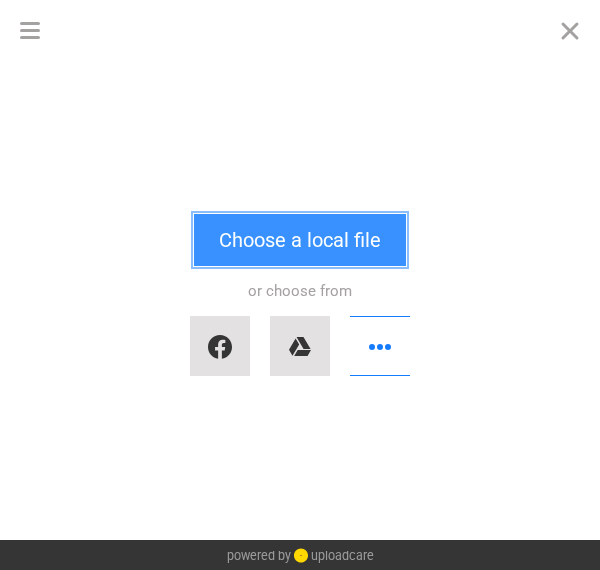 click on "Choose a local file" at bounding box center [300, 240] 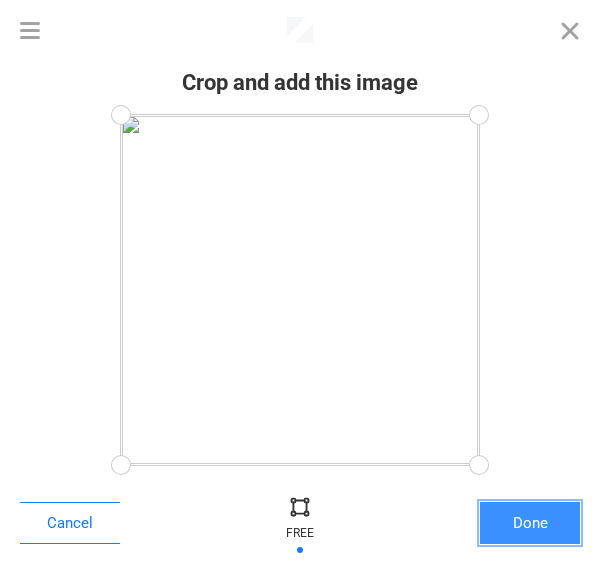 click on "Done" at bounding box center [530, 523] 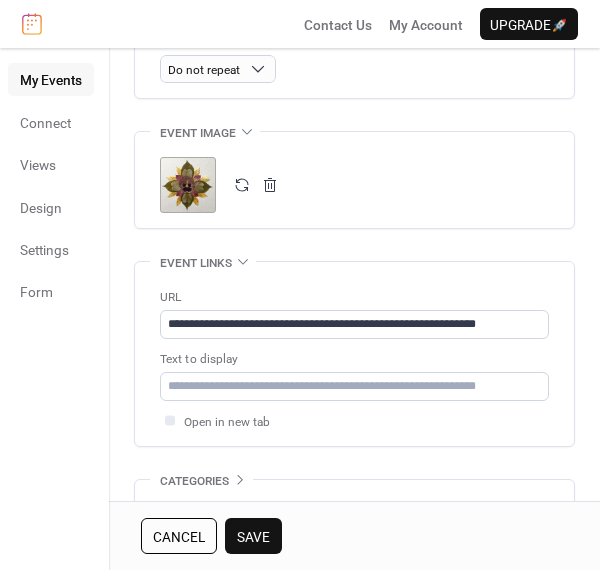 click on "Save" at bounding box center (253, 536) 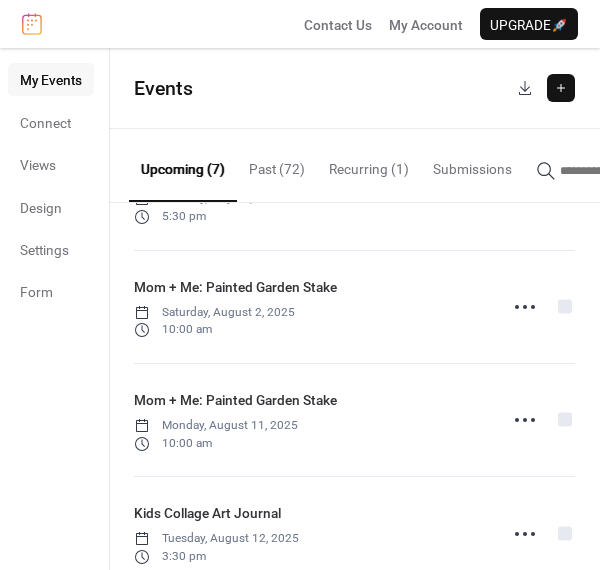 scroll, scrollTop: 469, scrollLeft: 0, axis: vertical 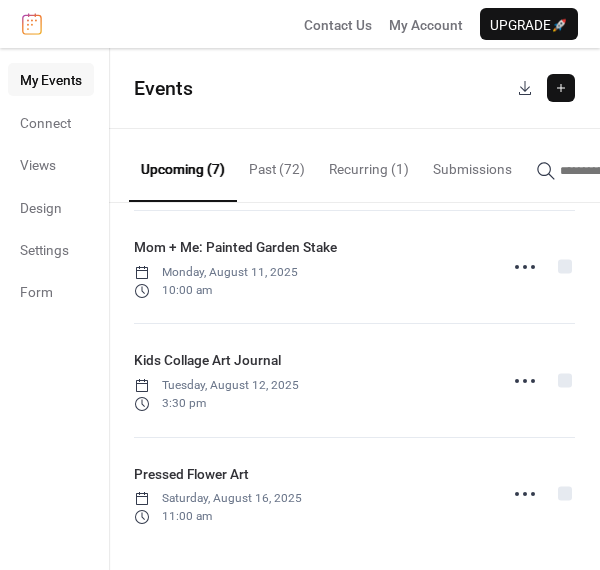 click at bounding box center (561, 88) 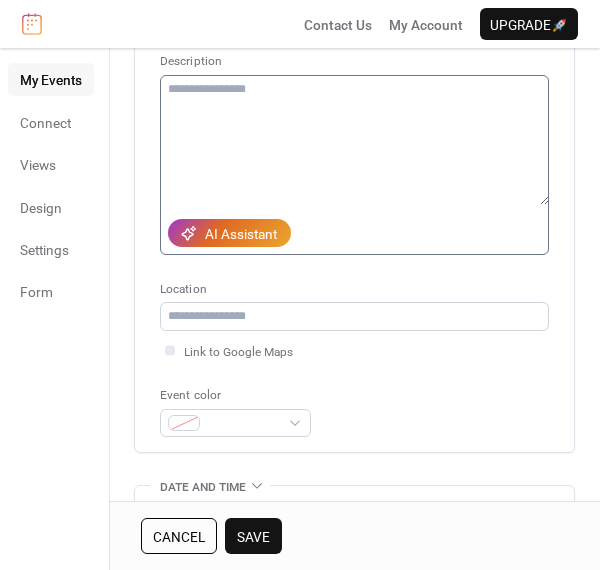 scroll, scrollTop: 216, scrollLeft: 0, axis: vertical 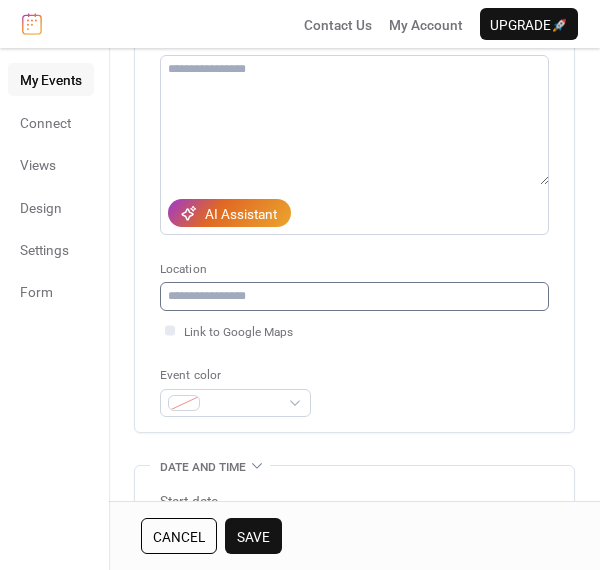 type on "**********" 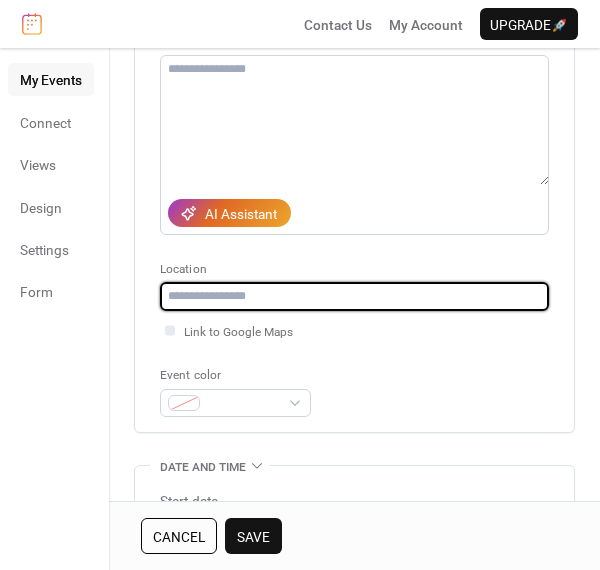 click at bounding box center [354, 296] 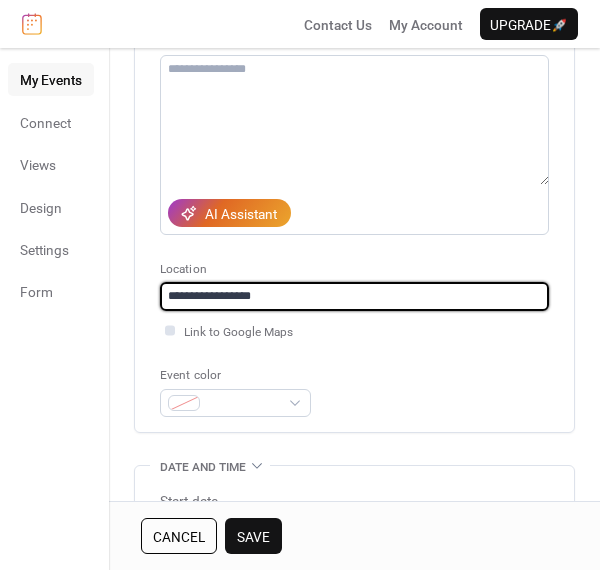 type on "**********" 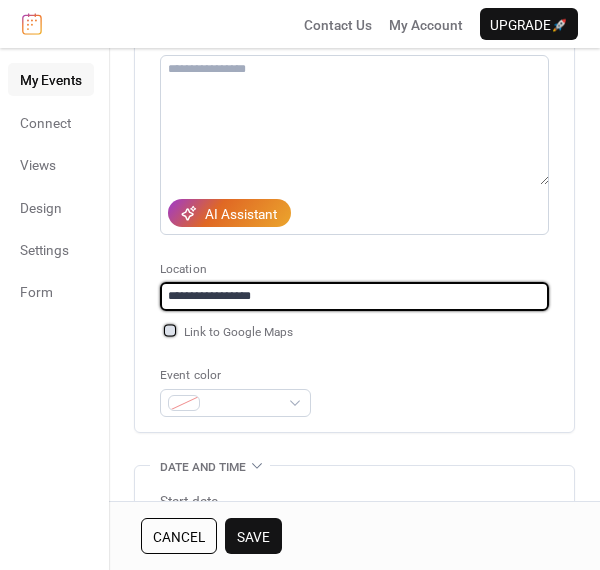 click at bounding box center (170, 330) 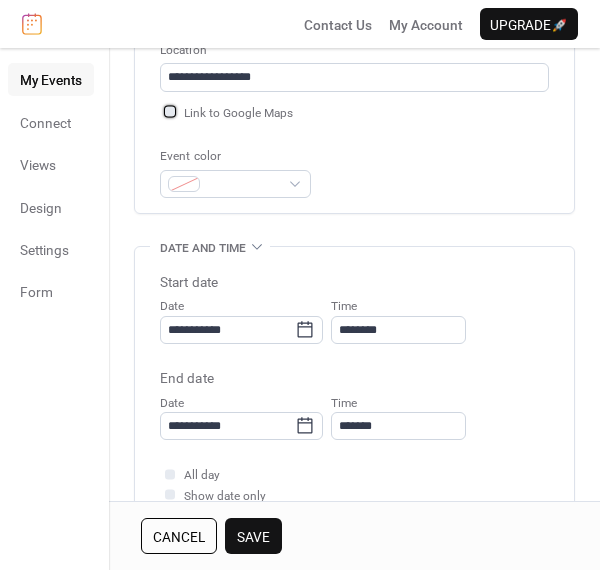 scroll, scrollTop: 439, scrollLeft: 0, axis: vertical 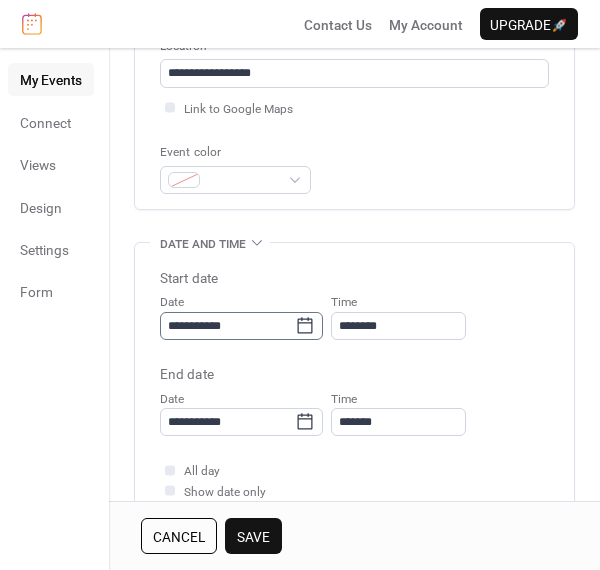 click 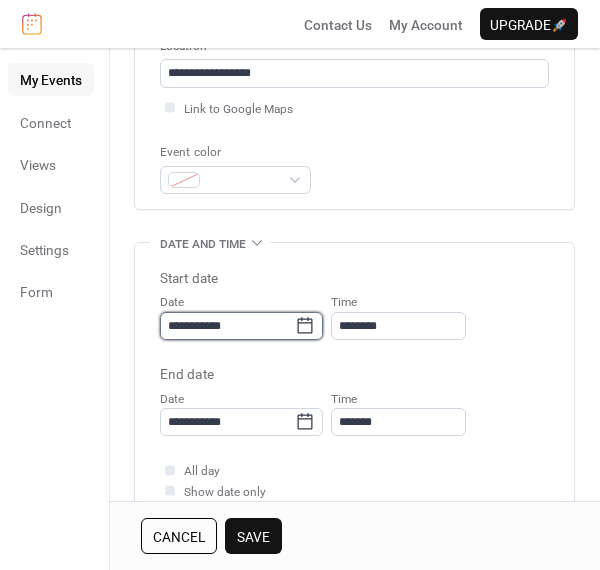 click on "**********" at bounding box center [227, 326] 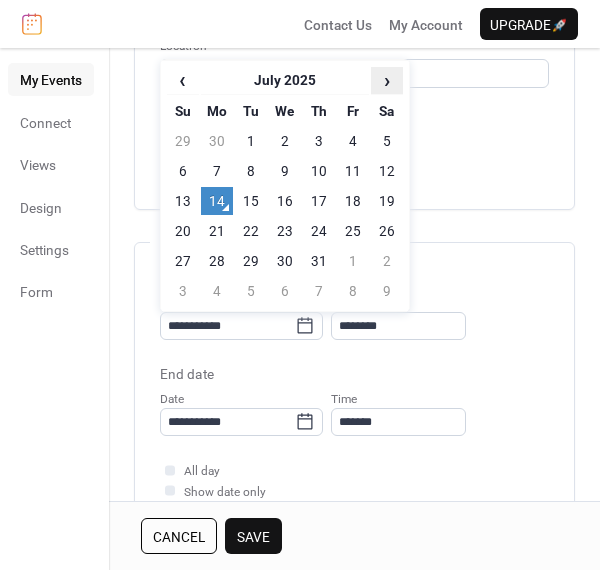 click on "›" at bounding box center [387, 80] 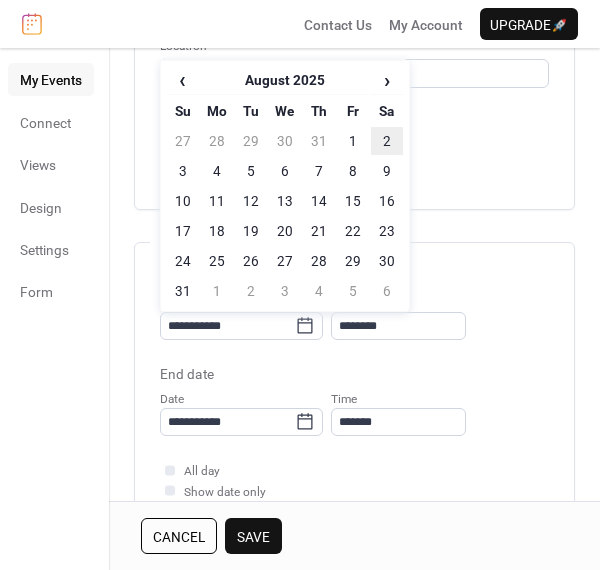 click on "2" at bounding box center (387, 141) 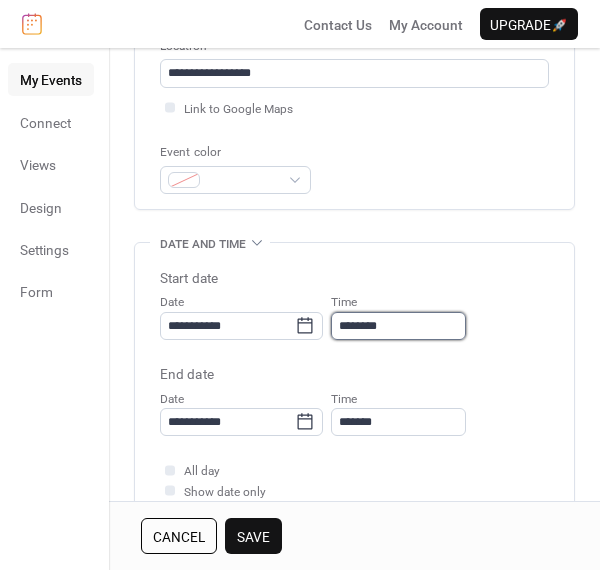 click on "********" at bounding box center (398, 326) 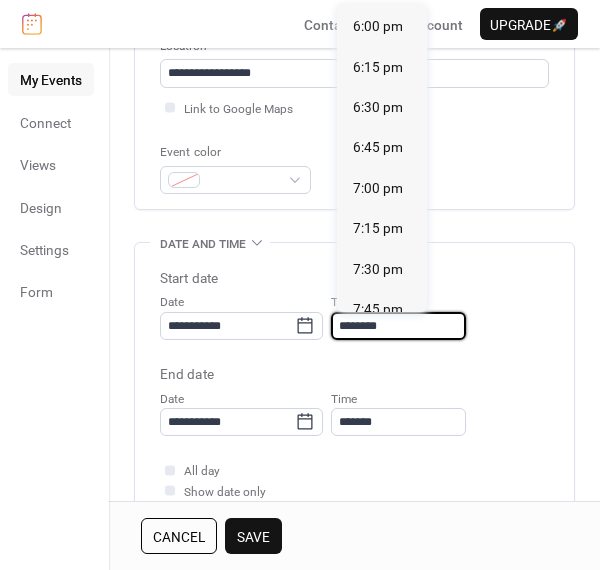 scroll, scrollTop: 2907, scrollLeft: 0, axis: vertical 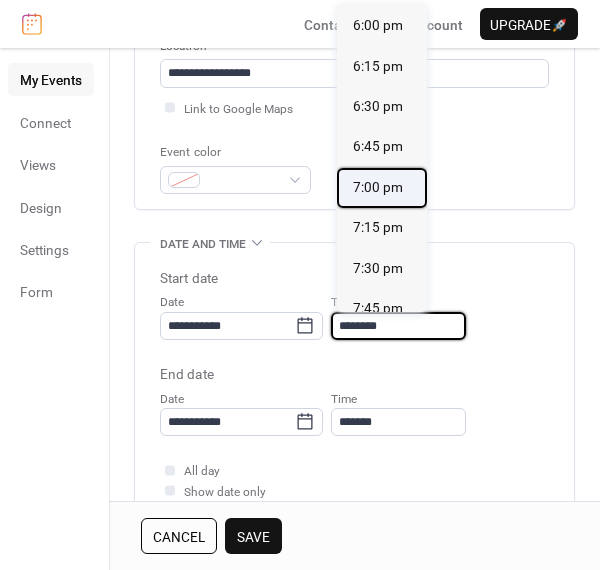 click on "7:00 pm" at bounding box center (378, 187) 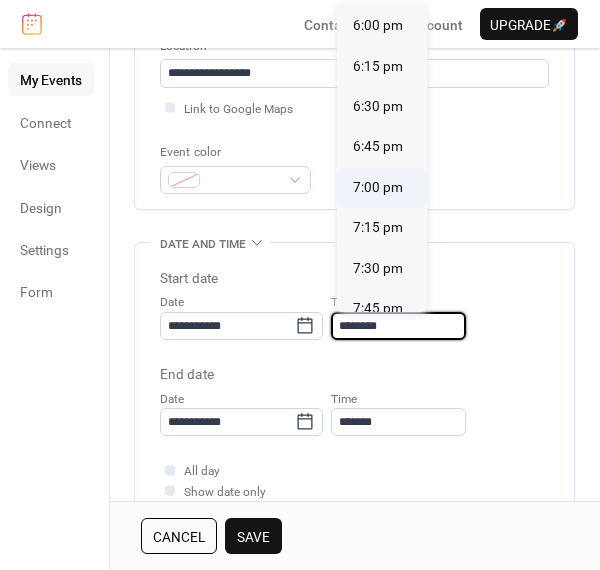 type on "*******" 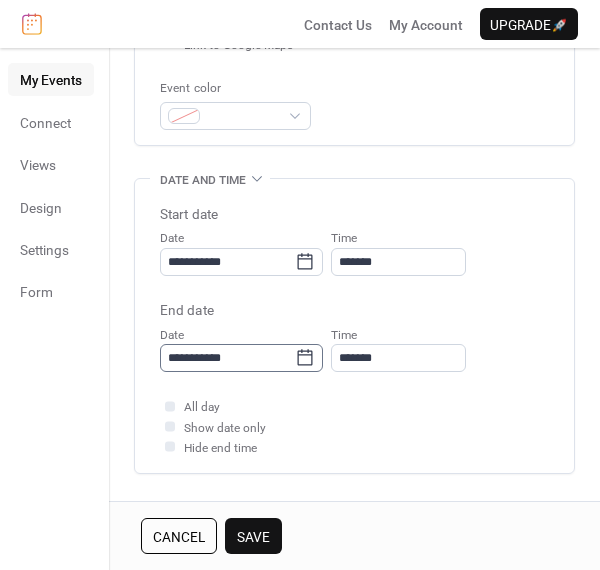 scroll, scrollTop: 510, scrollLeft: 0, axis: vertical 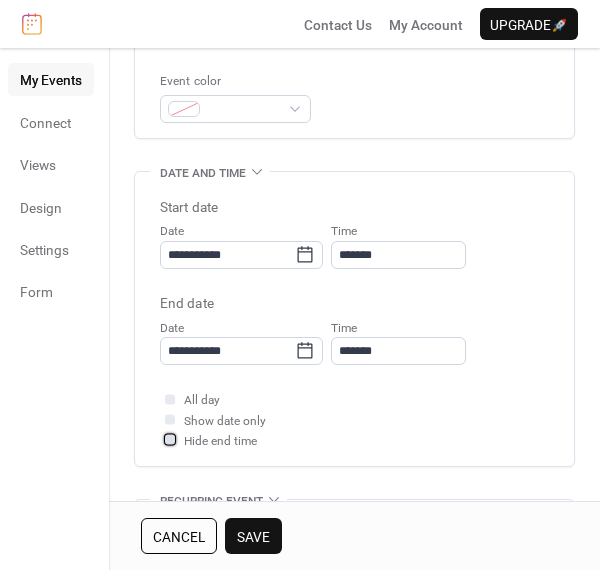 click at bounding box center (170, 440) 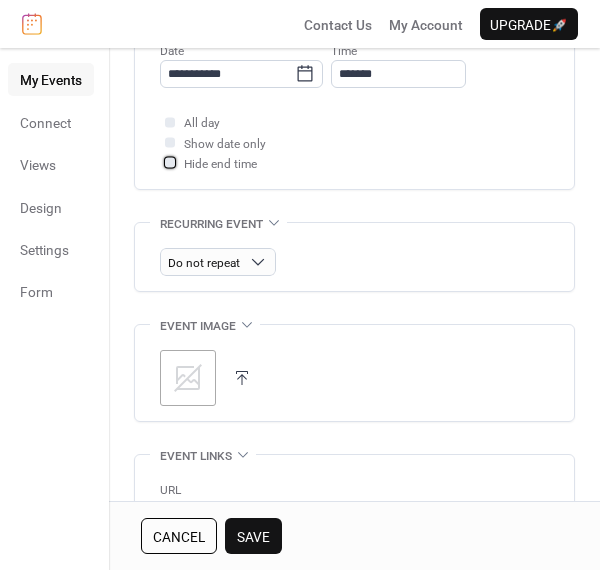 scroll, scrollTop: 790, scrollLeft: 0, axis: vertical 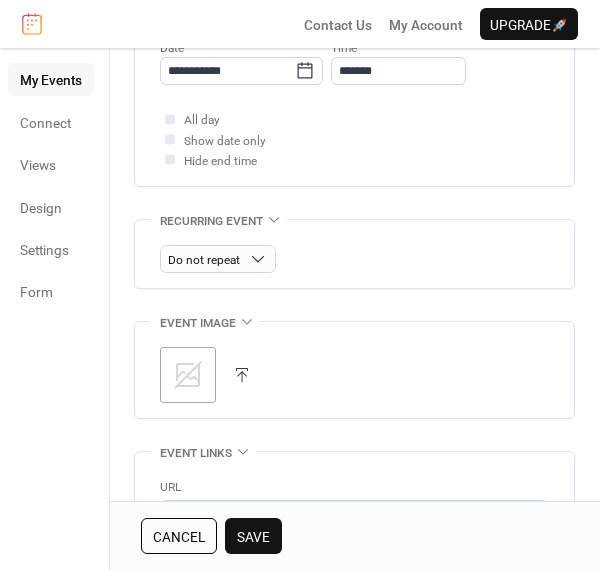click on ";" at bounding box center (188, 375) 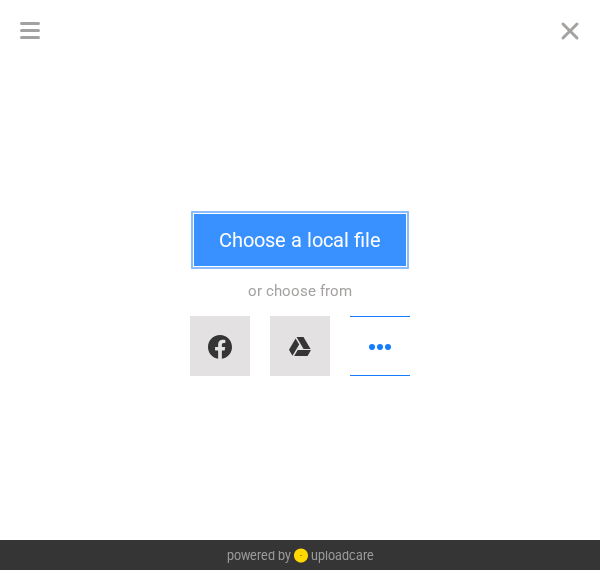 click on "Choose a local file" at bounding box center [300, 240] 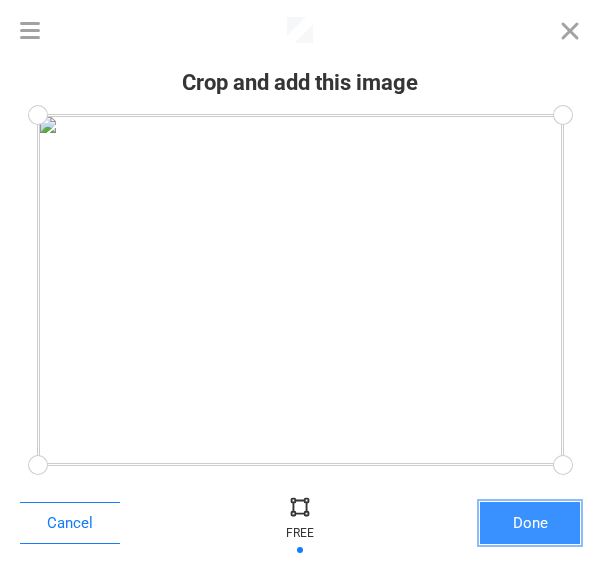 click on "Done" at bounding box center [530, 523] 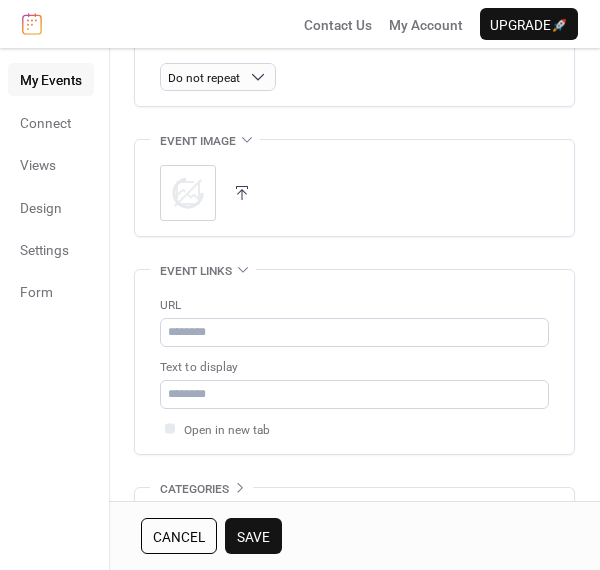 scroll, scrollTop: 976, scrollLeft: 0, axis: vertical 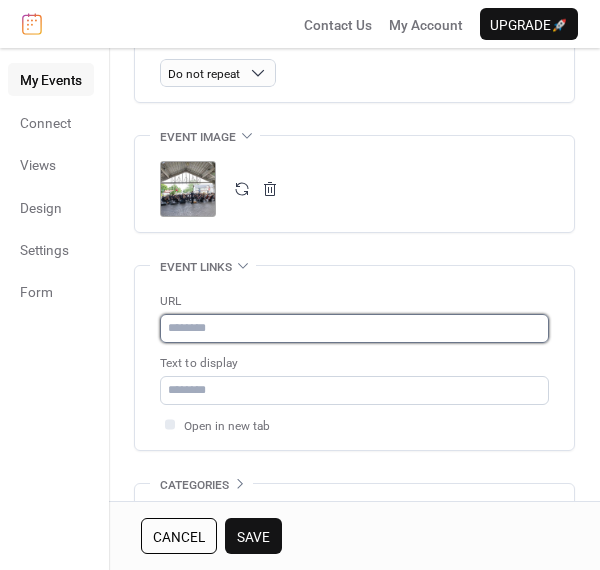 click at bounding box center (354, 328) 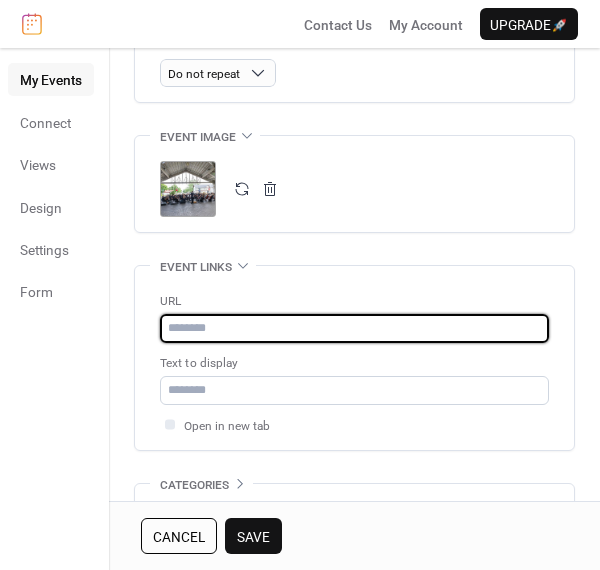 click at bounding box center (354, 328) 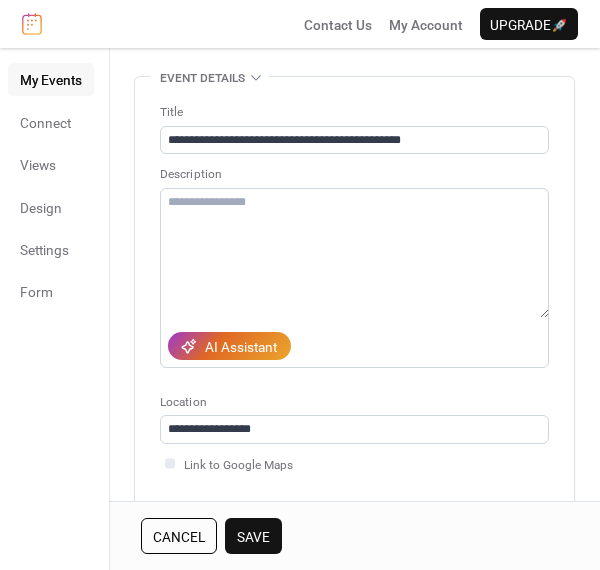 scroll, scrollTop: 0, scrollLeft: 0, axis: both 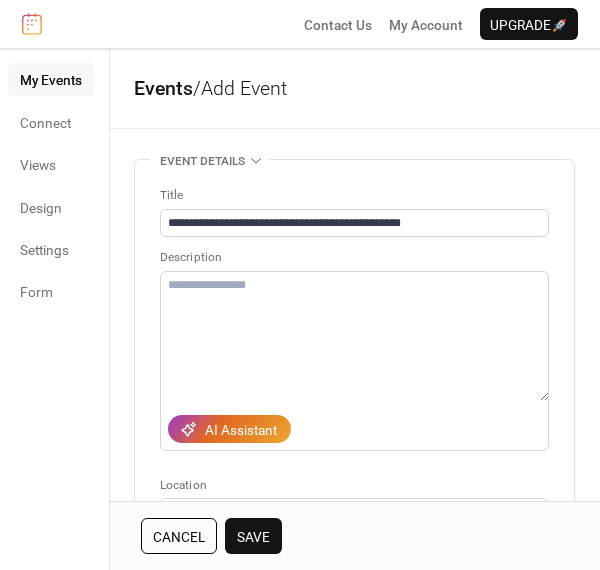 type on "**********" 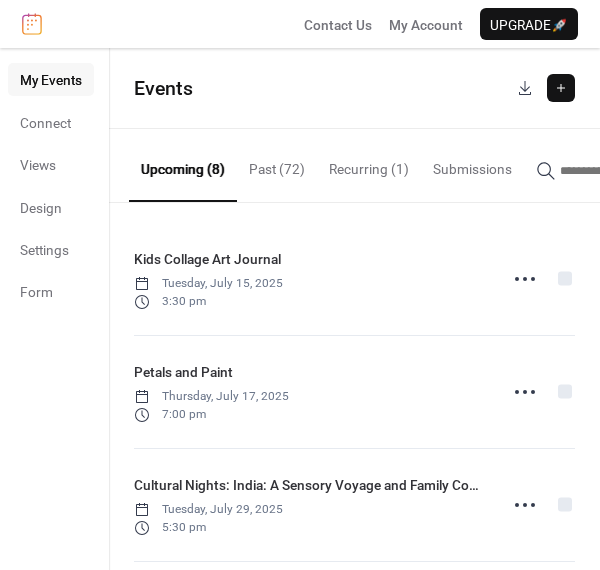 click at bounding box center (561, 88) 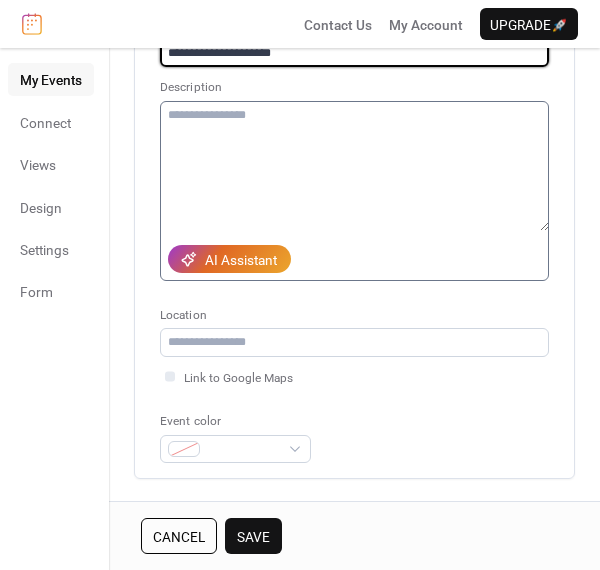 scroll, scrollTop: 171, scrollLeft: 0, axis: vertical 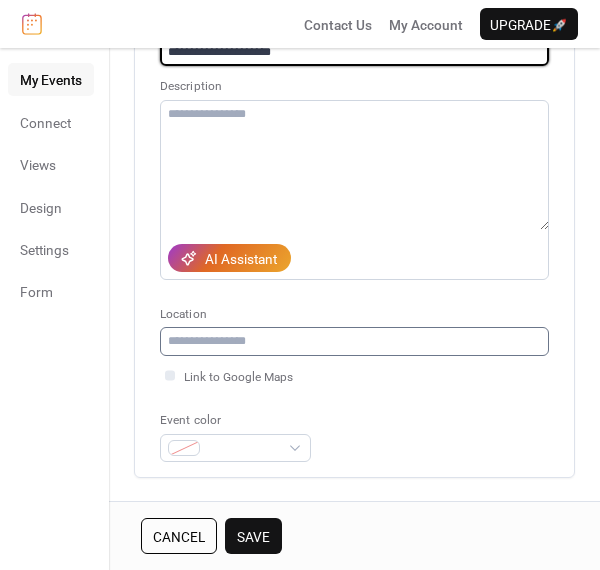 type on "**********" 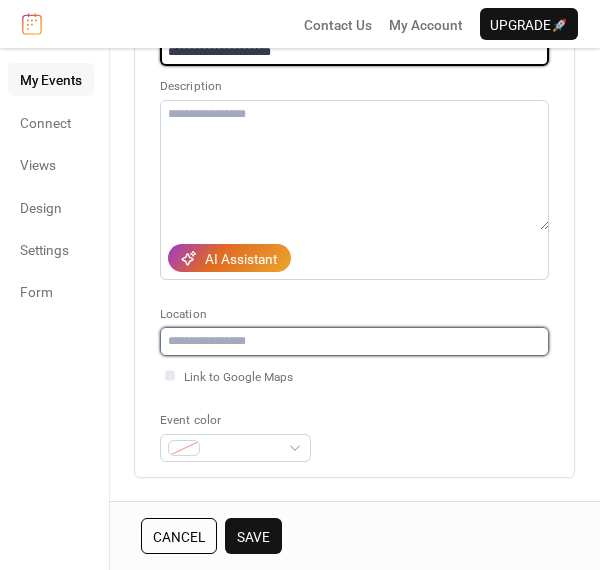 click at bounding box center (354, 341) 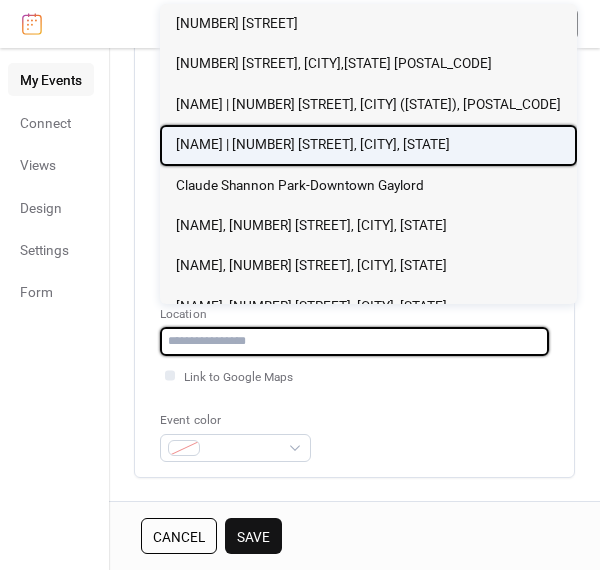 click on "Claude Shannon Park | 126 W. Main St., Gaylord, MI" at bounding box center (313, 144) 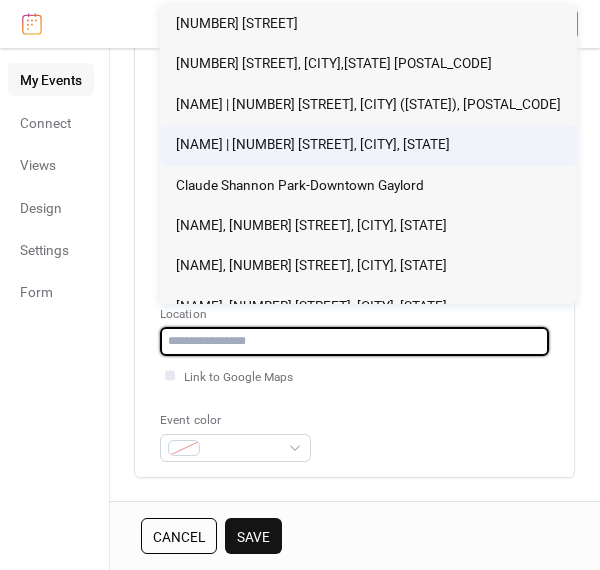 type on "**********" 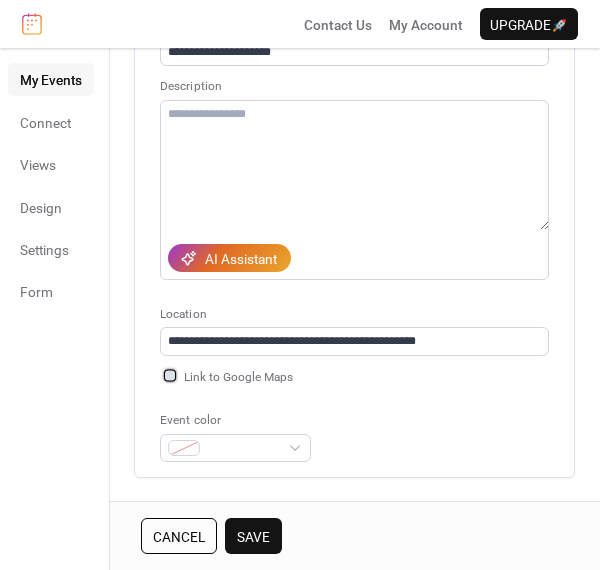 click at bounding box center [170, 375] 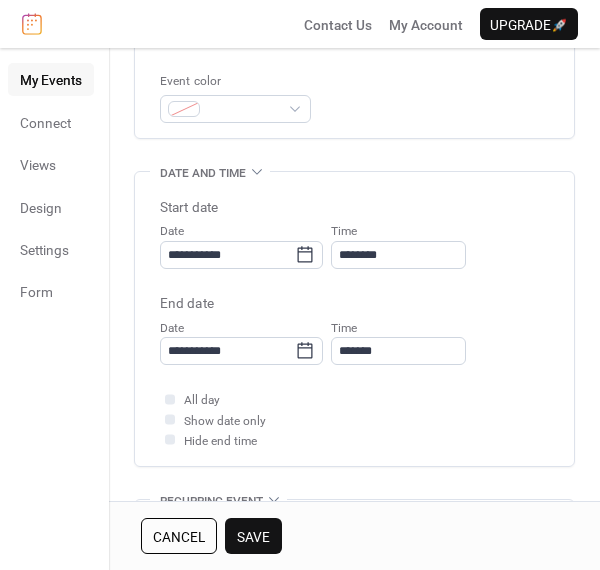scroll, scrollTop: 515, scrollLeft: 0, axis: vertical 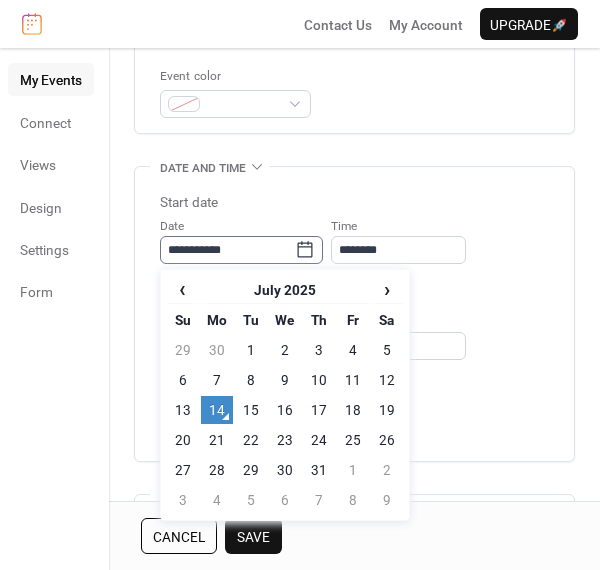 click 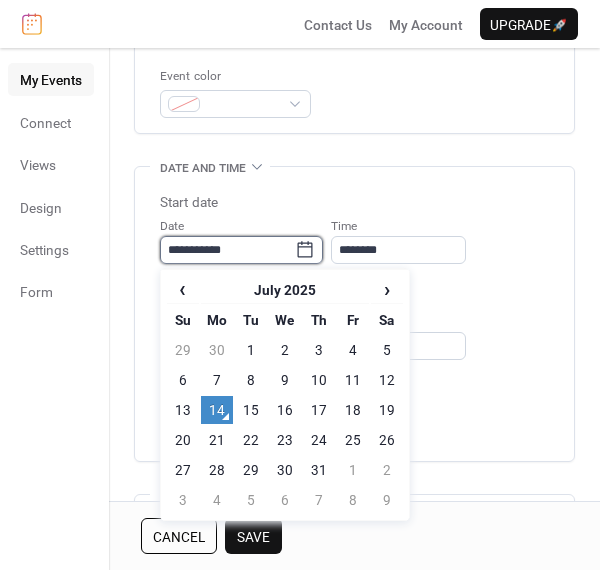 click on "**********" at bounding box center (227, 250) 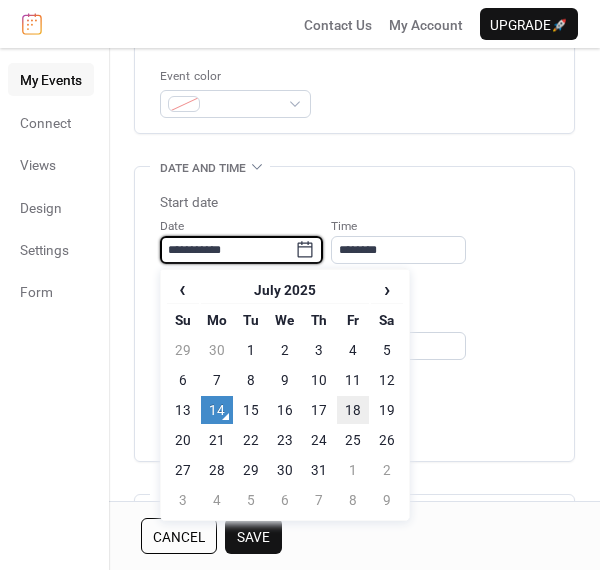 click on "18" at bounding box center [353, 410] 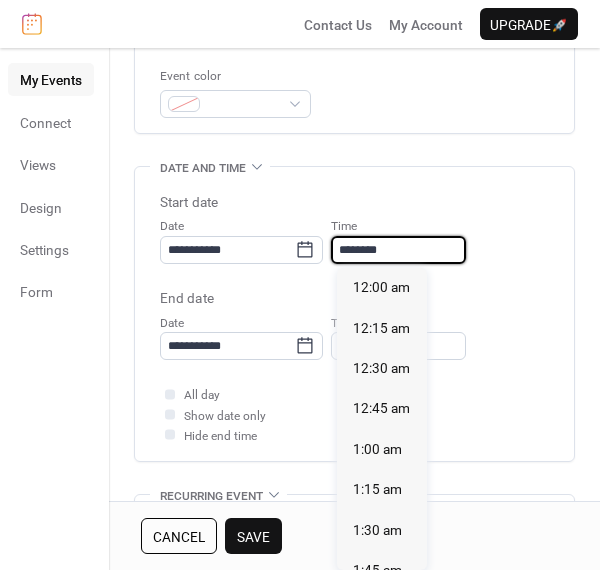 click on "********" at bounding box center [398, 250] 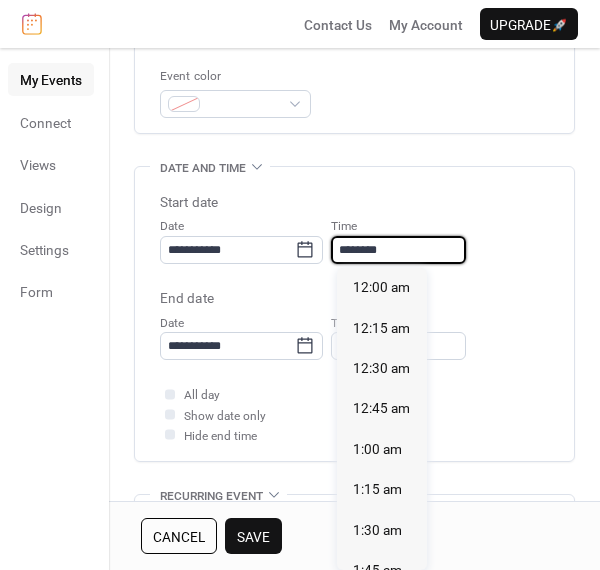 scroll, scrollTop: 1915, scrollLeft: 0, axis: vertical 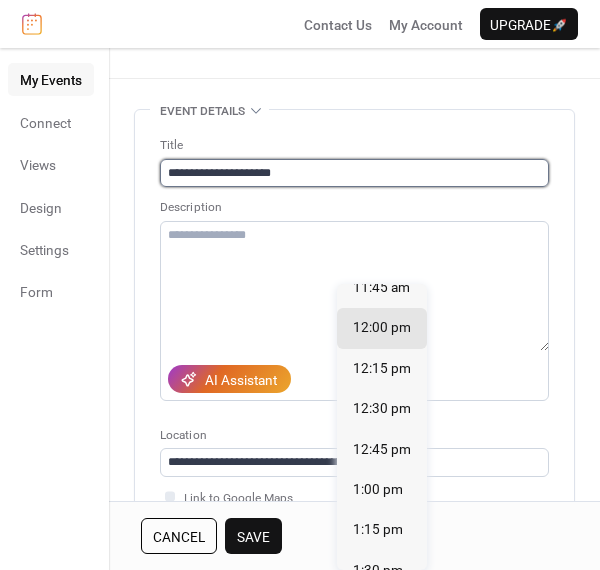 click on "**********" at bounding box center [354, 173] 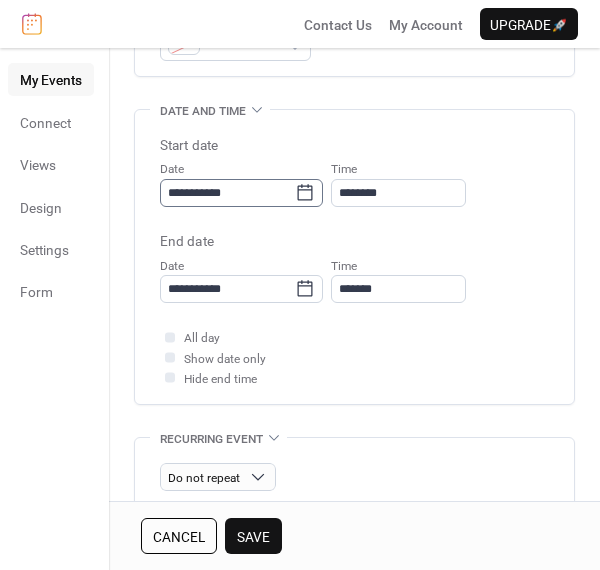 scroll, scrollTop: 574, scrollLeft: 0, axis: vertical 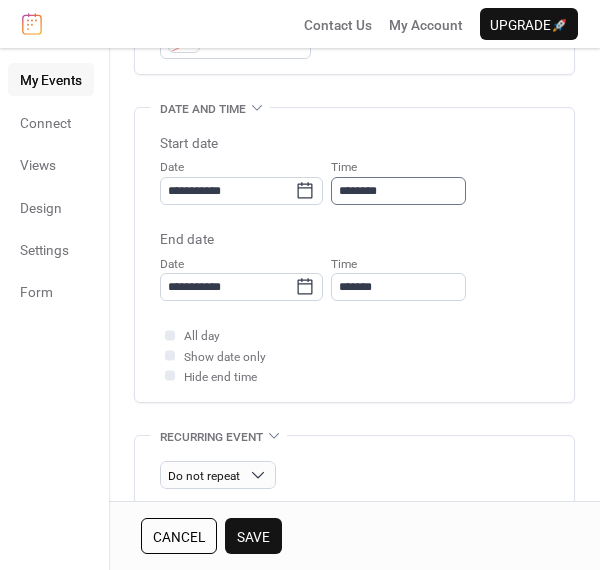type on "**********" 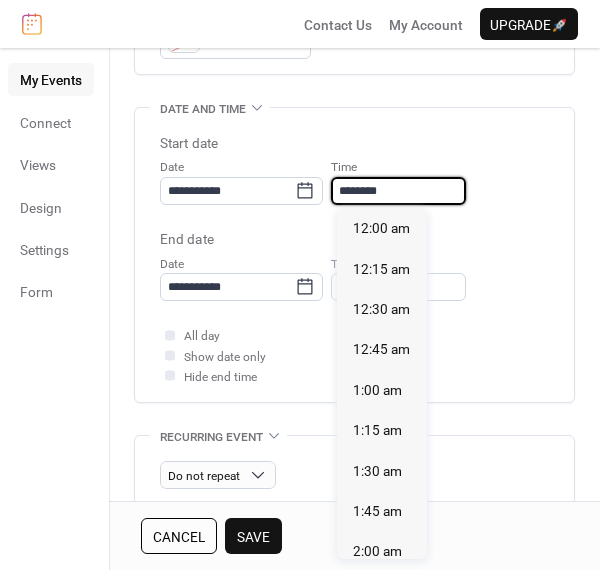 click on "********" at bounding box center (398, 191) 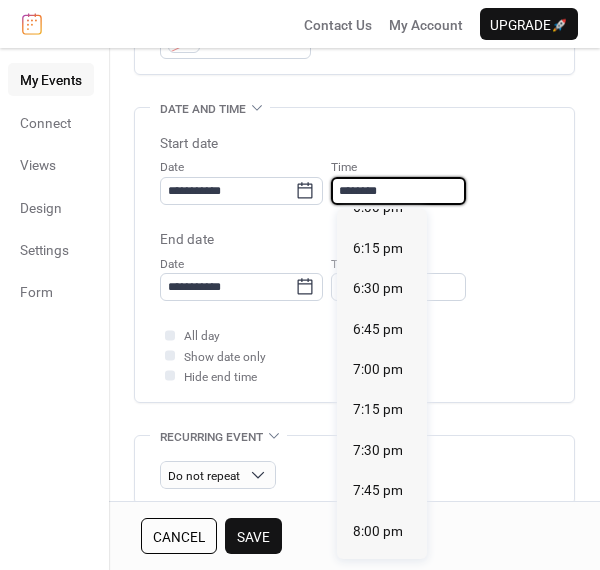 scroll, scrollTop: 2948, scrollLeft: 0, axis: vertical 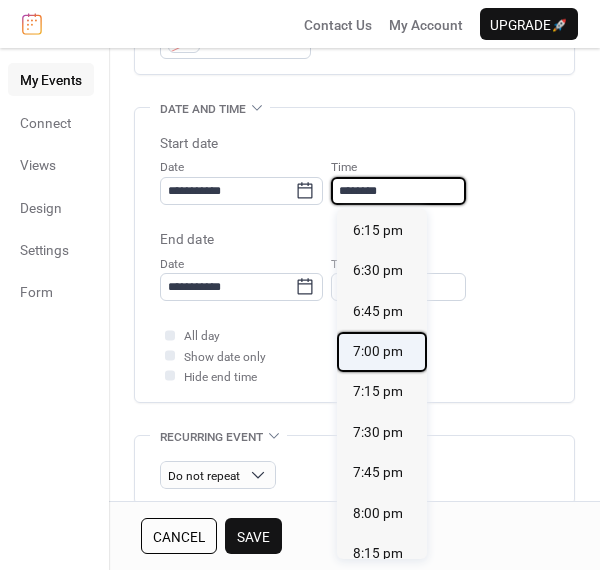 click on "7:00 pm" at bounding box center (378, 351) 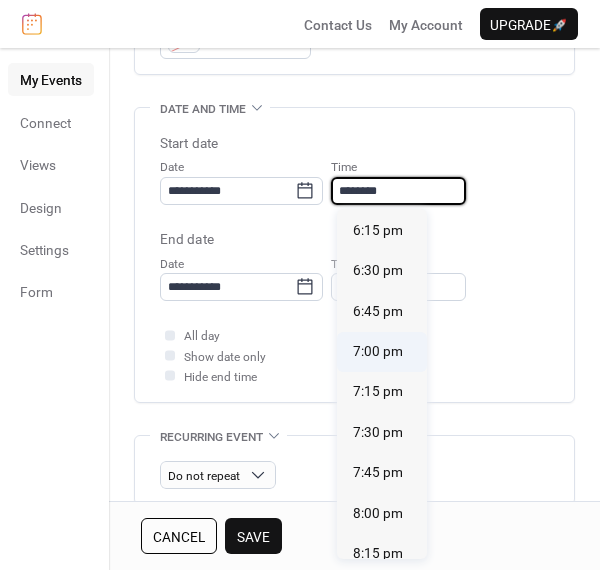 type on "*******" 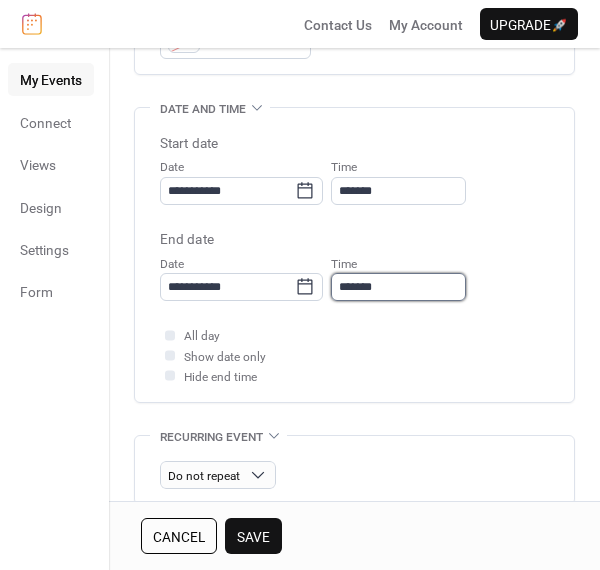 click on "*******" at bounding box center [398, 287] 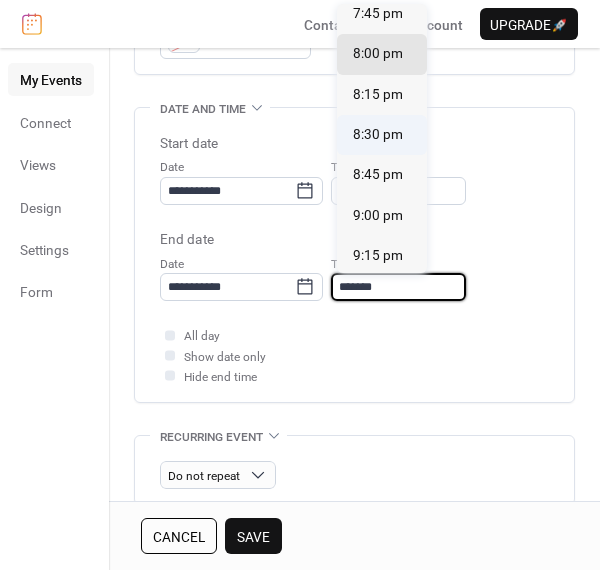 scroll, scrollTop: 93, scrollLeft: 0, axis: vertical 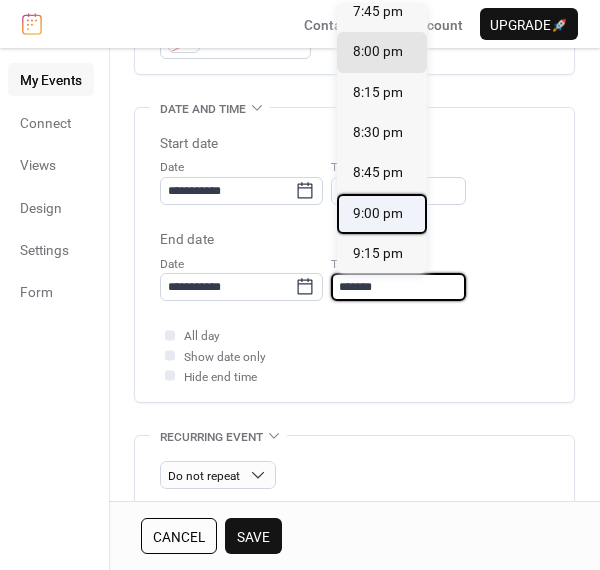 click on "9:00 pm" at bounding box center (378, 213) 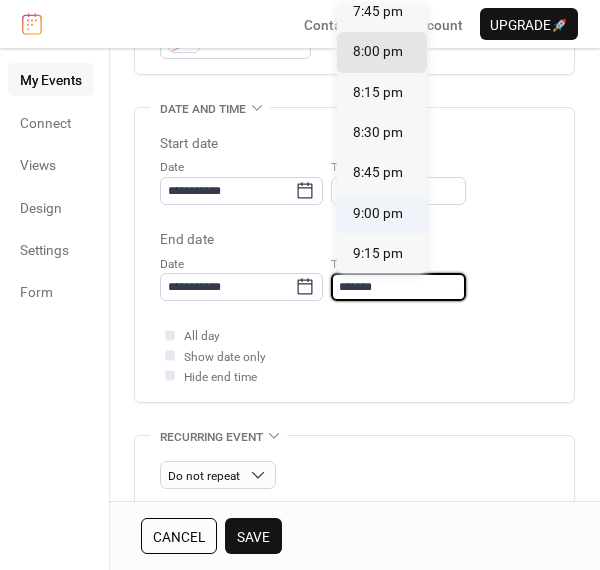 type on "*******" 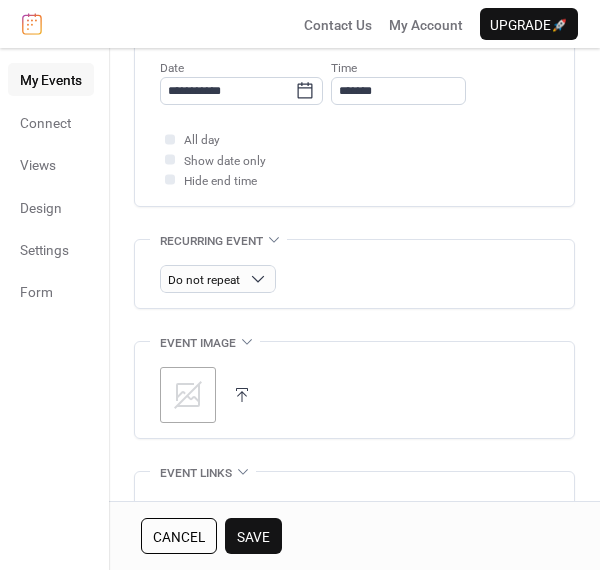 scroll, scrollTop: 758, scrollLeft: 0, axis: vertical 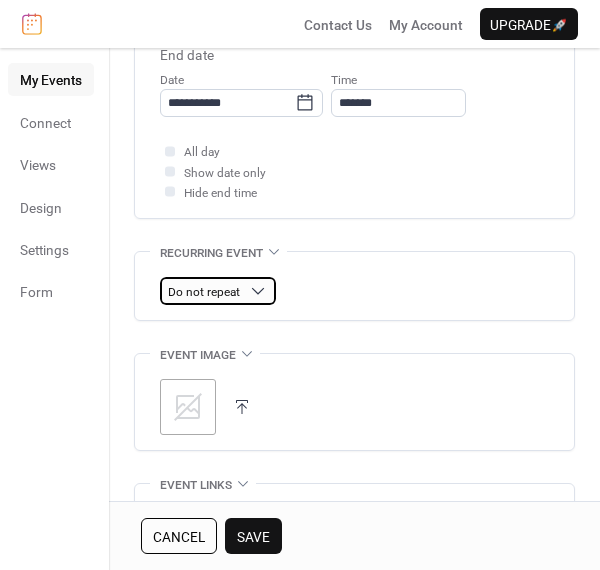 click on "Do not repeat" at bounding box center [218, 291] 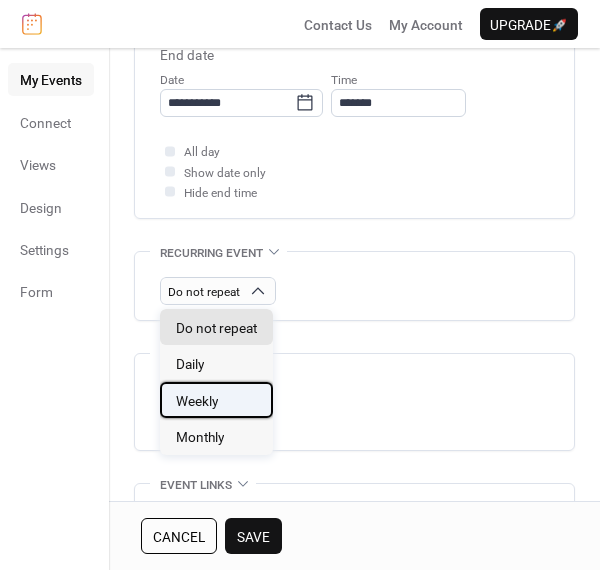 click on "Weekly" at bounding box center [216, 400] 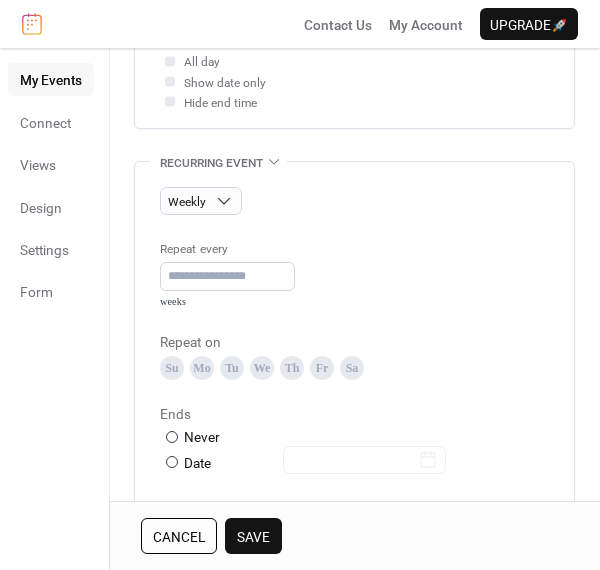 scroll, scrollTop: 852, scrollLeft: 0, axis: vertical 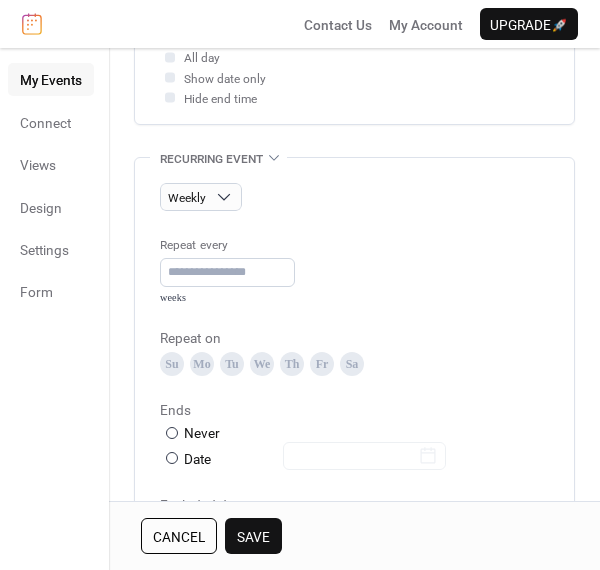 click on "Fr" at bounding box center (322, 364) 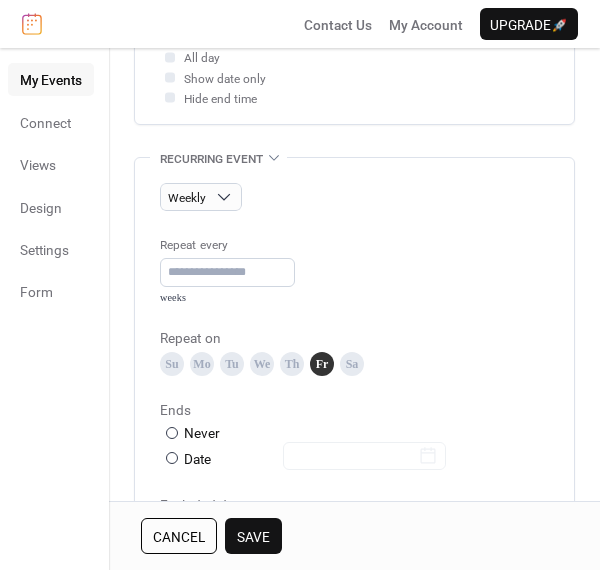 scroll, scrollTop: 921, scrollLeft: 0, axis: vertical 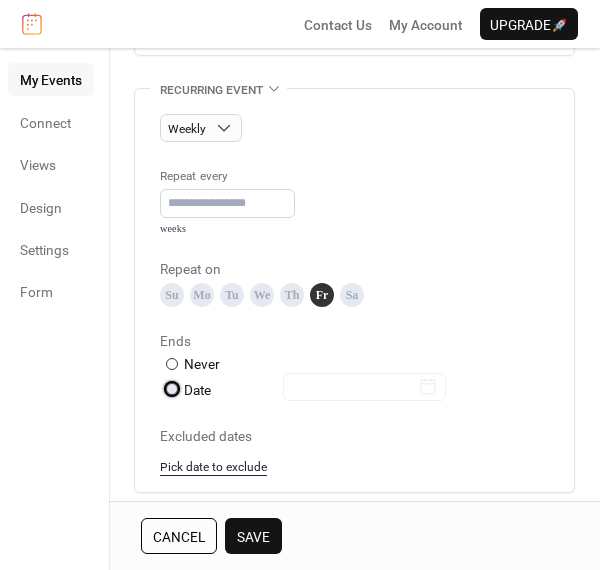 click at bounding box center (172, 389) 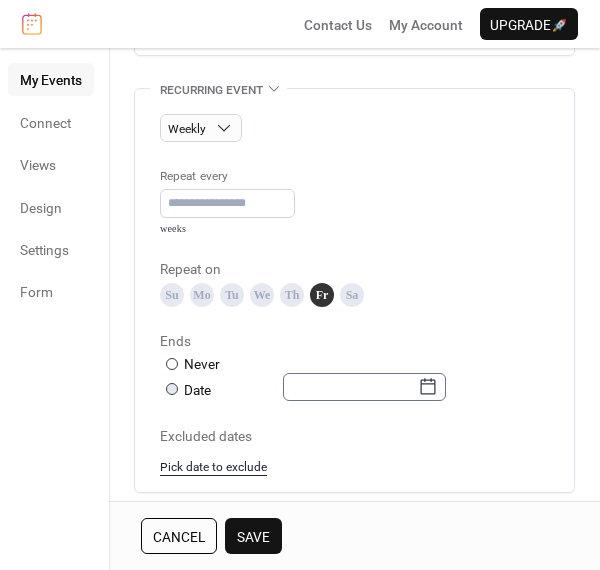 click 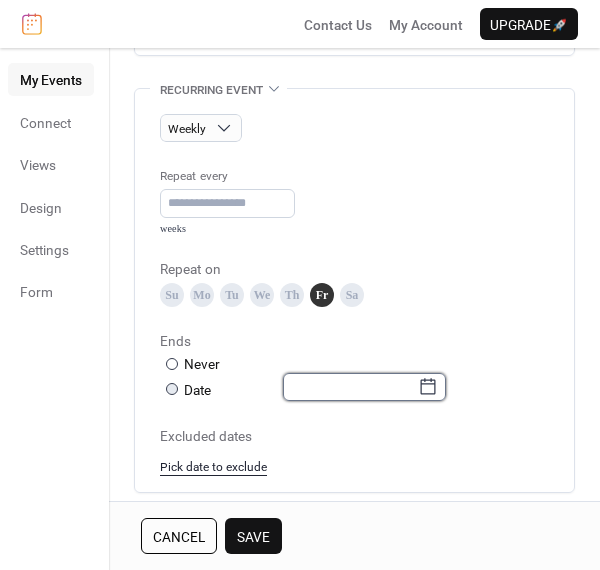 click at bounding box center [350, 387] 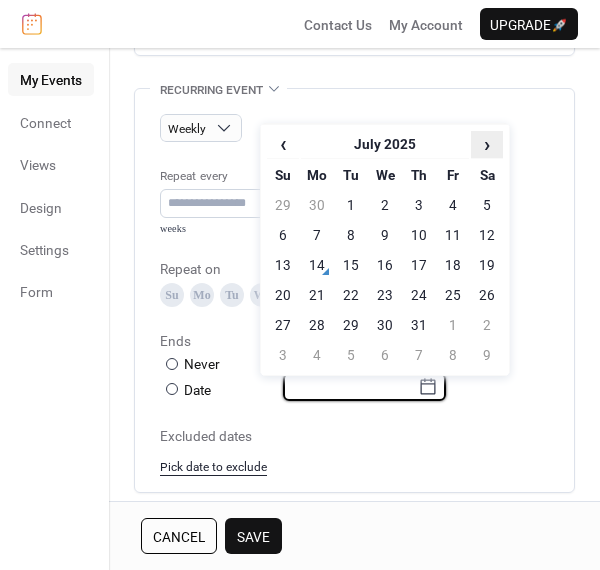 click on "›" at bounding box center [487, 144] 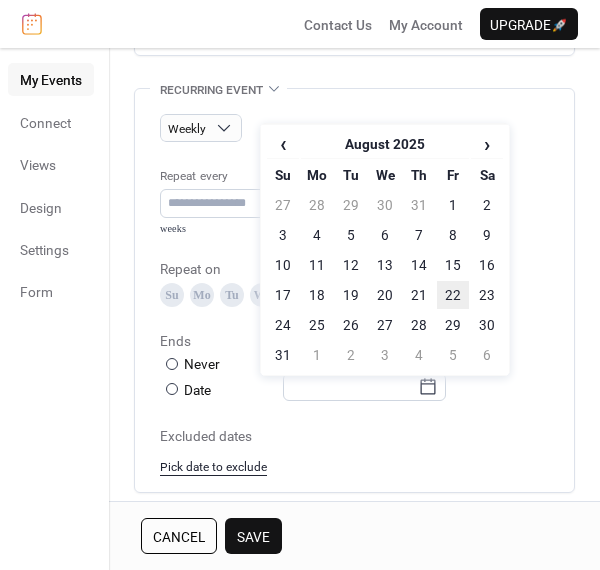 click on "22" at bounding box center [453, 295] 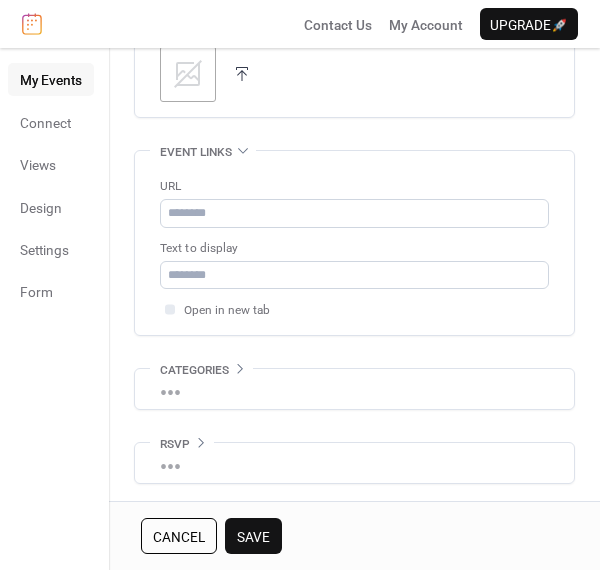 scroll, scrollTop: 1428, scrollLeft: 0, axis: vertical 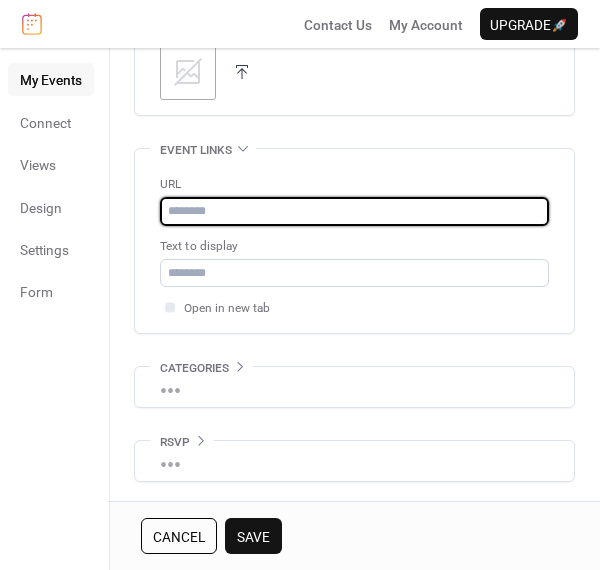 click at bounding box center (354, 211) 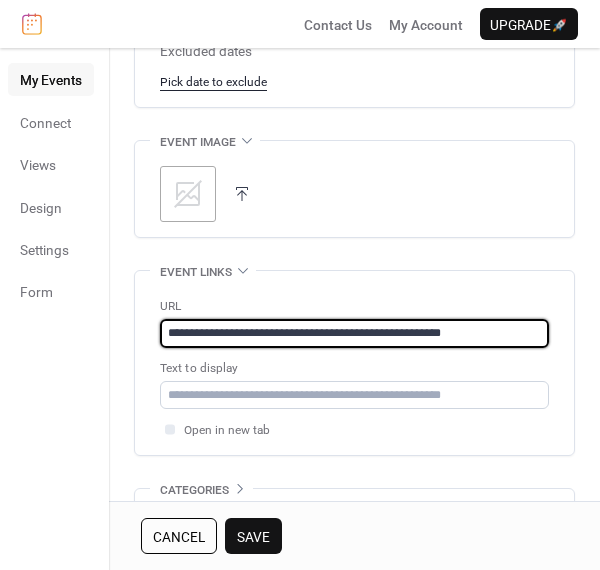 scroll, scrollTop: 1305, scrollLeft: 0, axis: vertical 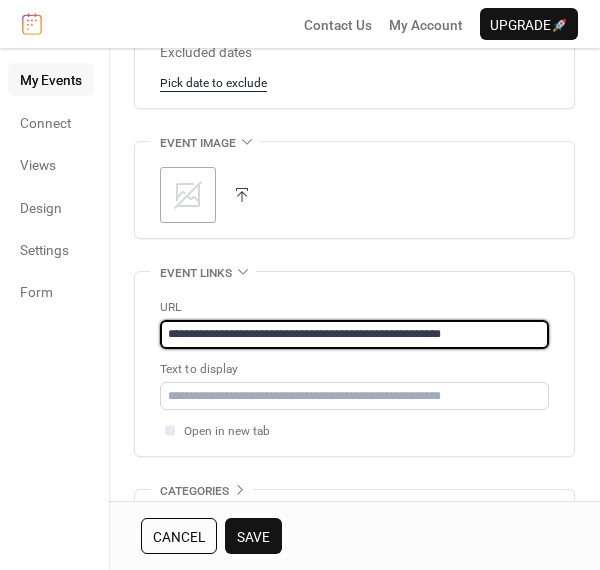 type on "**********" 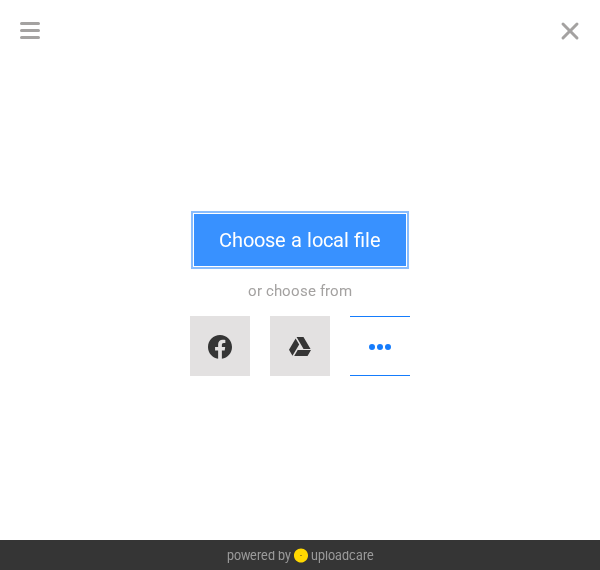 click on "Choose a local file" at bounding box center (300, 240) 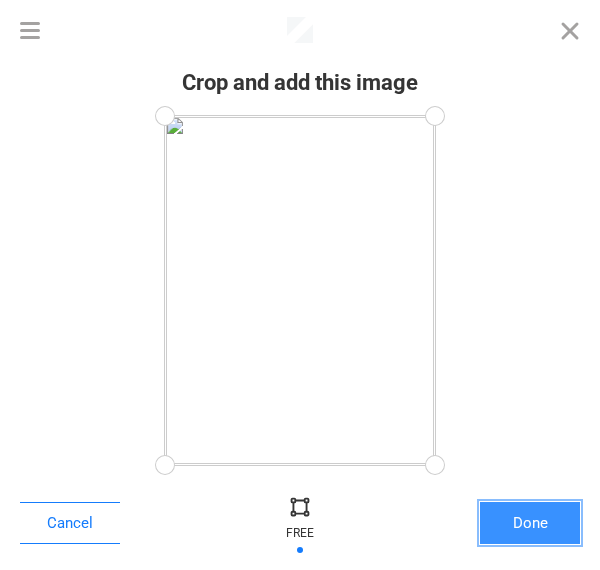 click on "Done" at bounding box center [530, 523] 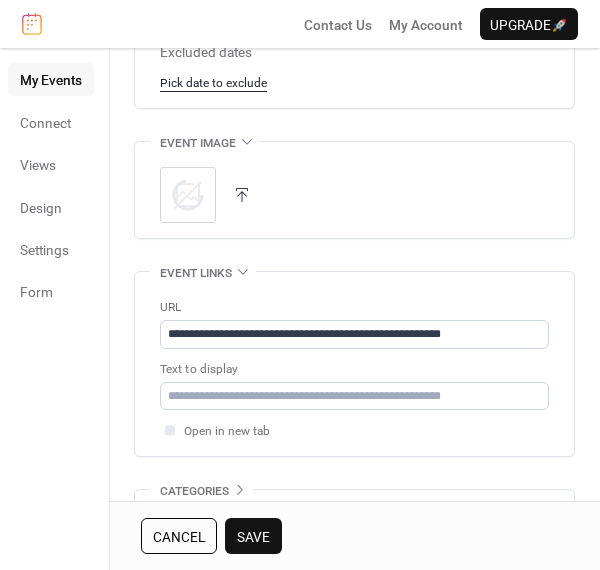 click on "Save" at bounding box center [253, 537] 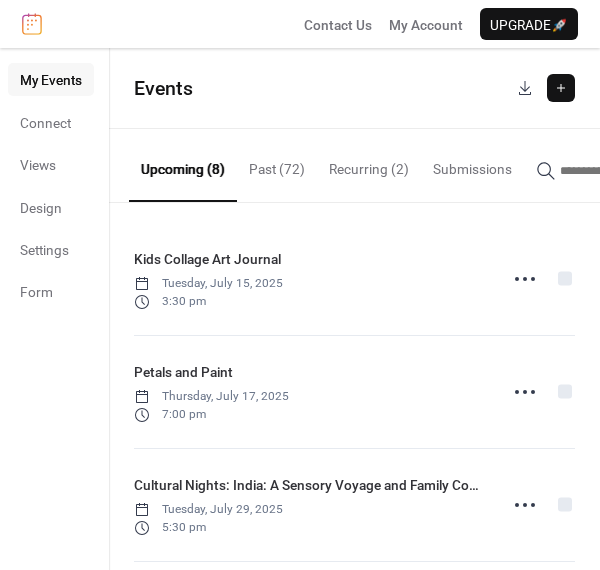 click at bounding box center [561, 88] 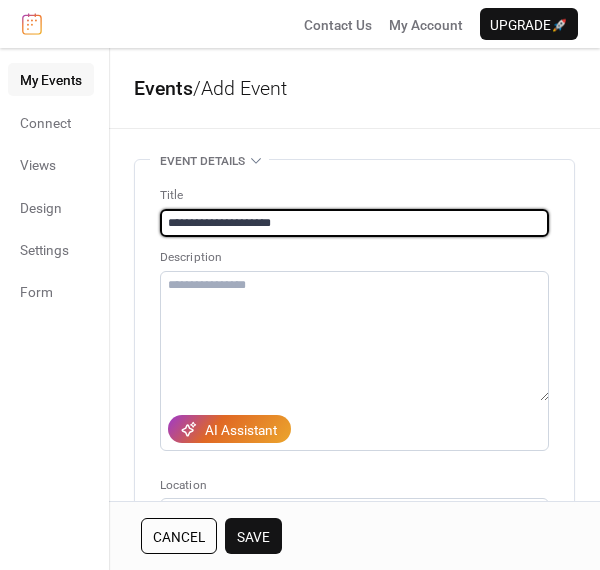 type on "**********" 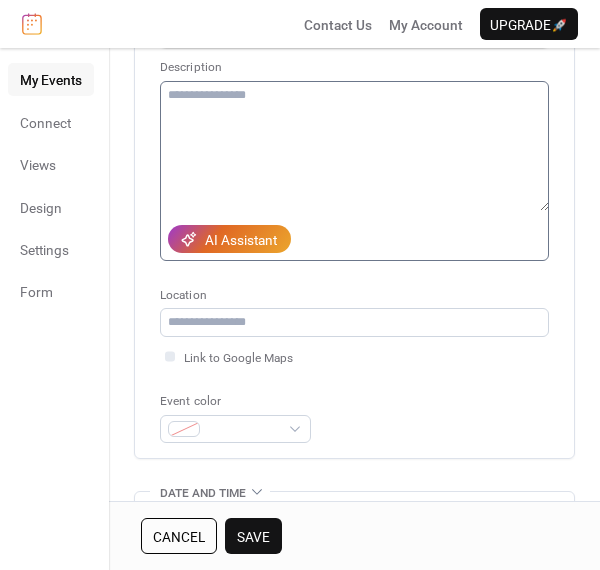scroll, scrollTop: 230, scrollLeft: 0, axis: vertical 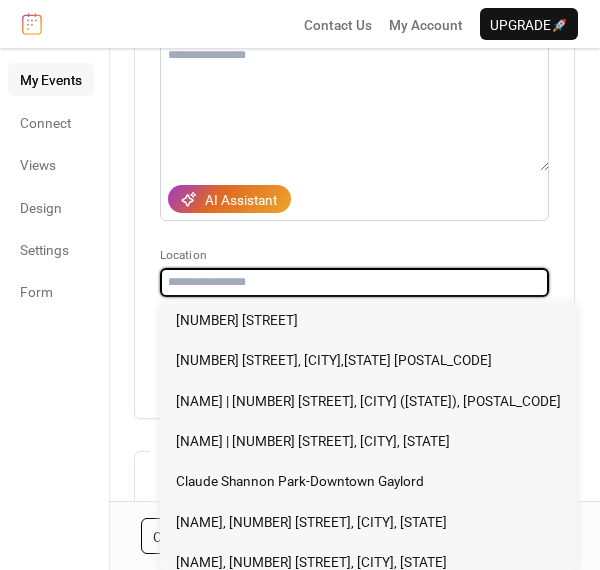 click at bounding box center [354, 282] 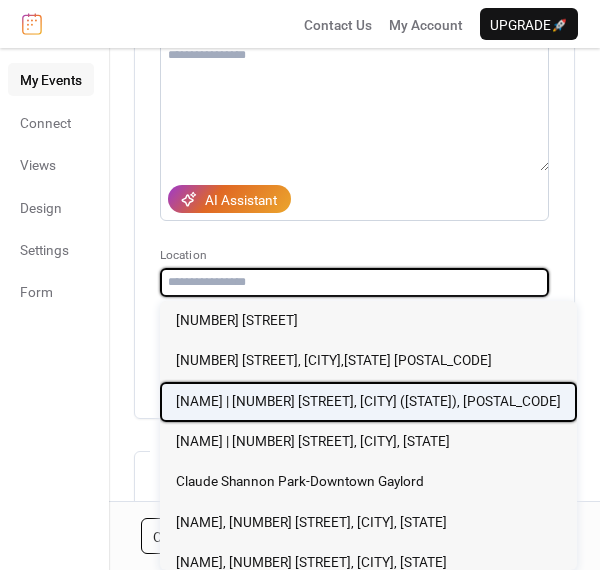 click on "Alan L. Gornick Auditorium | 90 Livingston Blvd., Gaylord (MI), 49735" at bounding box center [368, 401] 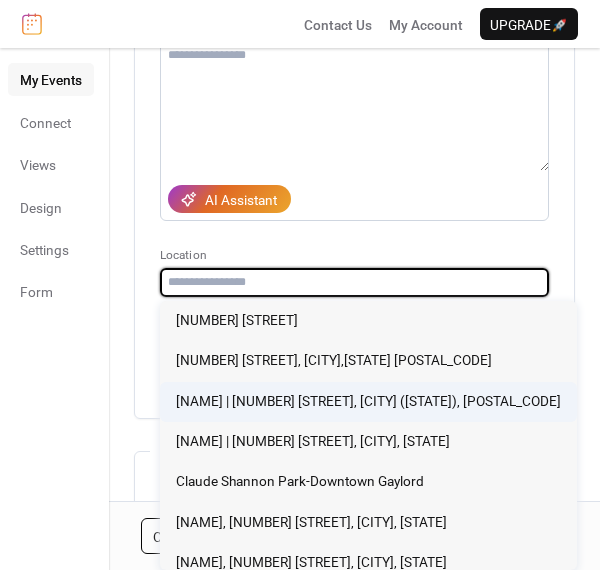 type on "**********" 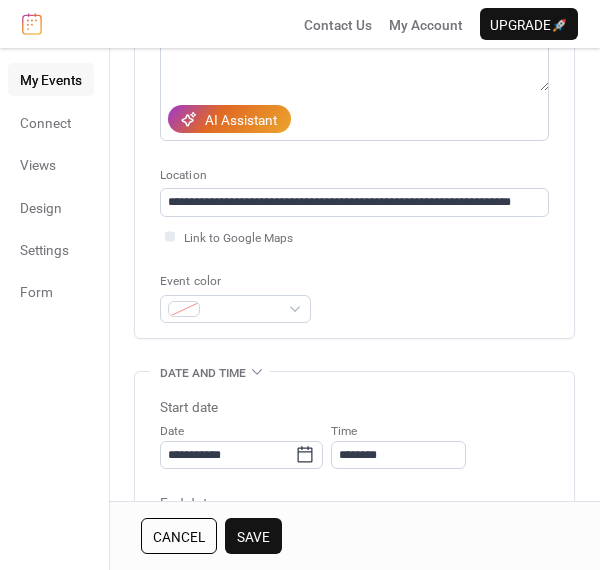 scroll, scrollTop: 316, scrollLeft: 0, axis: vertical 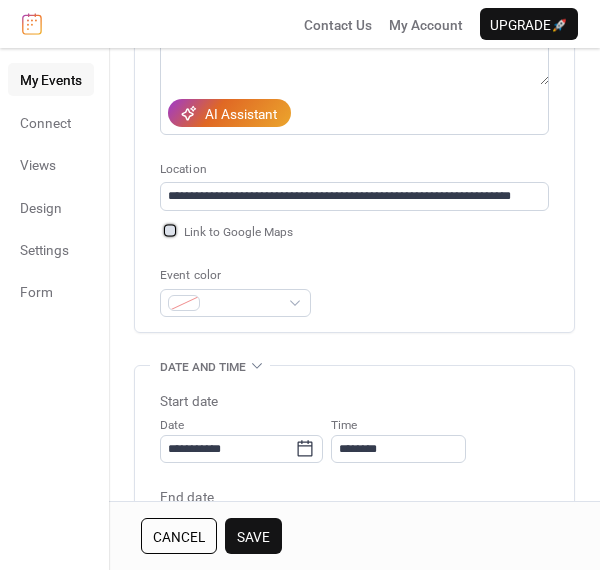 click at bounding box center [170, 230] 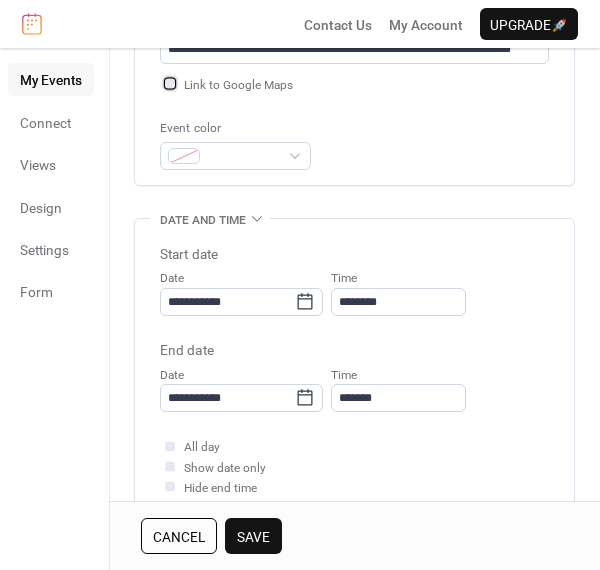 scroll, scrollTop: 466, scrollLeft: 0, axis: vertical 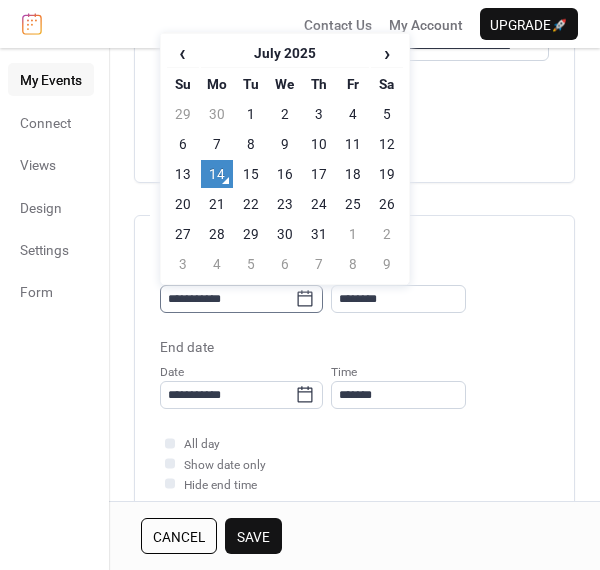 click 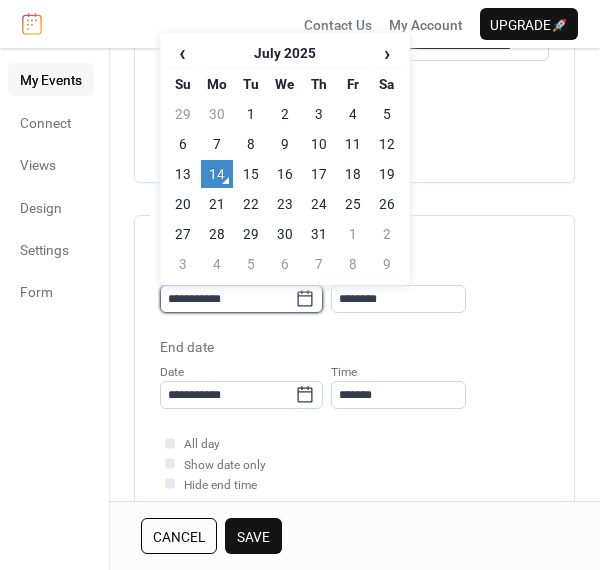 click on "**********" at bounding box center (227, 299) 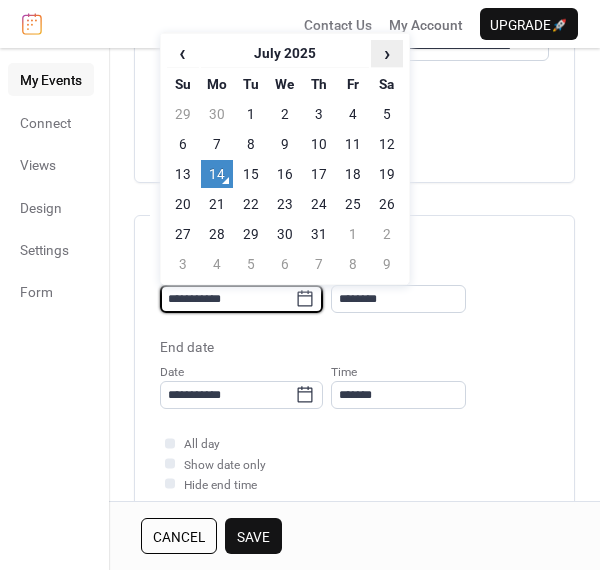 click on "›" at bounding box center (387, 53) 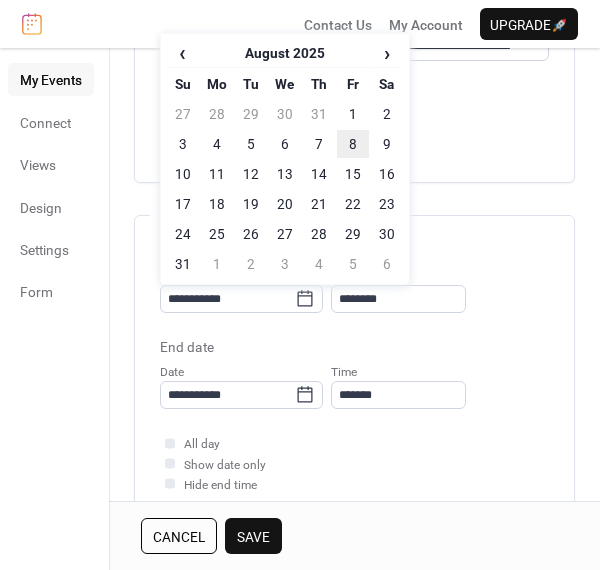 click on "8" at bounding box center [353, 144] 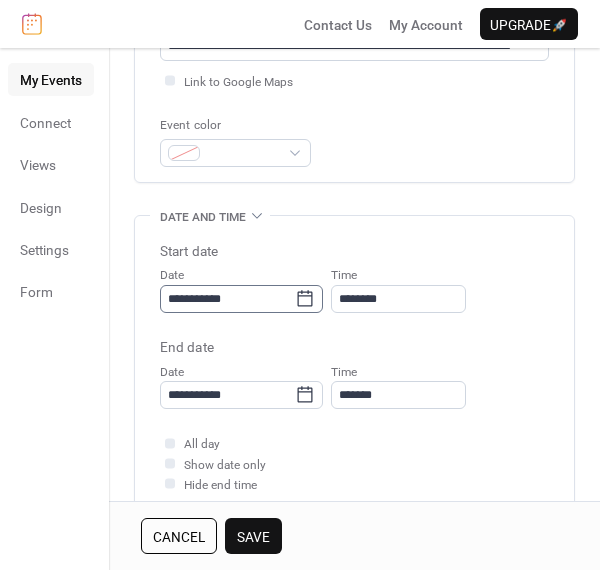 click 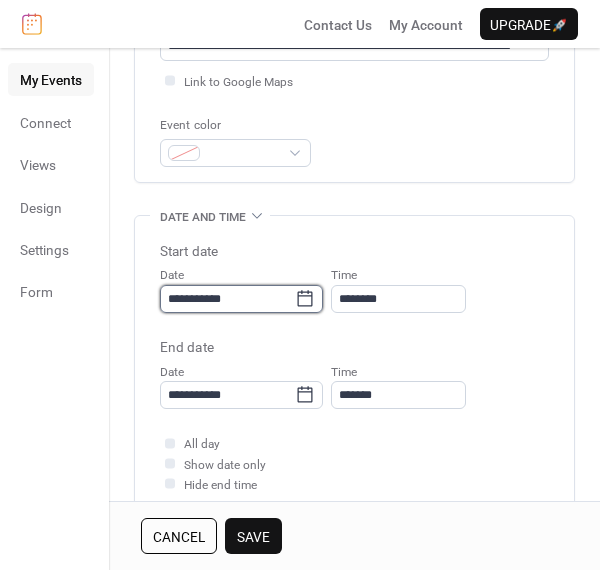 click on "**********" at bounding box center (227, 299) 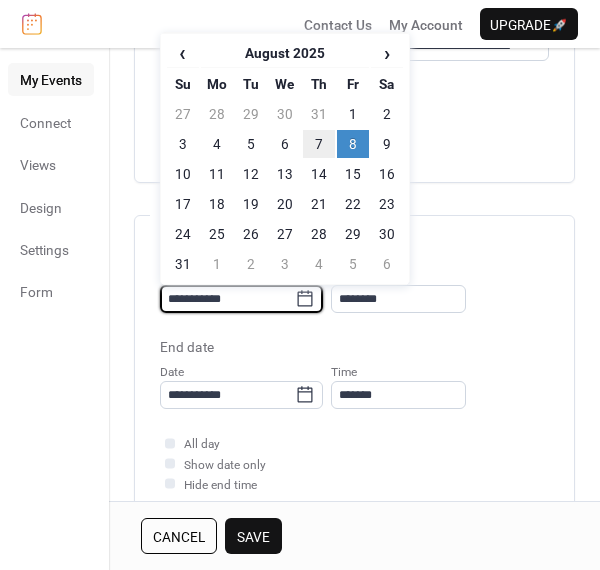 click on "7" at bounding box center (319, 144) 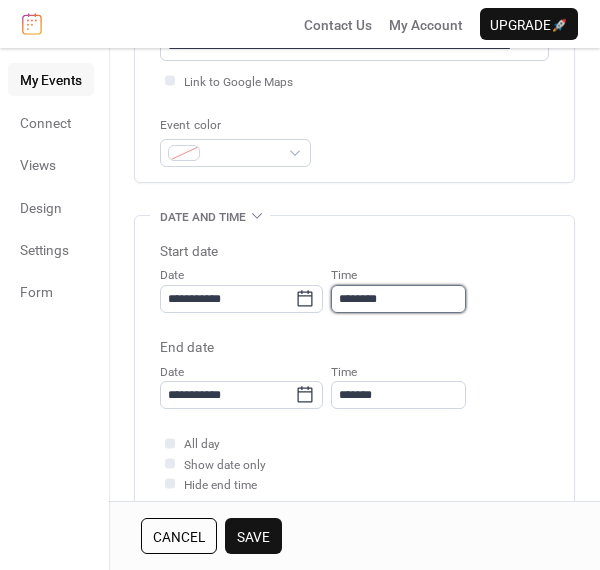 click on "********" at bounding box center (398, 299) 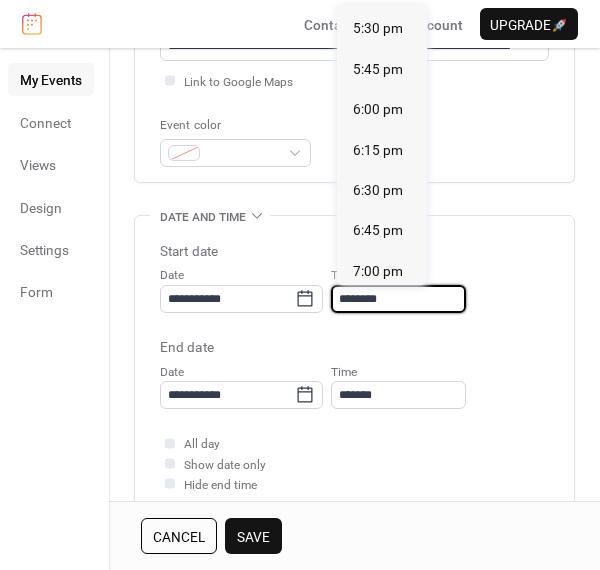 scroll, scrollTop: 2838, scrollLeft: 0, axis: vertical 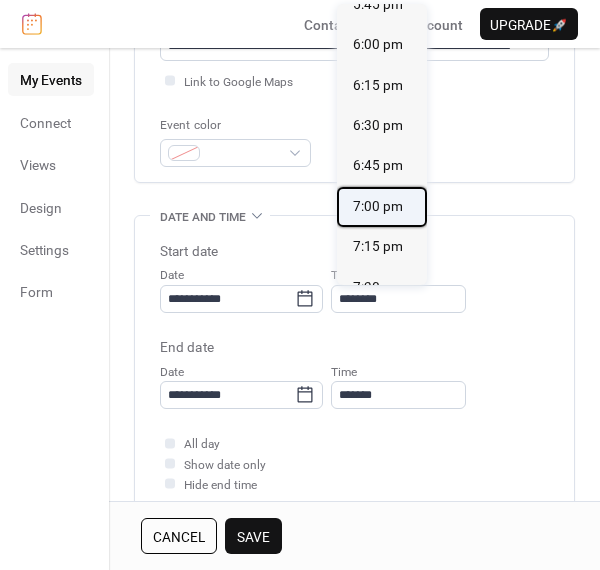 click on "7:00 pm" at bounding box center (378, 206) 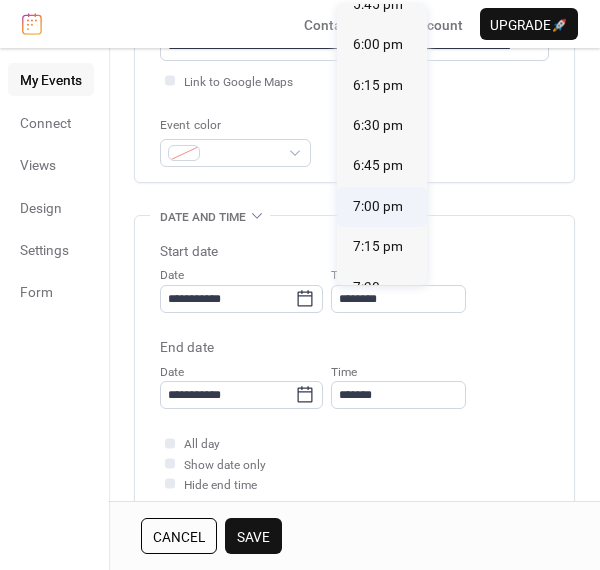 type on "*******" 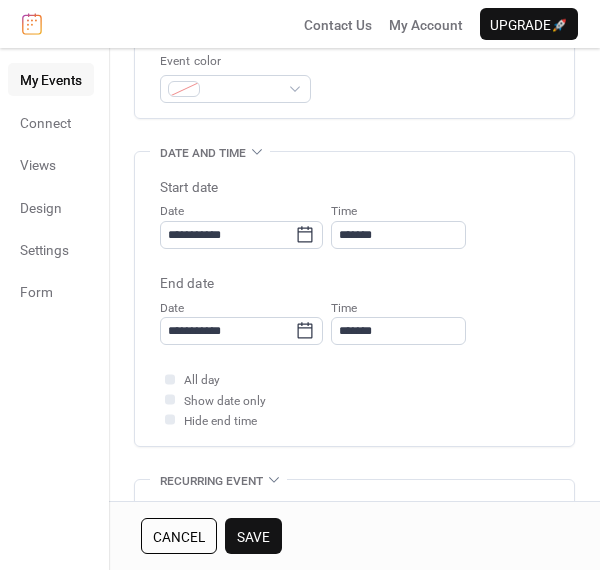 scroll, scrollTop: 534, scrollLeft: 0, axis: vertical 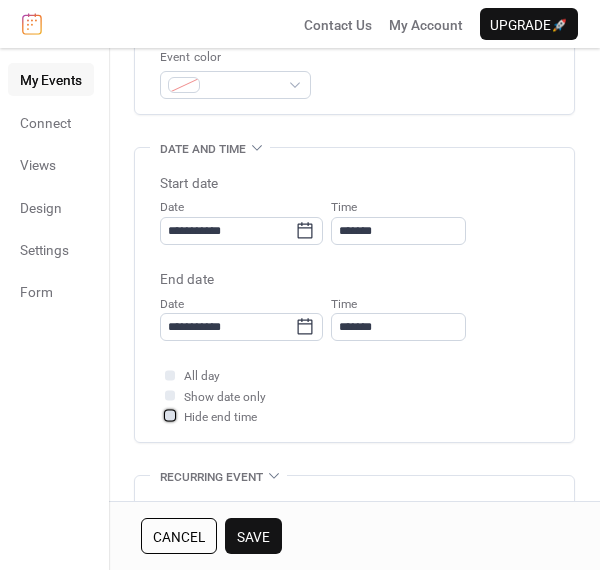click at bounding box center (170, 416) 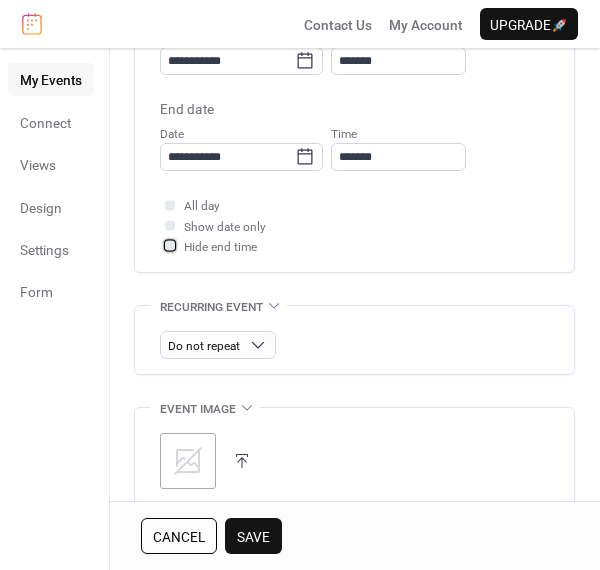 scroll, scrollTop: 713, scrollLeft: 0, axis: vertical 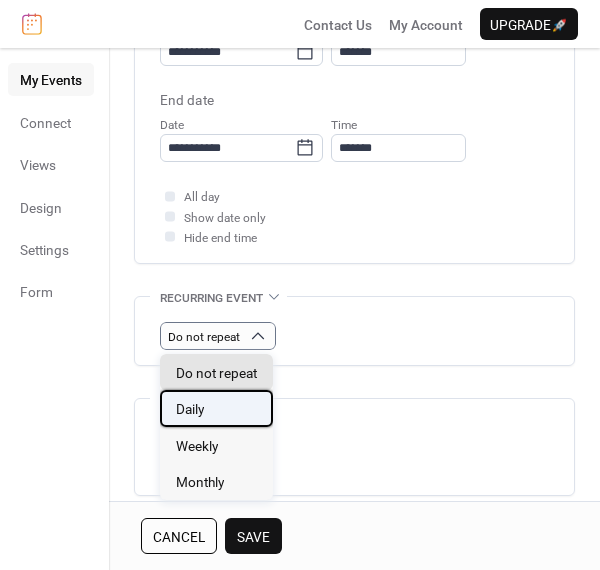click on "Daily" at bounding box center [216, 408] 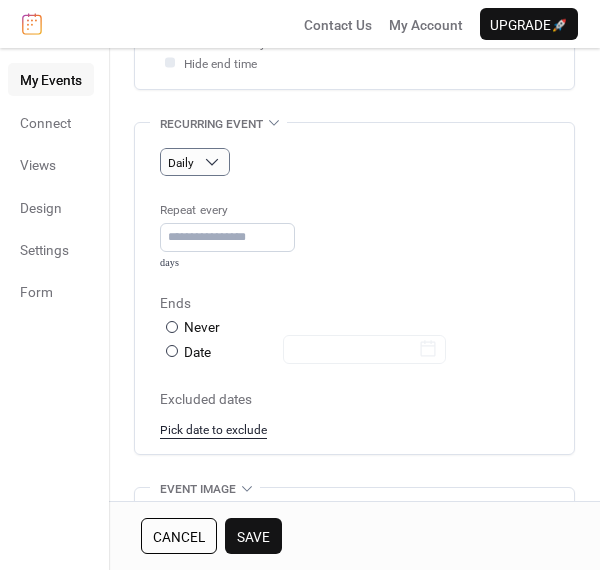 scroll, scrollTop: 932, scrollLeft: 0, axis: vertical 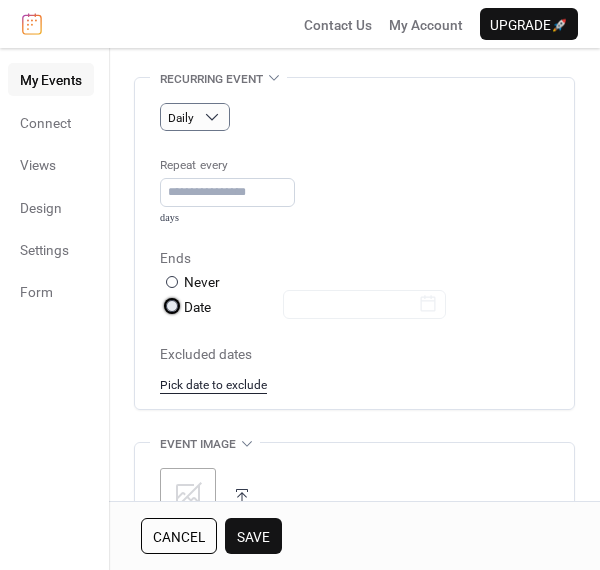 click at bounding box center [172, 306] 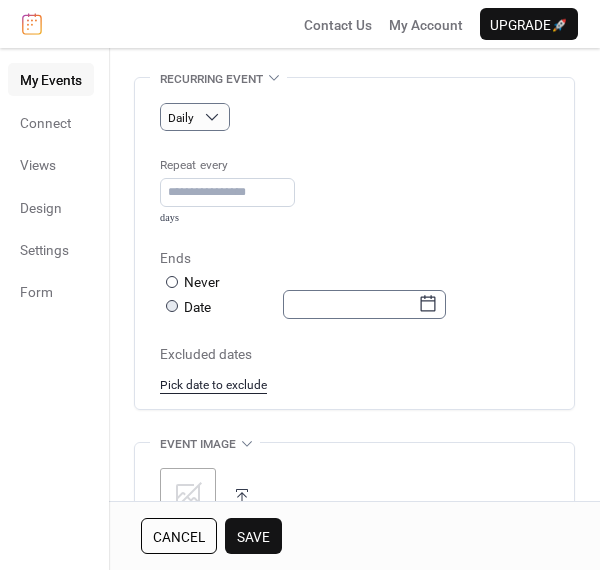 click 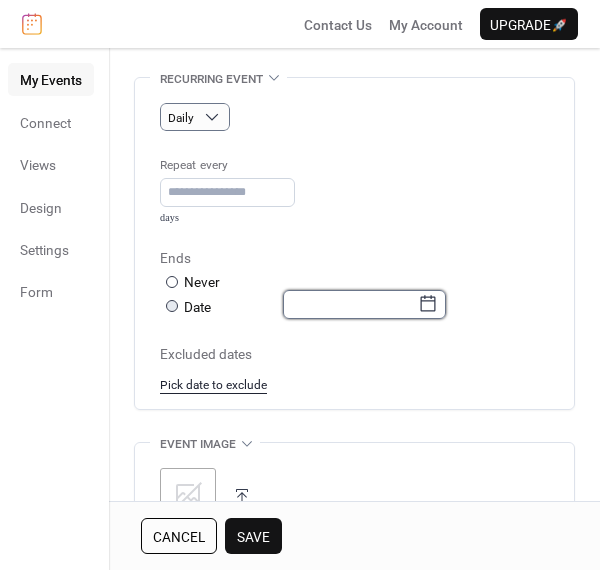 click at bounding box center [350, 304] 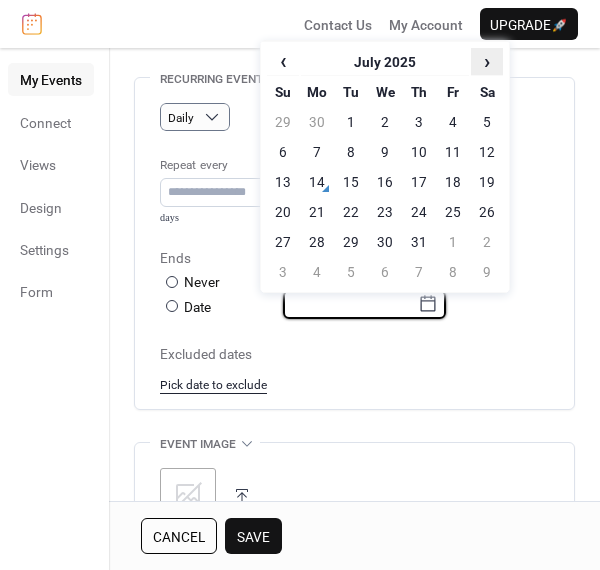 click on "›" at bounding box center [487, 61] 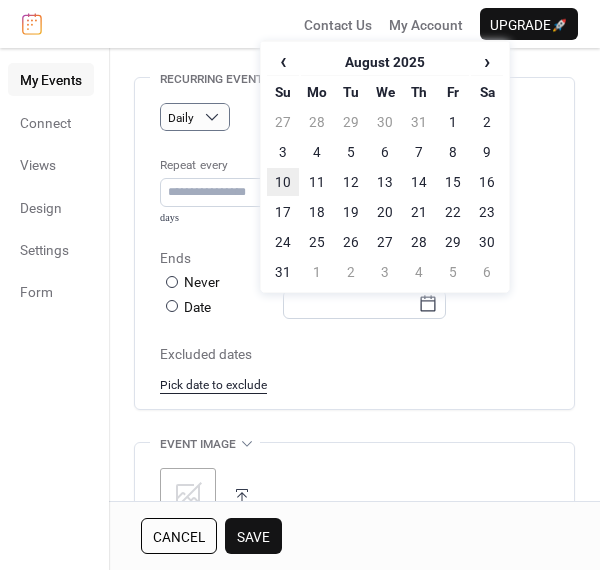 click on "10" at bounding box center [283, 182] 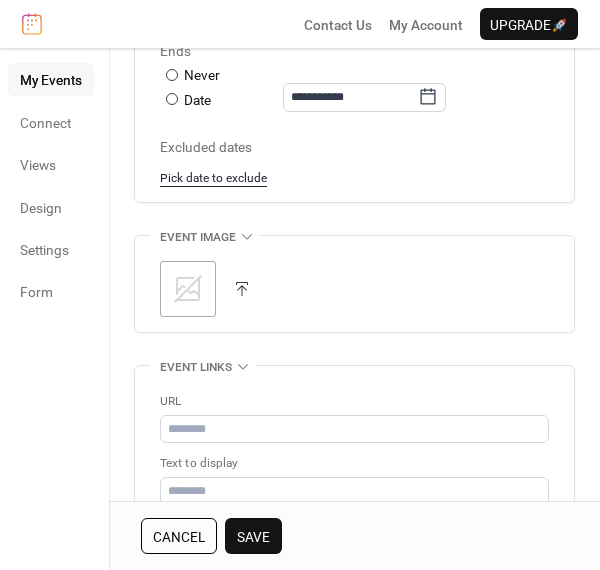 scroll, scrollTop: 1143, scrollLeft: 0, axis: vertical 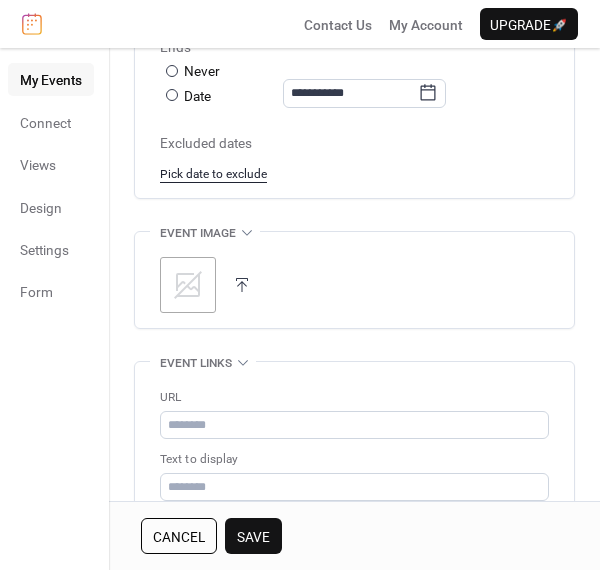 click 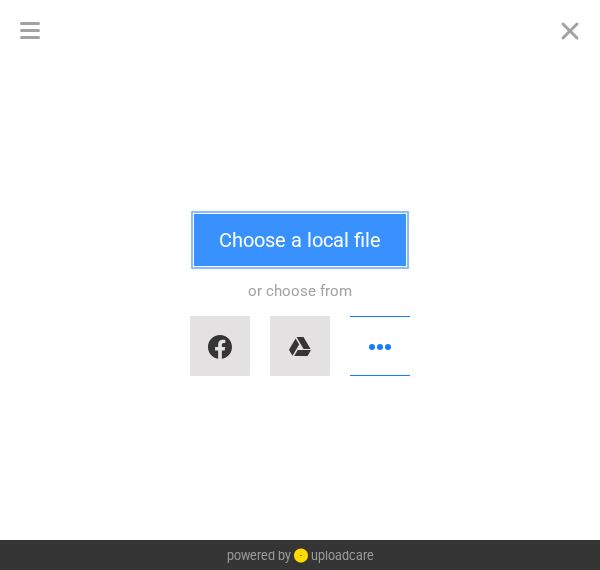 click on "Choose a local file" at bounding box center [300, 240] 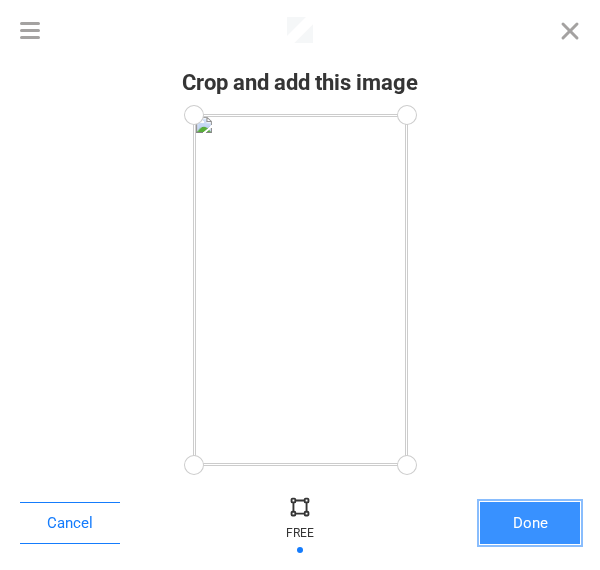 click on "Done" at bounding box center [530, 523] 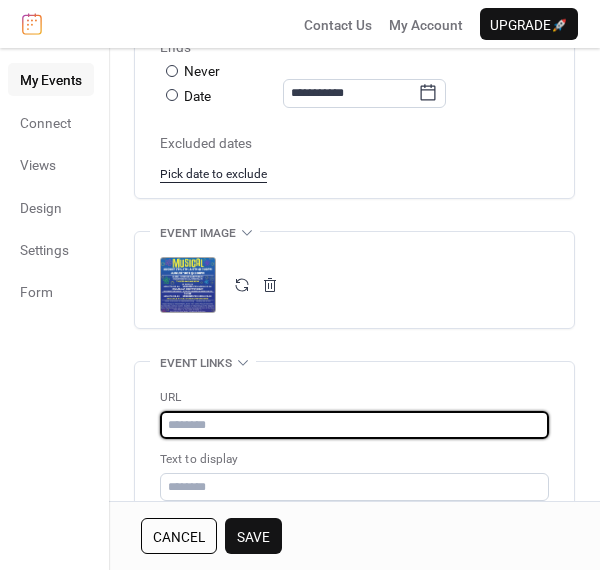 click at bounding box center [354, 425] 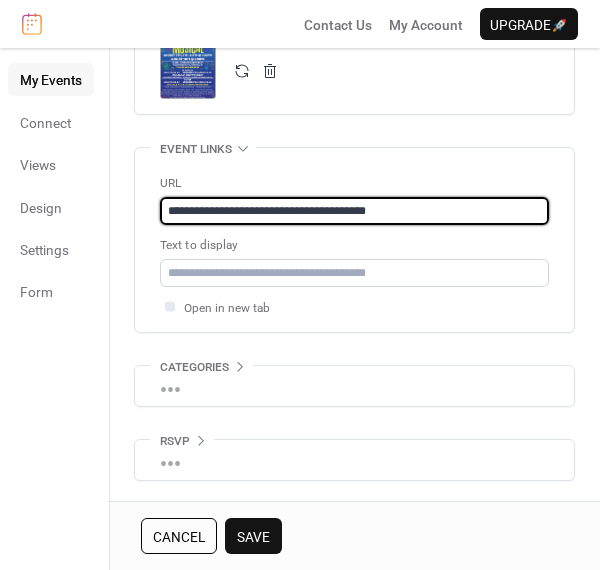 scroll, scrollTop: 1355, scrollLeft: 0, axis: vertical 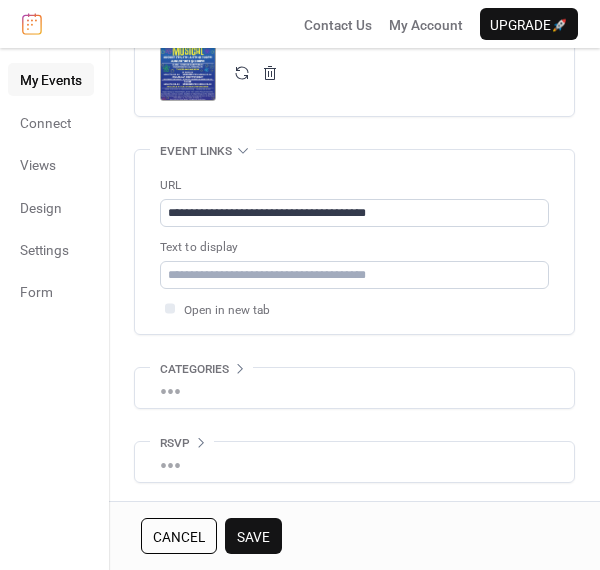 click on "Save" at bounding box center [253, 537] 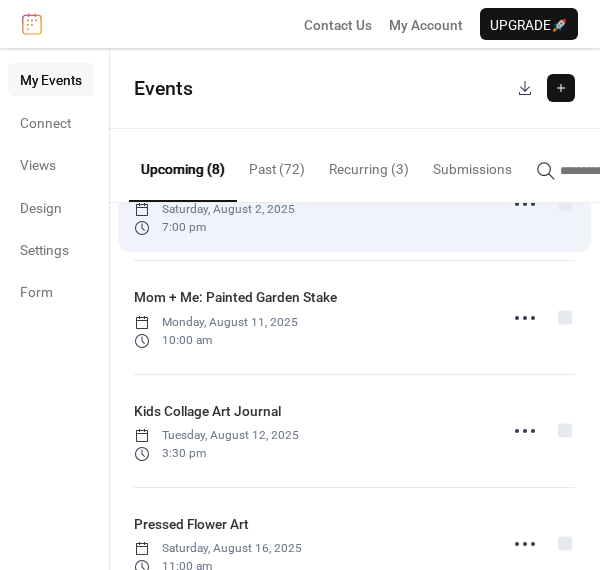 scroll, scrollTop: 496, scrollLeft: 0, axis: vertical 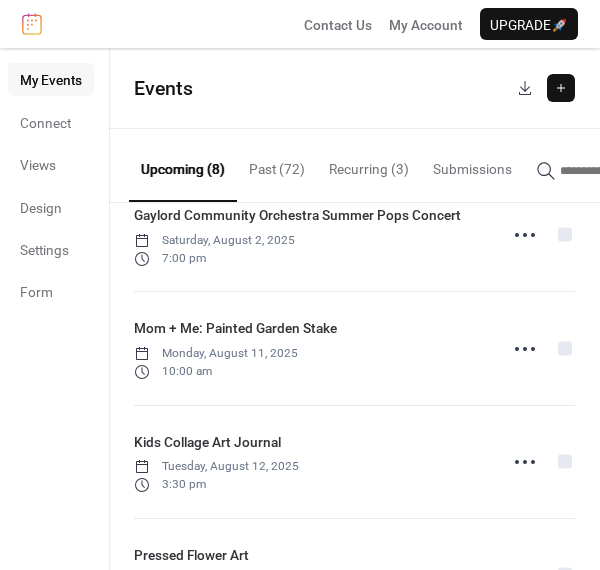 click on "Recurring (3)" at bounding box center [369, 164] 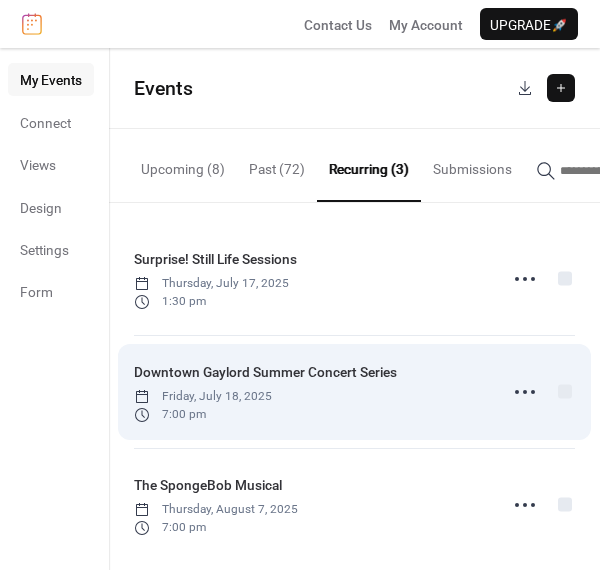 scroll, scrollTop: 17, scrollLeft: 0, axis: vertical 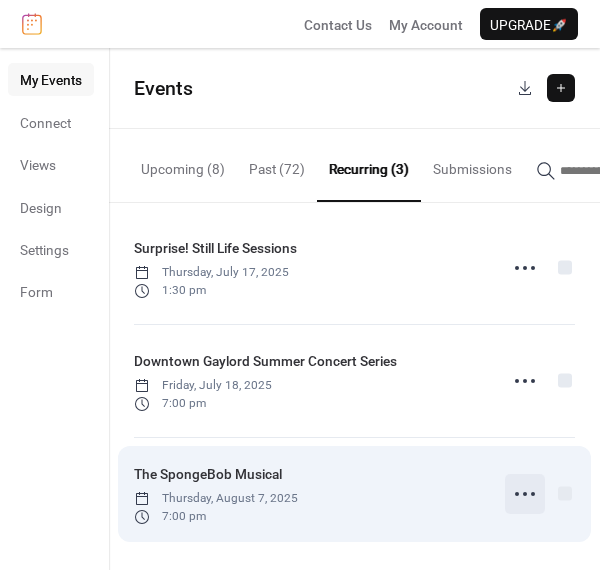 click 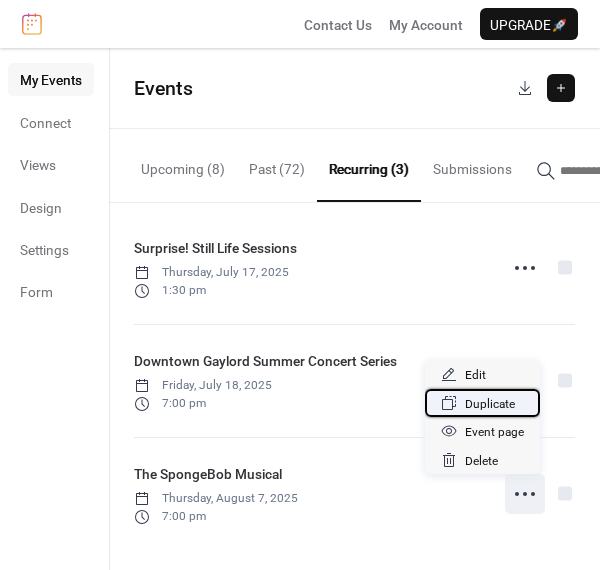 click on "Duplicate" at bounding box center (490, 404) 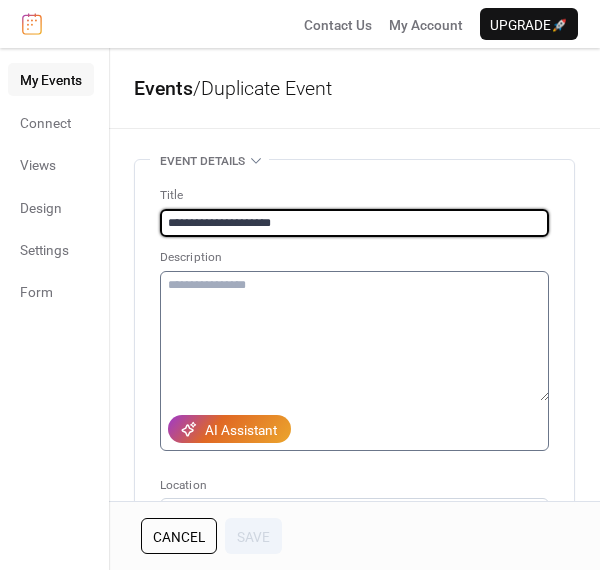 type on "**********" 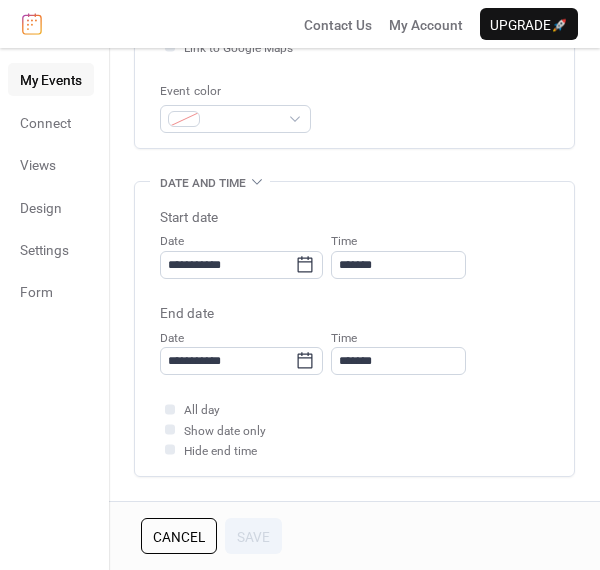 scroll, scrollTop: 518, scrollLeft: 0, axis: vertical 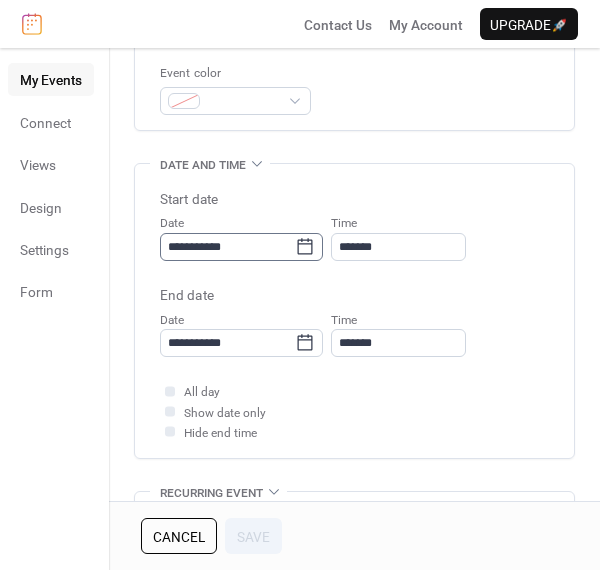 click 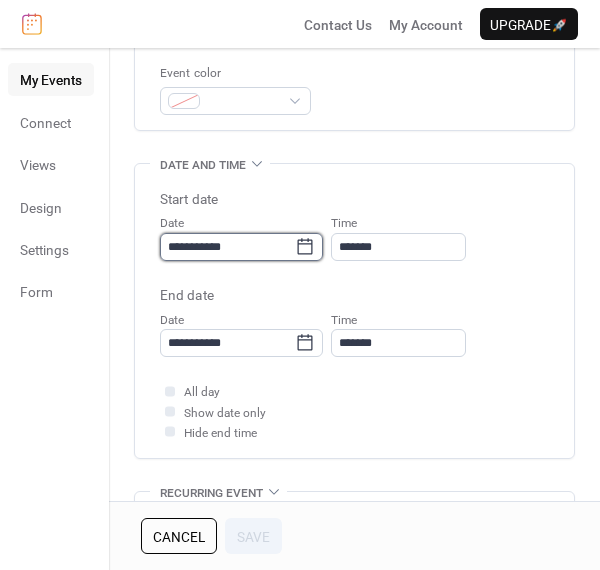 click on "**********" at bounding box center [227, 247] 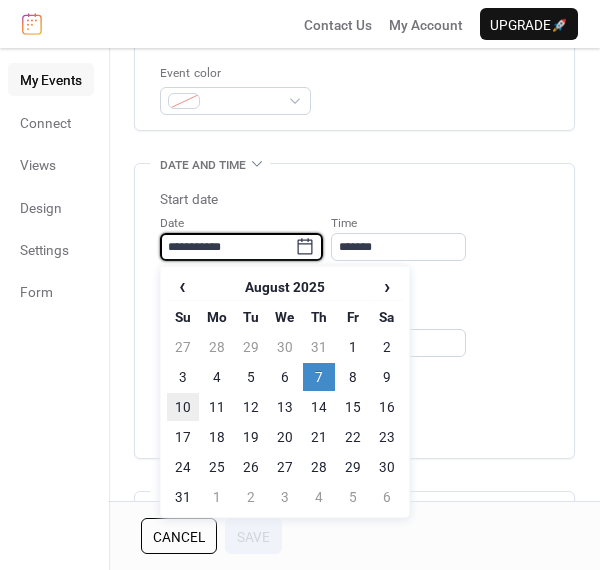 click on "10" at bounding box center (183, 407) 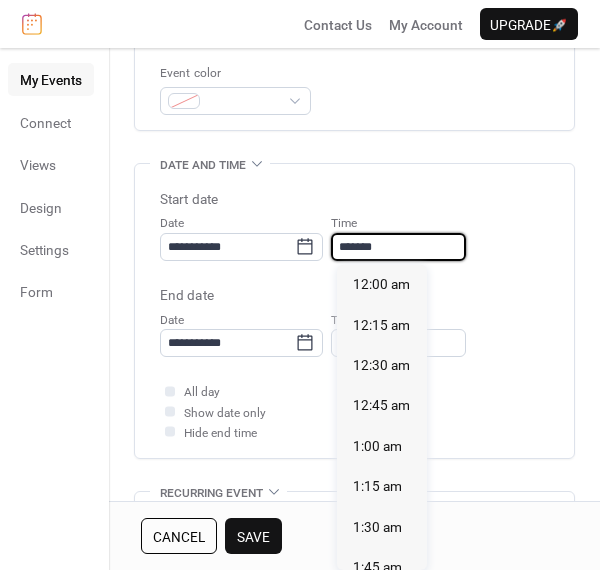 click on "*******" at bounding box center (398, 247) 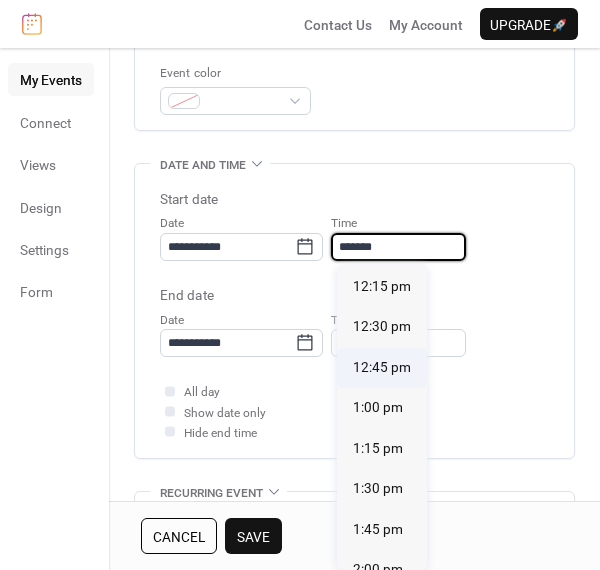 scroll, scrollTop: 1977, scrollLeft: 0, axis: vertical 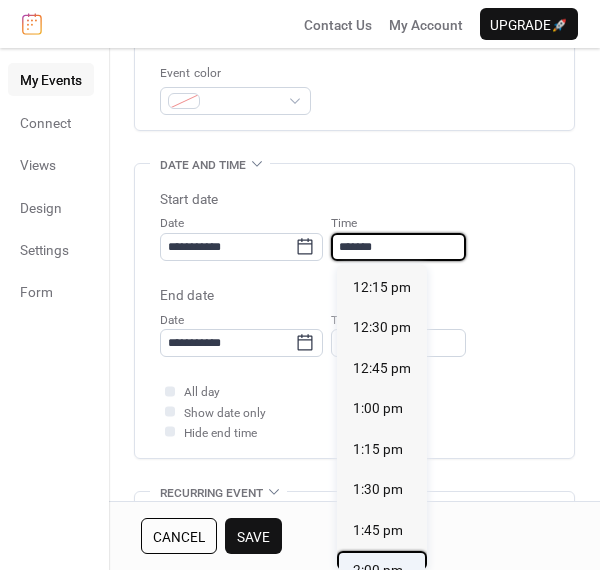click on "2:00 pm" at bounding box center [378, 570] 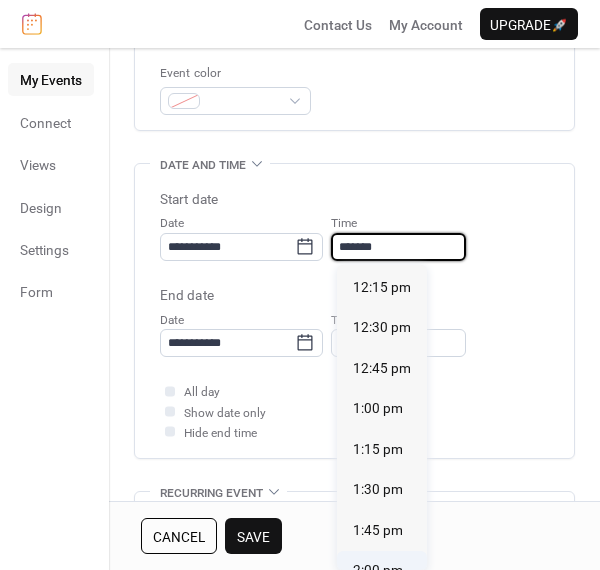 type on "*******" 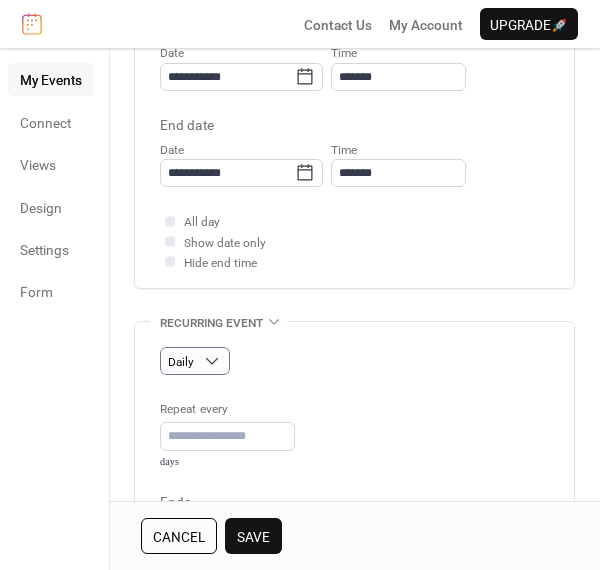 scroll, scrollTop: 749, scrollLeft: 0, axis: vertical 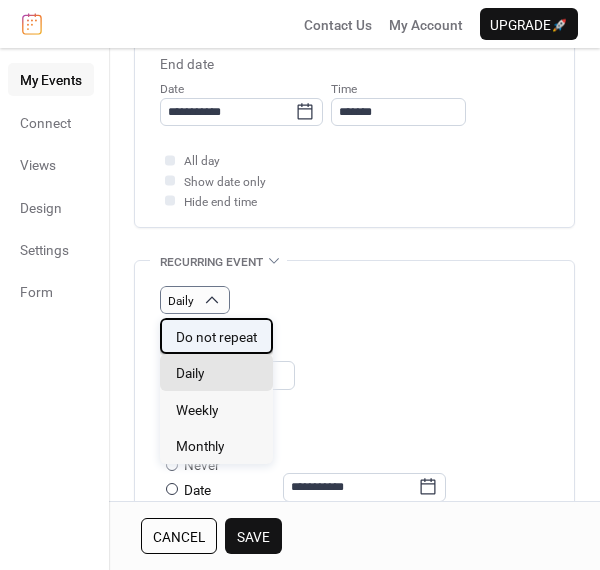 click on "Do not repeat" at bounding box center [216, 337] 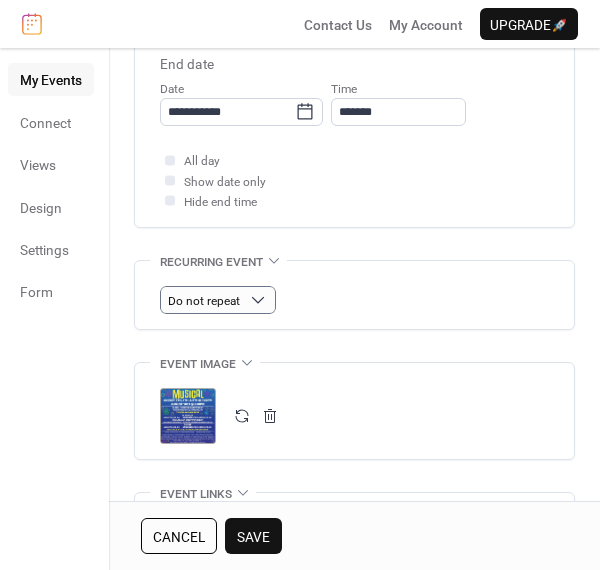 click on "Save" at bounding box center (253, 536) 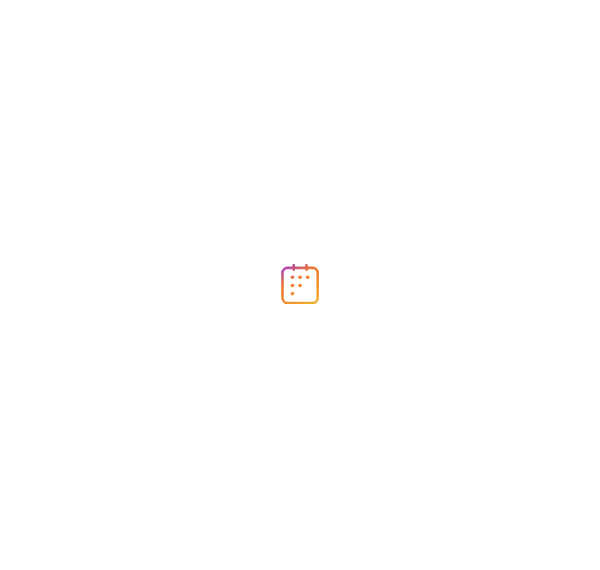scroll, scrollTop: 0, scrollLeft: 0, axis: both 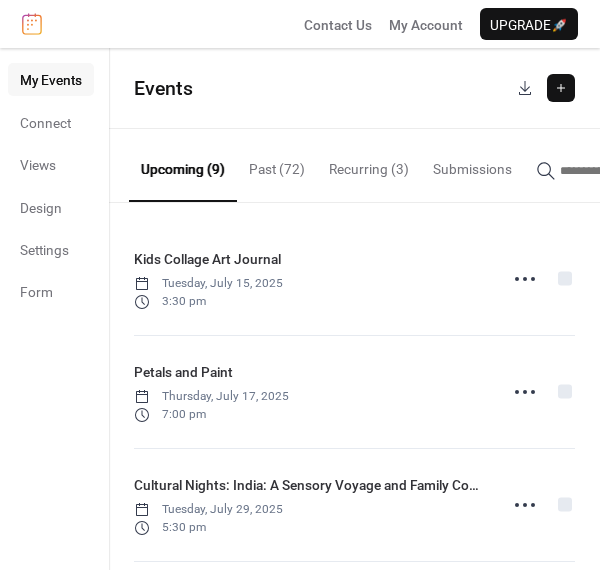 click at bounding box center (561, 88) 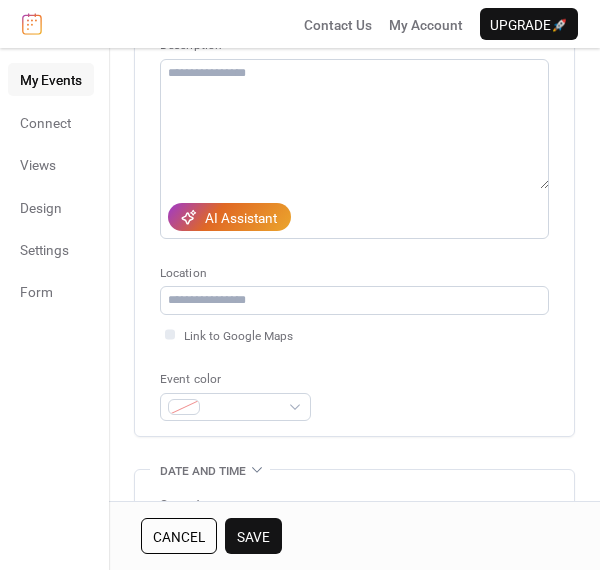 scroll, scrollTop: 216, scrollLeft: 0, axis: vertical 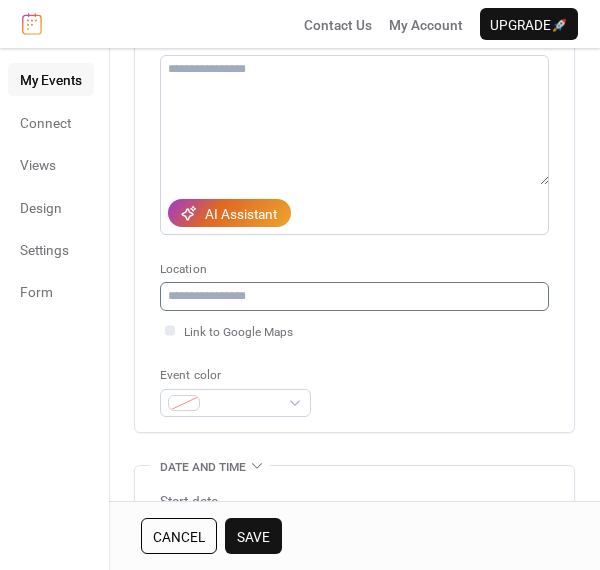 type on "**********" 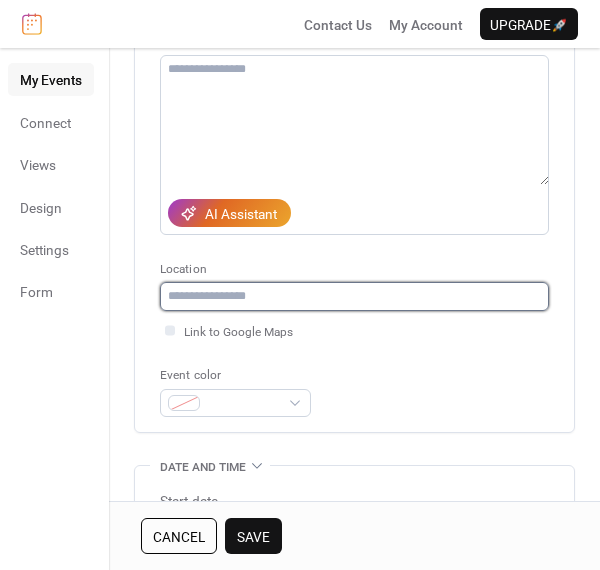 click at bounding box center [354, 296] 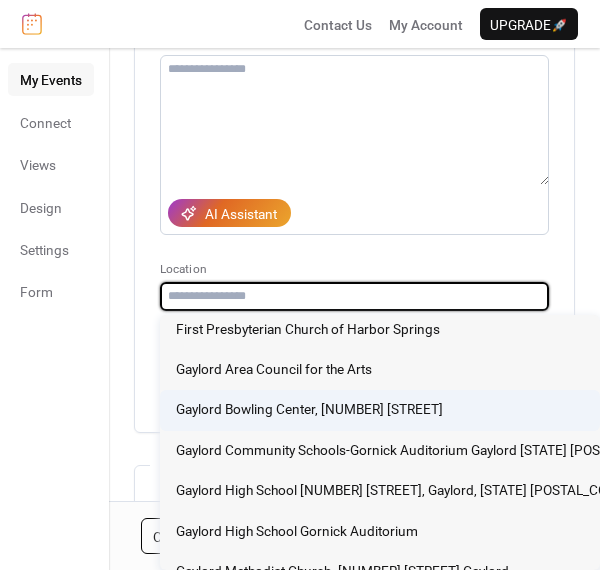 scroll, scrollTop: 487, scrollLeft: 0, axis: vertical 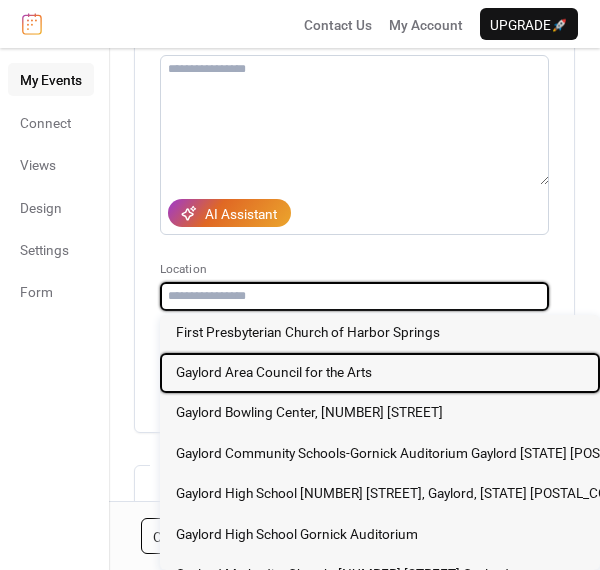 click on "Gaylord Area Council for the Arts" at bounding box center [274, 372] 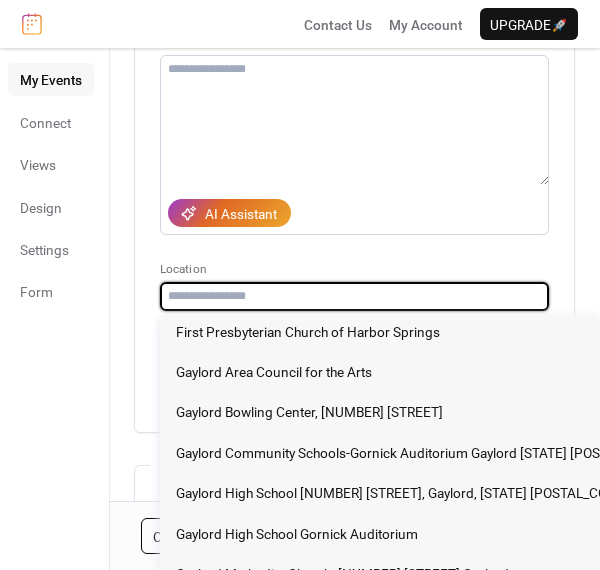 type on "**********" 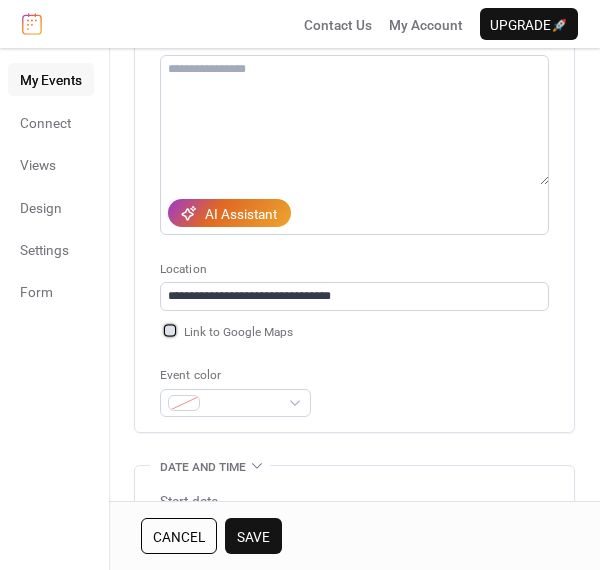 click at bounding box center (170, 330) 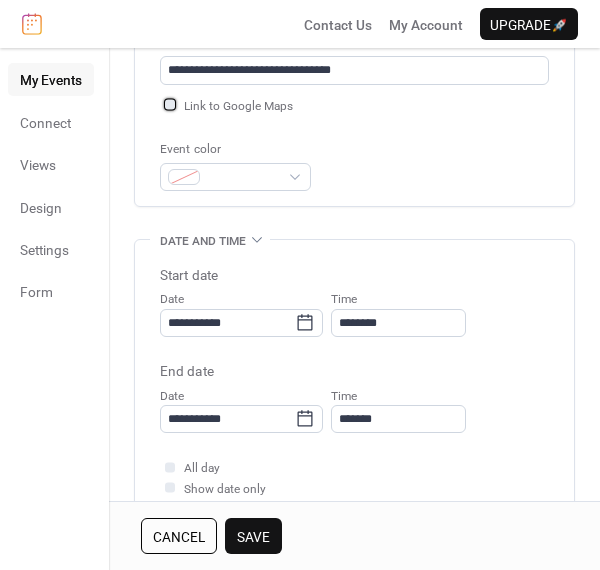 scroll, scrollTop: 448, scrollLeft: 0, axis: vertical 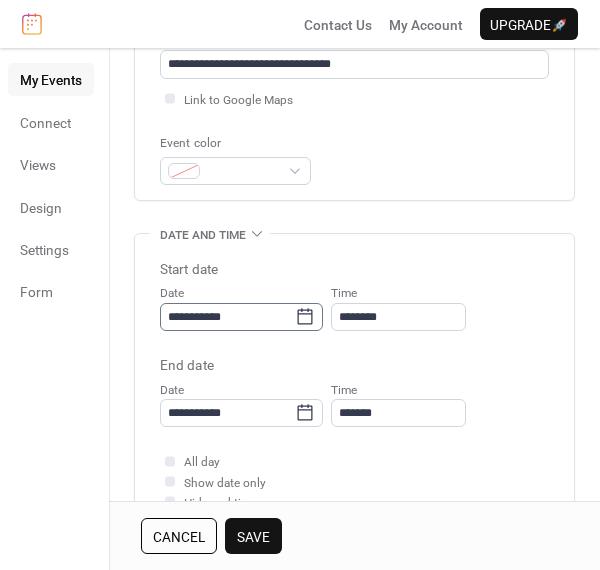 click 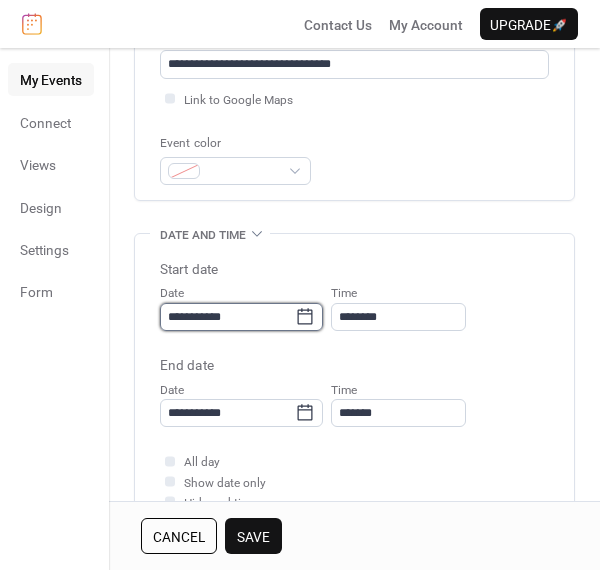 click on "**********" at bounding box center [227, 317] 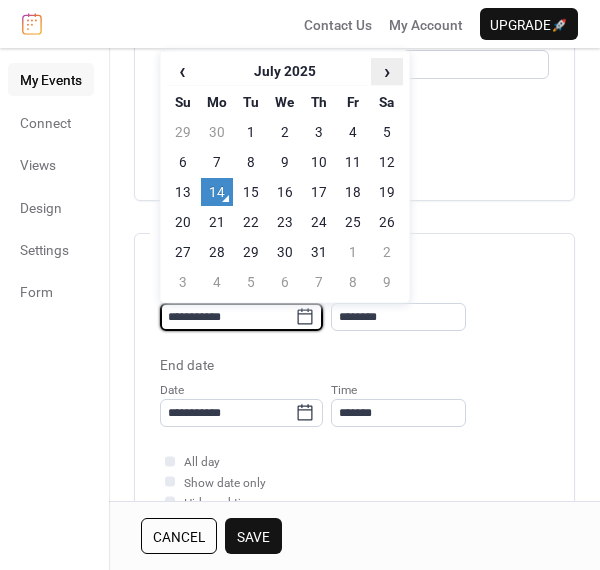 click on "›" at bounding box center (387, 71) 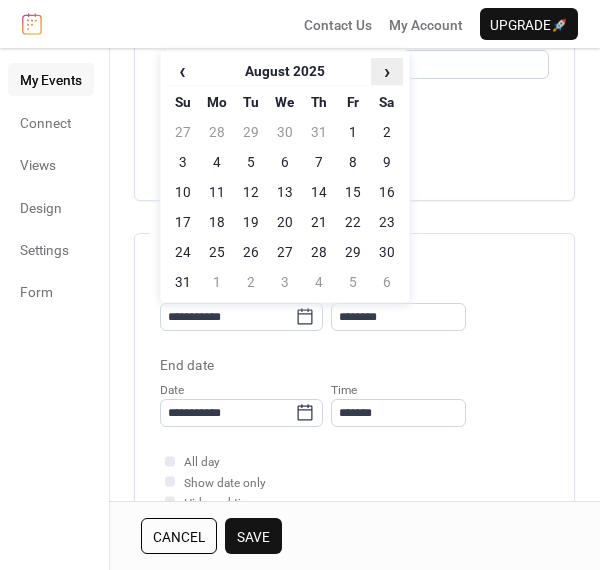 click on "›" at bounding box center (387, 71) 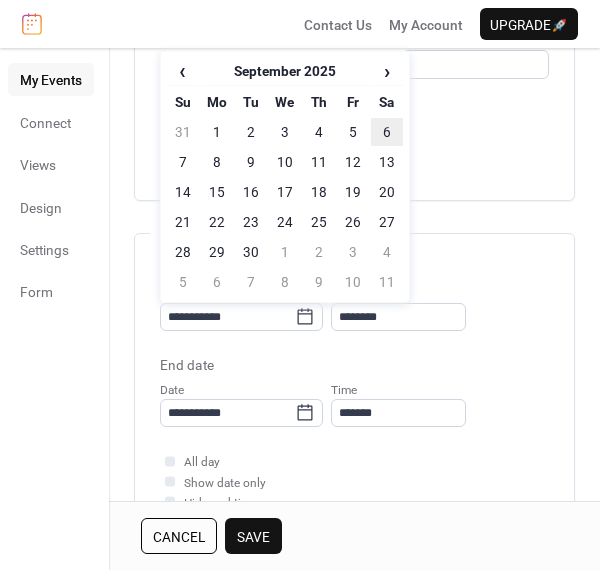 click on "6" at bounding box center (387, 132) 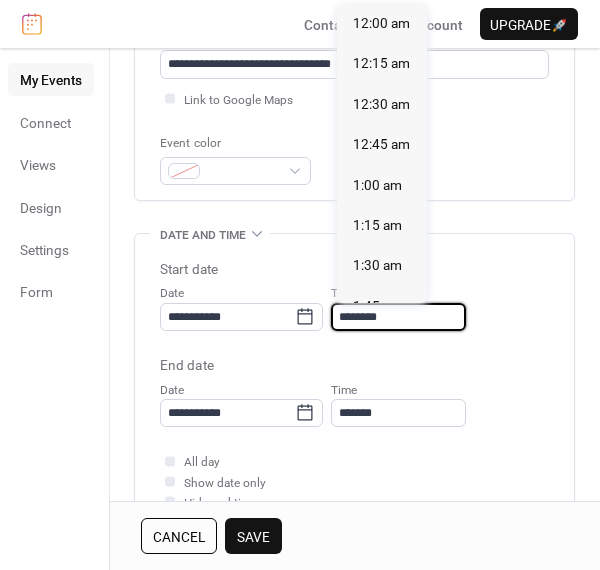 click on "********" at bounding box center [398, 317] 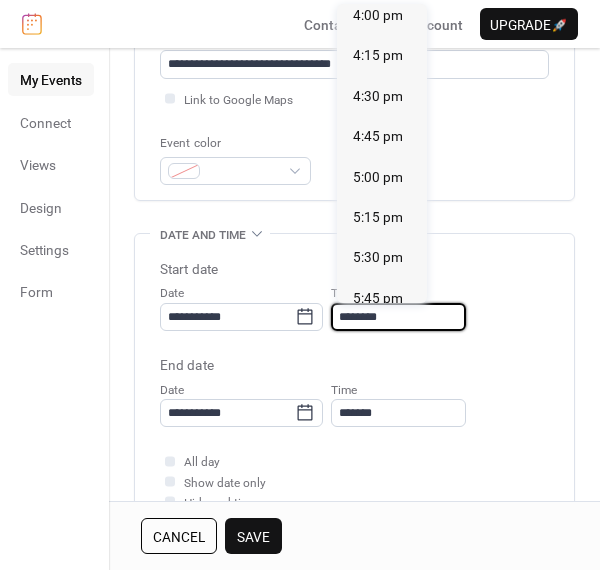 scroll, scrollTop: 2600, scrollLeft: 0, axis: vertical 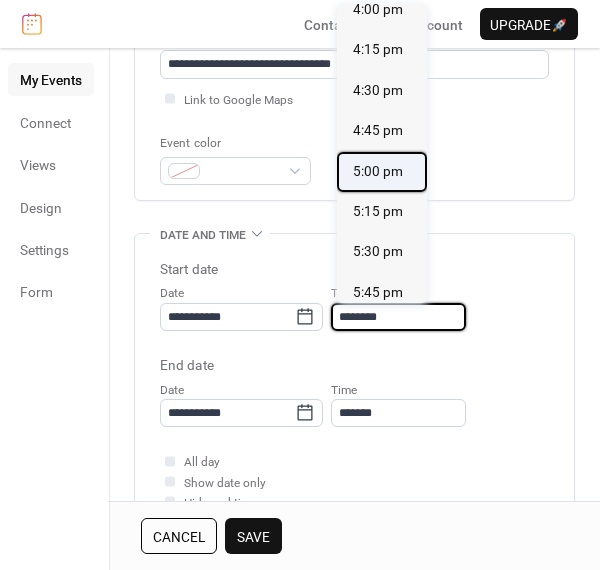 click on "5:00 pm" at bounding box center [378, 171] 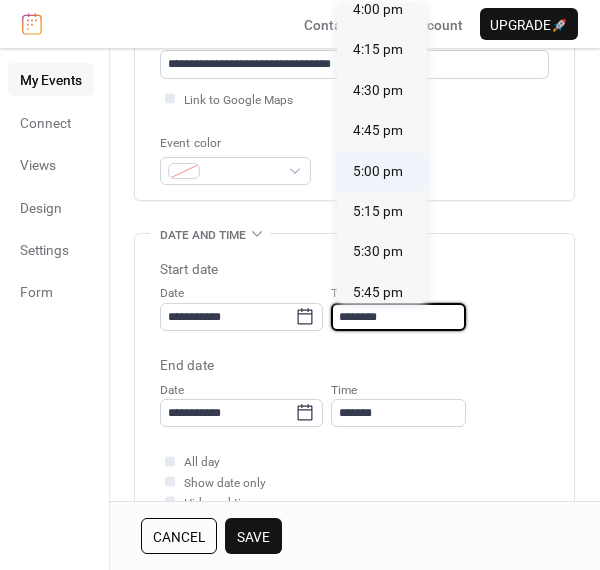 type on "*******" 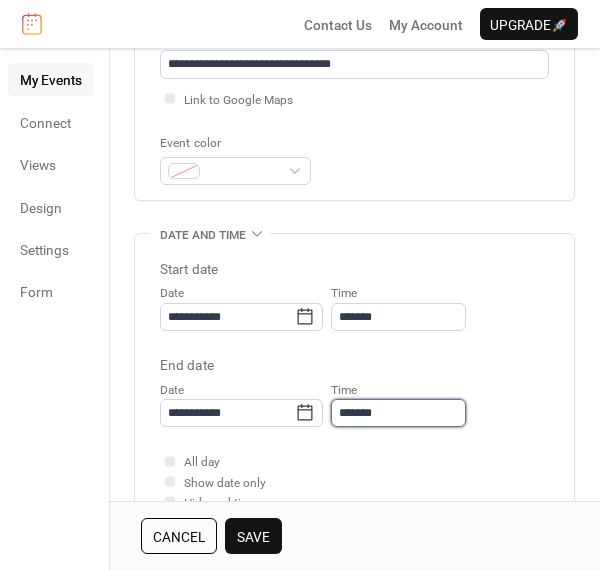 click on "*******" at bounding box center (398, 413) 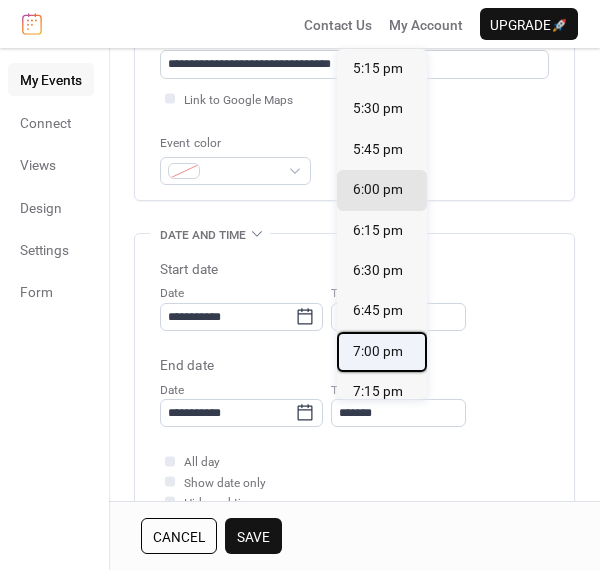 click on "7:00 pm" at bounding box center [382, 352] 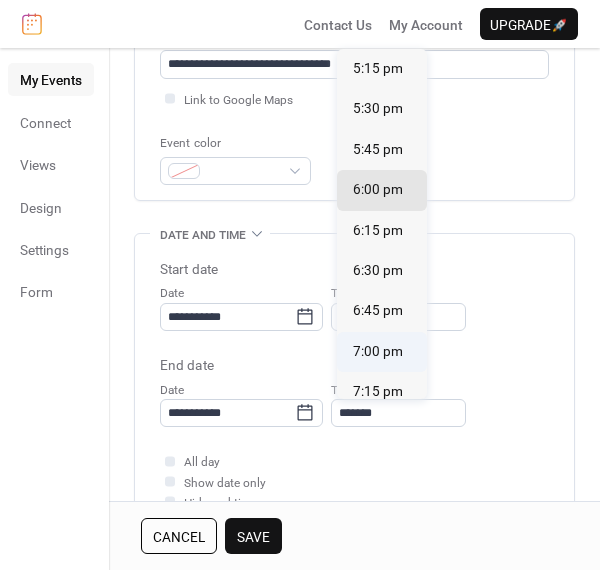 type on "*******" 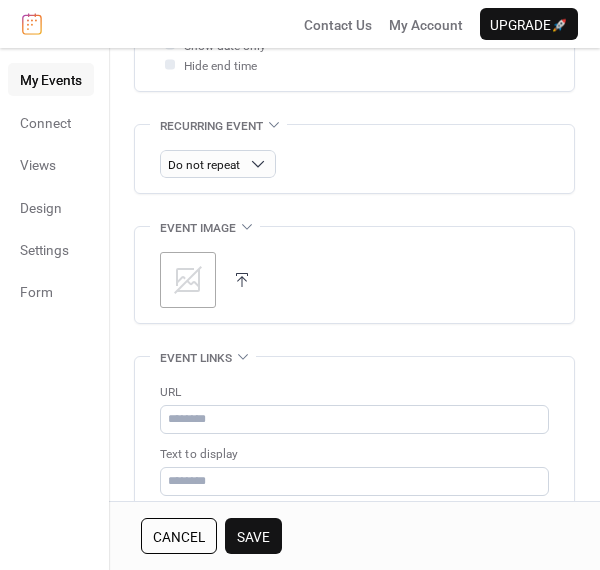 scroll, scrollTop: 888, scrollLeft: 0, axis: vertical 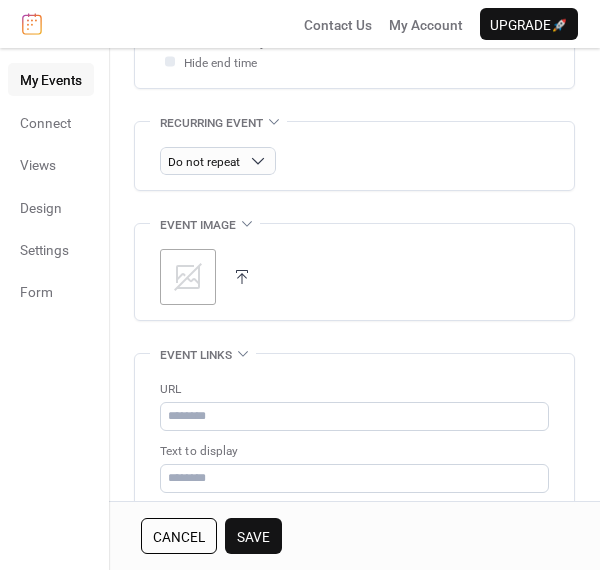 click 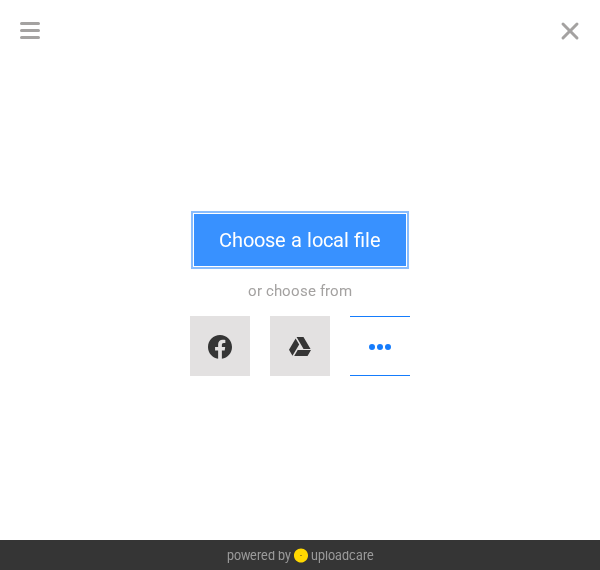 click on "Choose a local file" at bounding box center (300, 240) 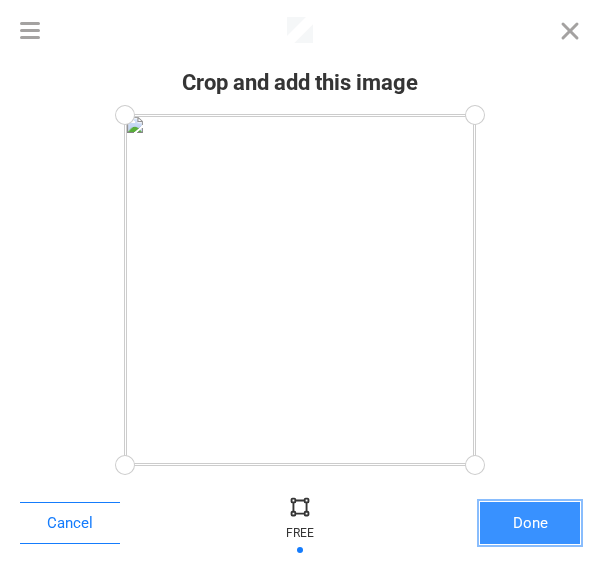 click on "Done" at bounding box center [530, 523] 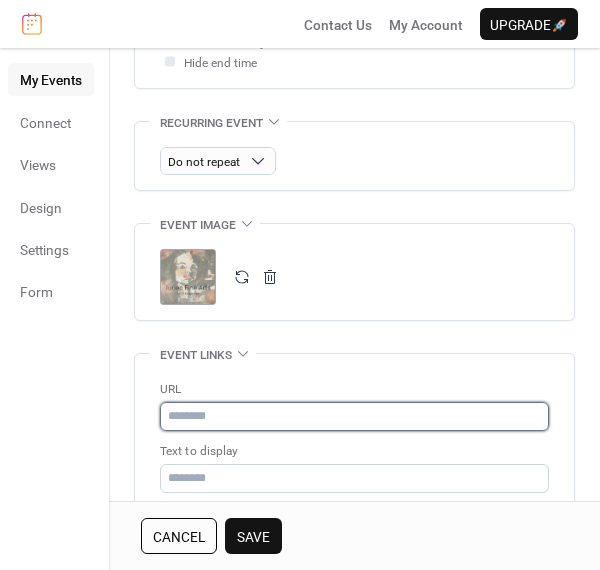 click at bounding box center (354, 416) 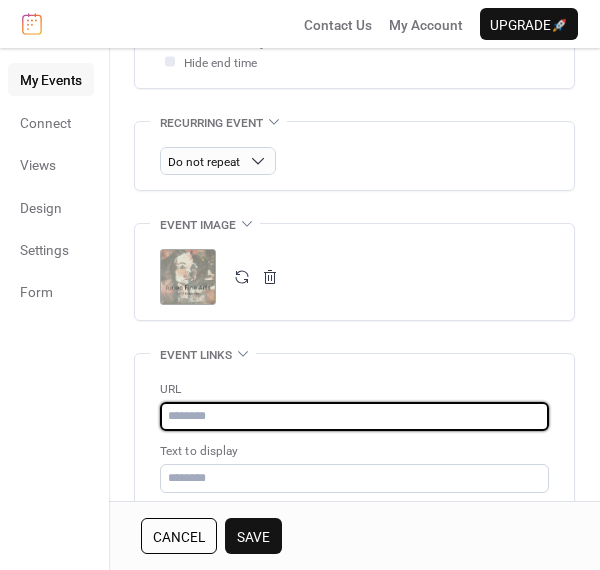 click at bounding box center (354, 416) 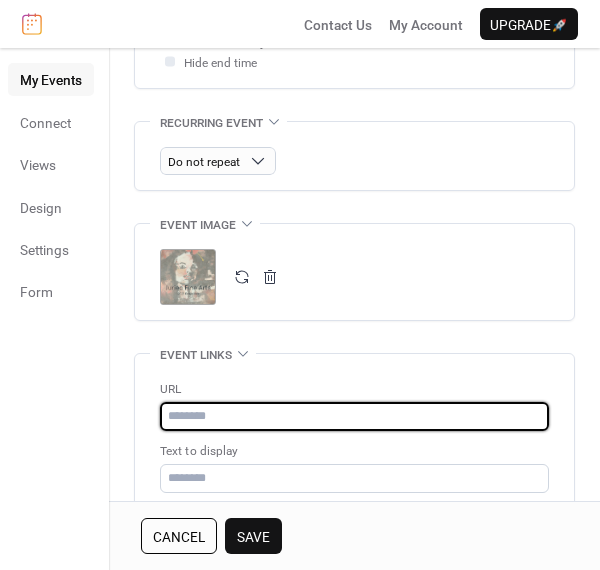 paste on "**********" 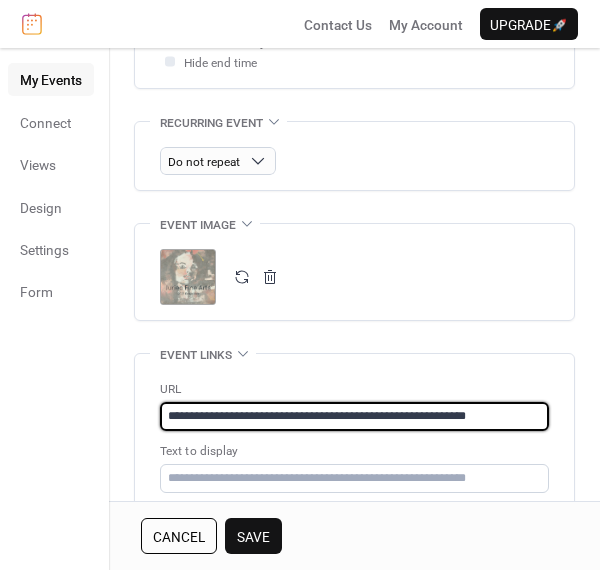 type on "**********" 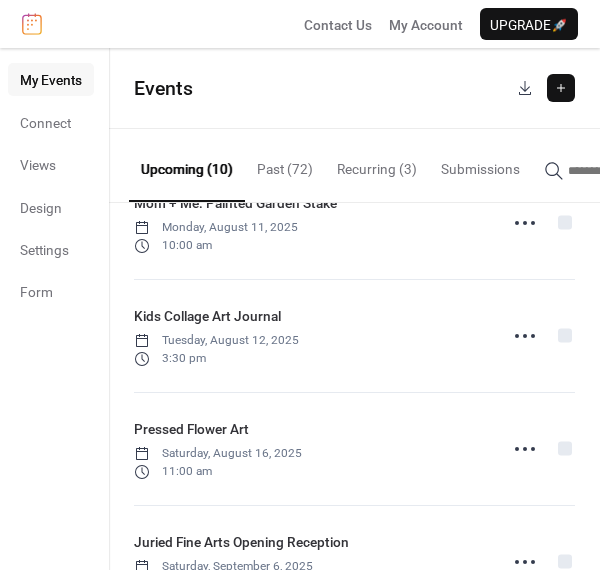 scroll, scrollTop: 808, scrollLeft: 0, axis: vertical 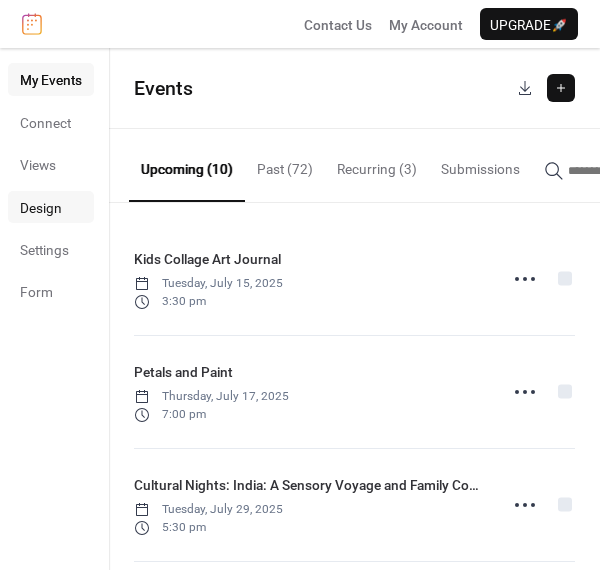 click on "Design" at bounding box center [41, 208] 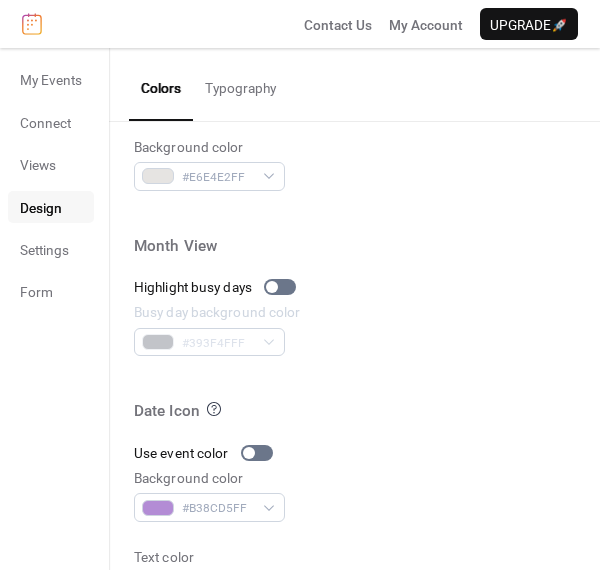 scroll, scrollTop: 1083, scrollLeft: 0, axis: vertical 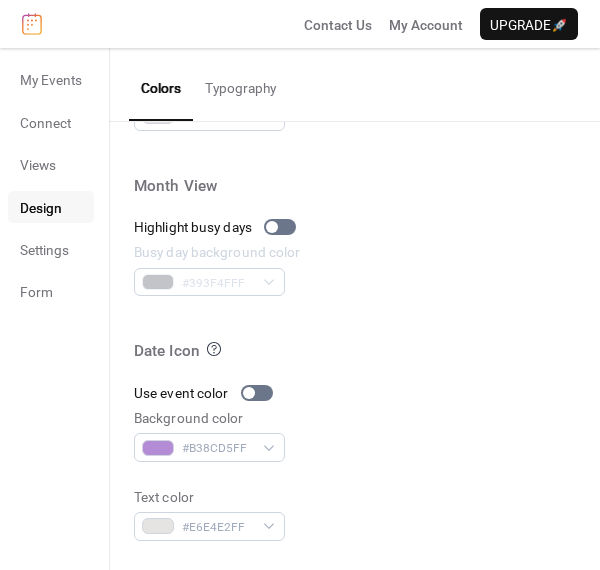 click on "Typography" at bounding box center [240, 83] 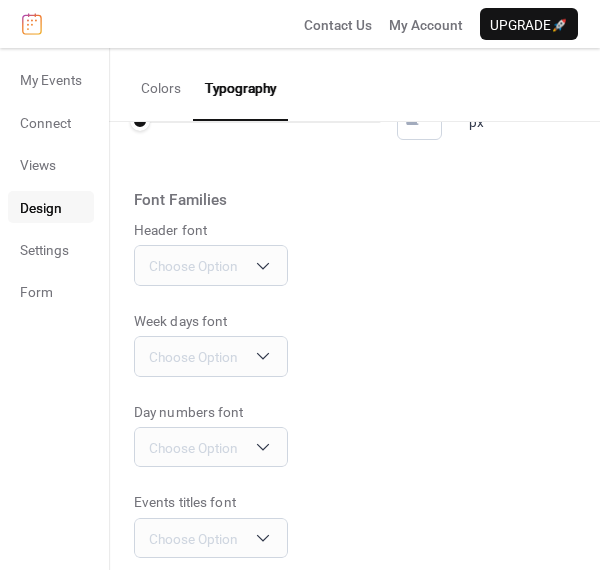 scroll, scrollTop: 0, scrollLeft: 0, axis: both 